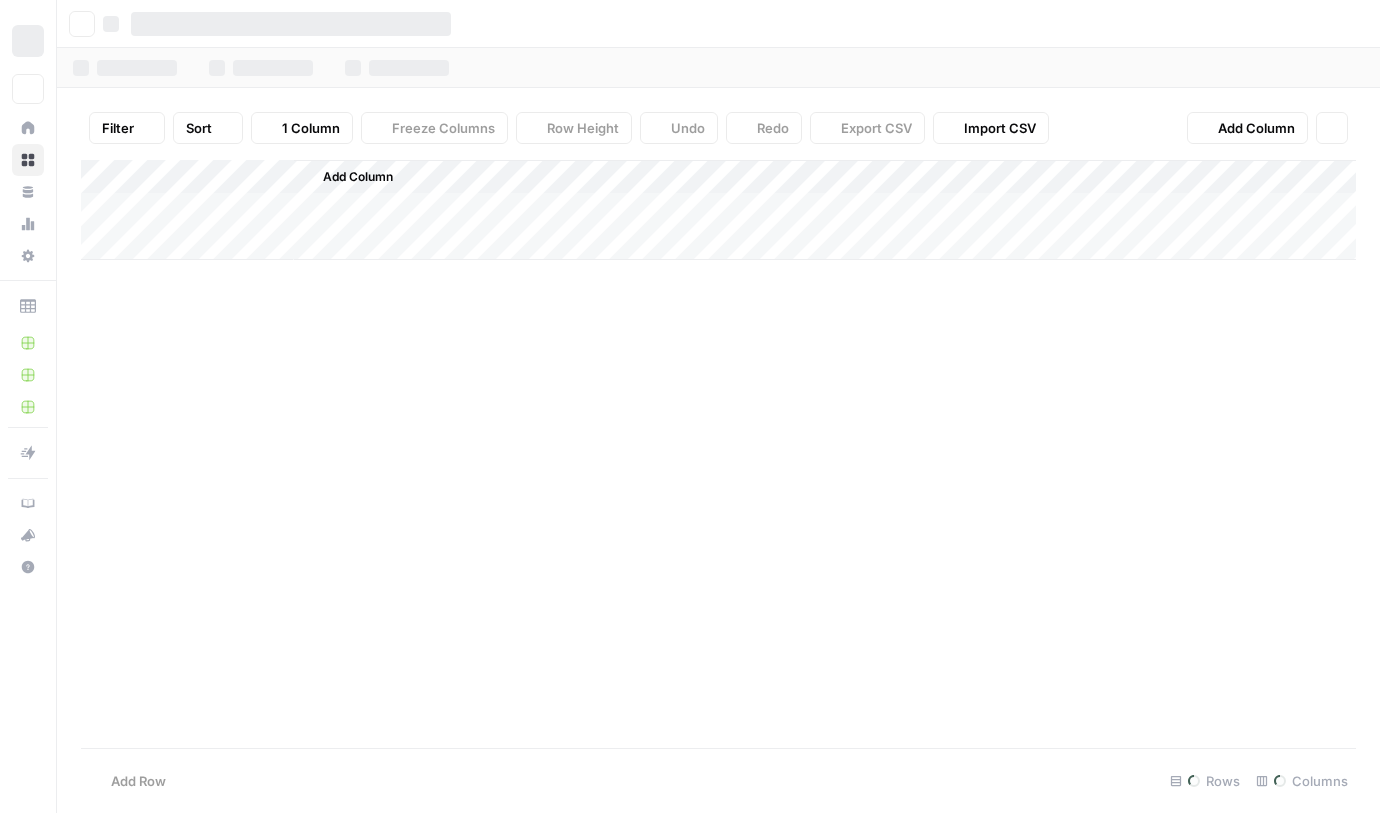 scroll, scrollTop: 0, scrollLeft: 0, axis: both 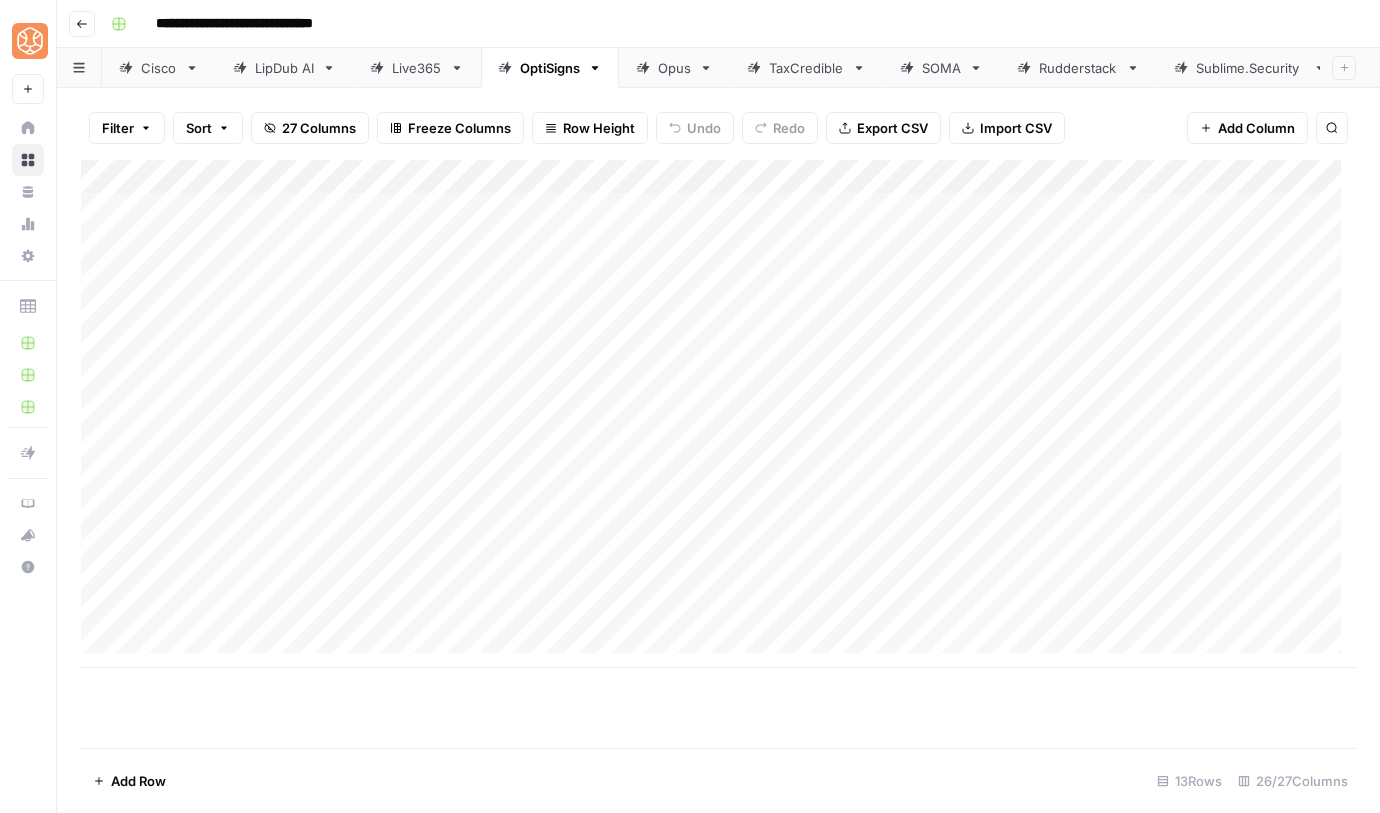 click on "Add Column" at bounding box center (718, 414) 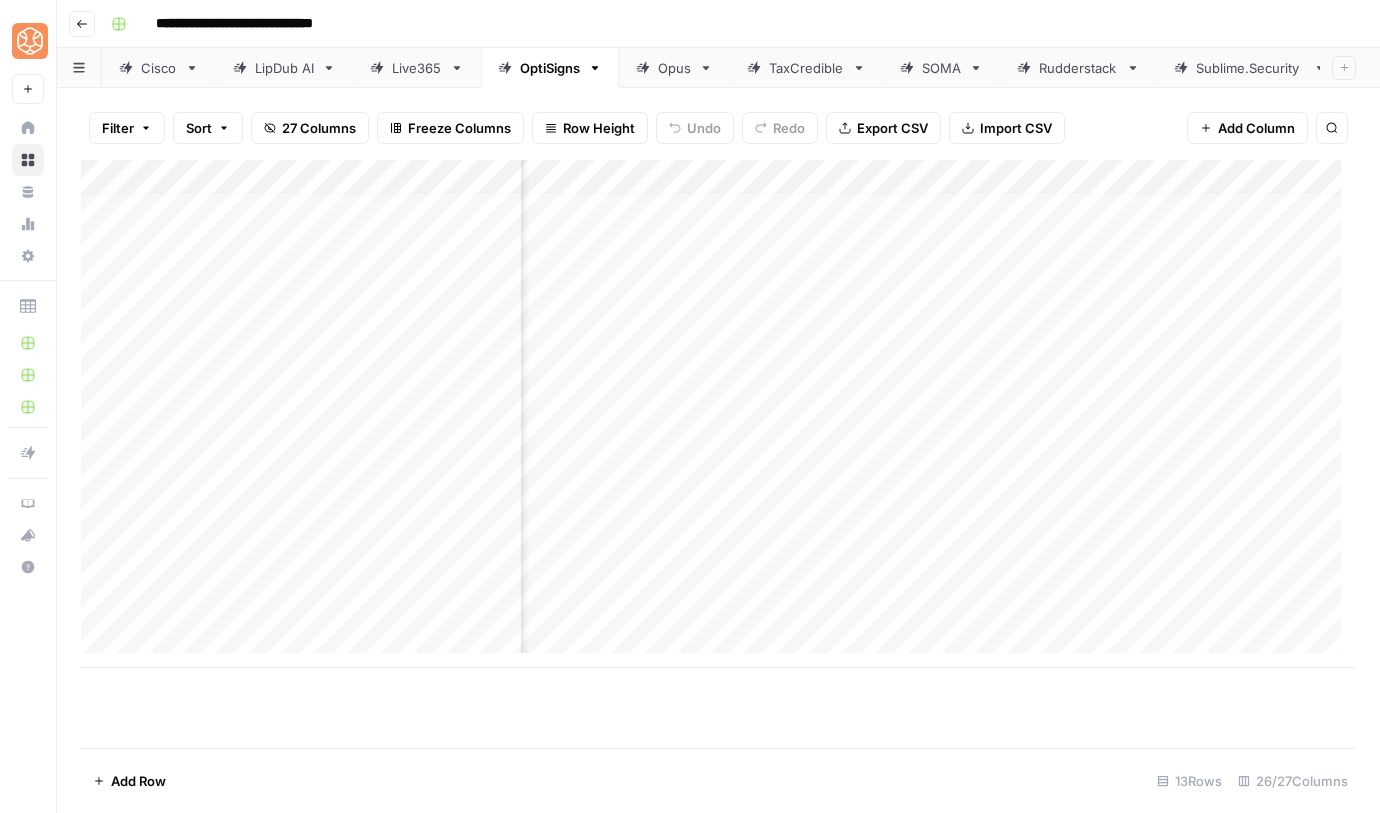 scroll, scrollTop: 15, scrollLeft: 198, axis: both 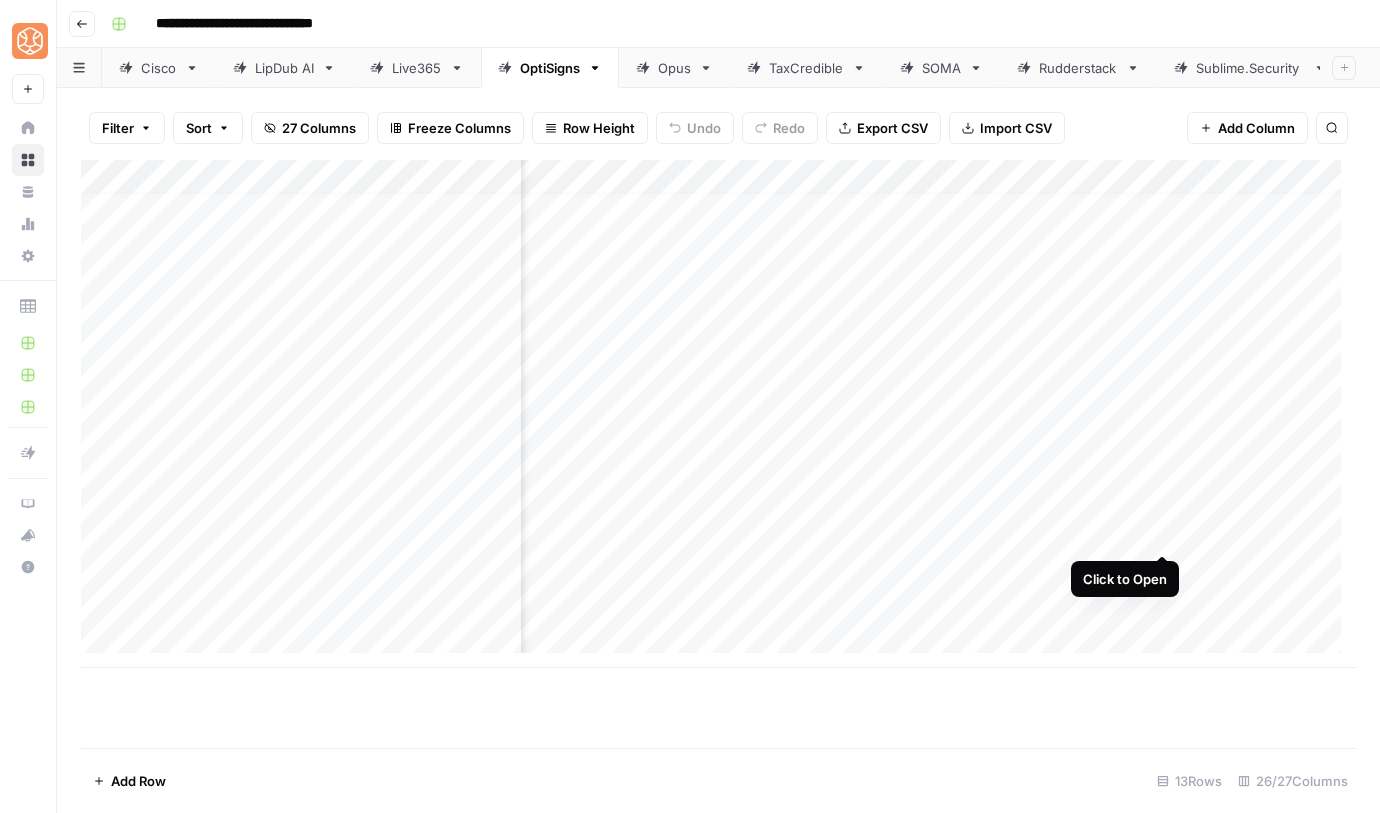 click on "Add Column" at bounding box center [718, 414] 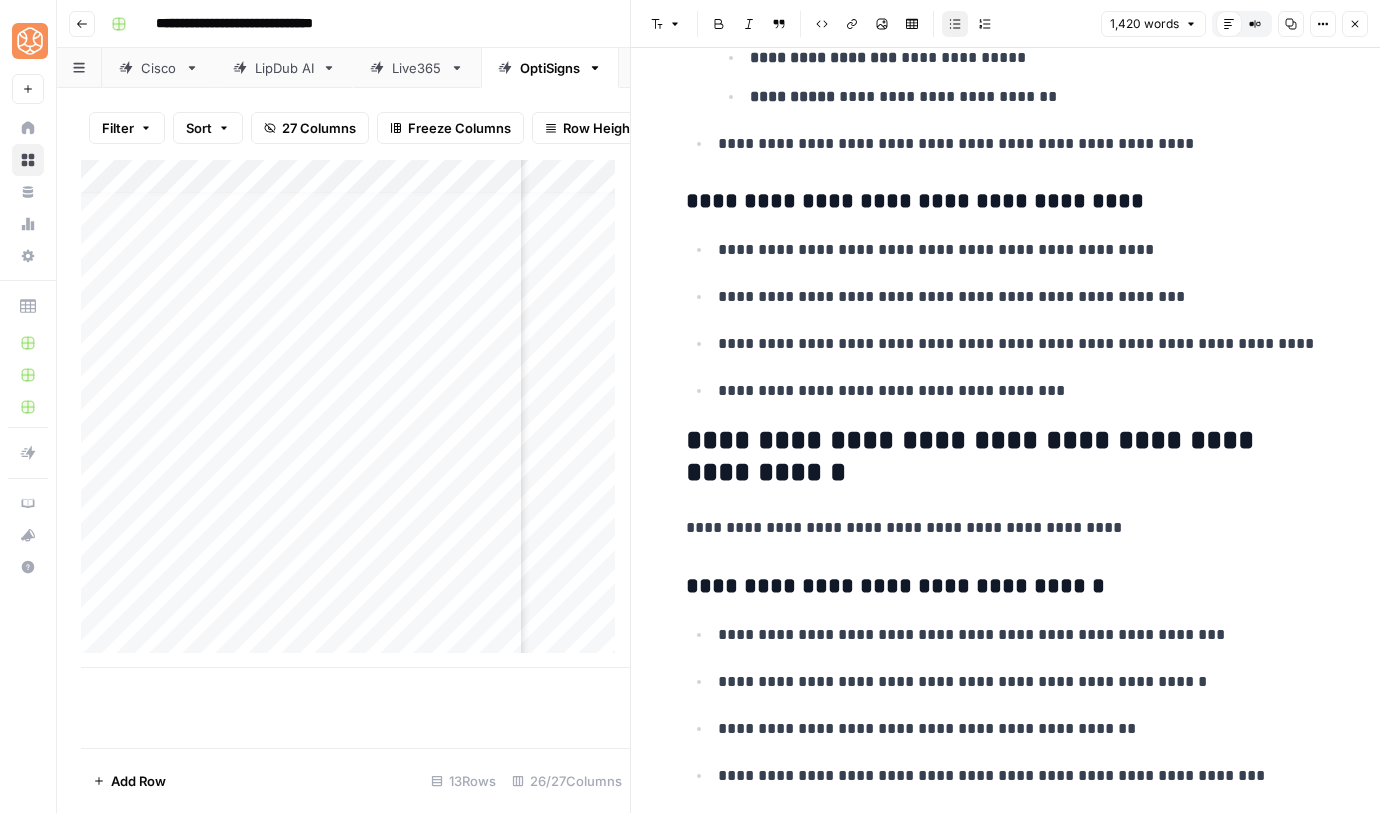 scroll, scrollTop: 2511, scrollLeft: 0, axis: vertical 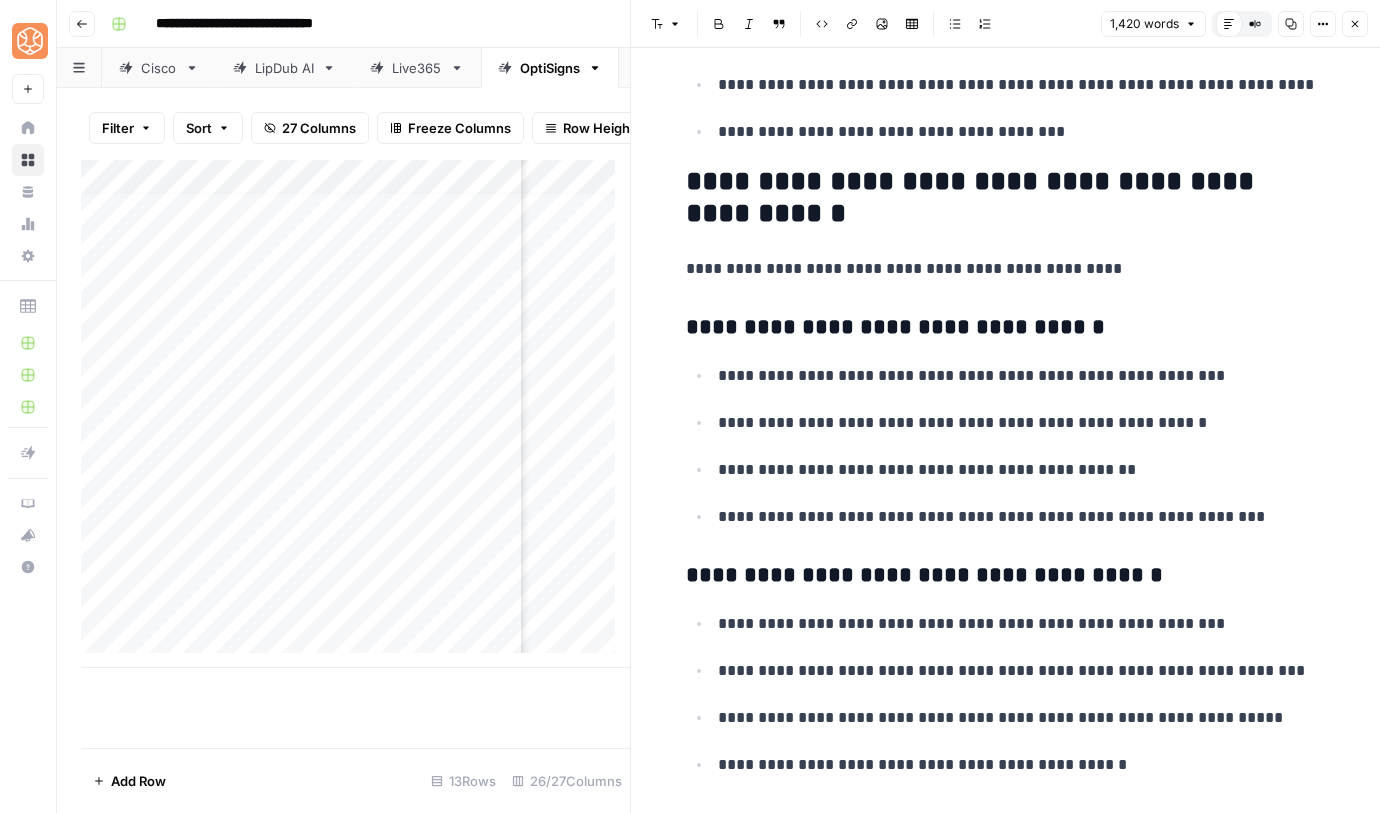 drag, startPoint x: 809, startPoint y: 225, endPoint x: 805, endPoint y: 211, distance: 14.56022 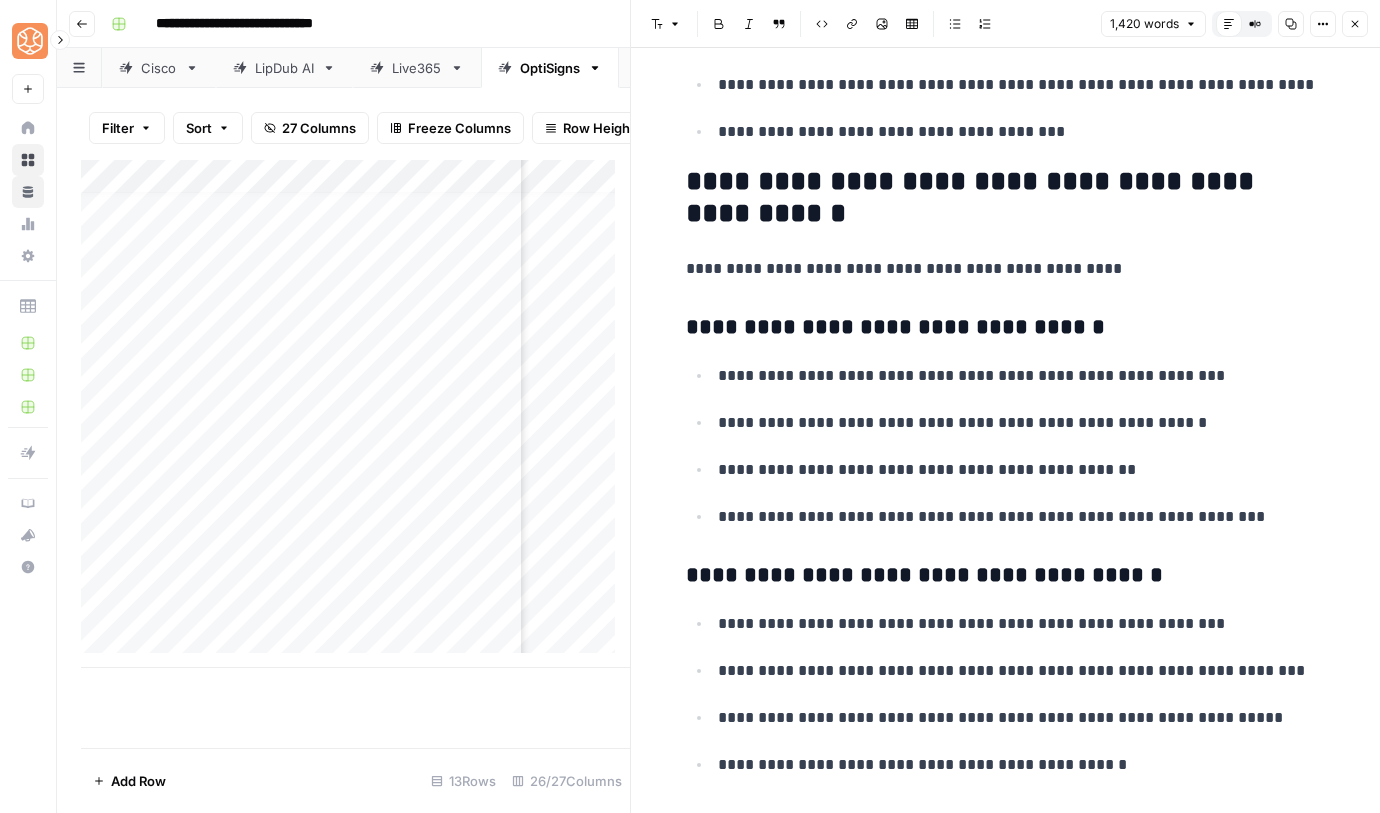 scroll, scrollTop: 2764, scrollLeft: 0, axis: vertical 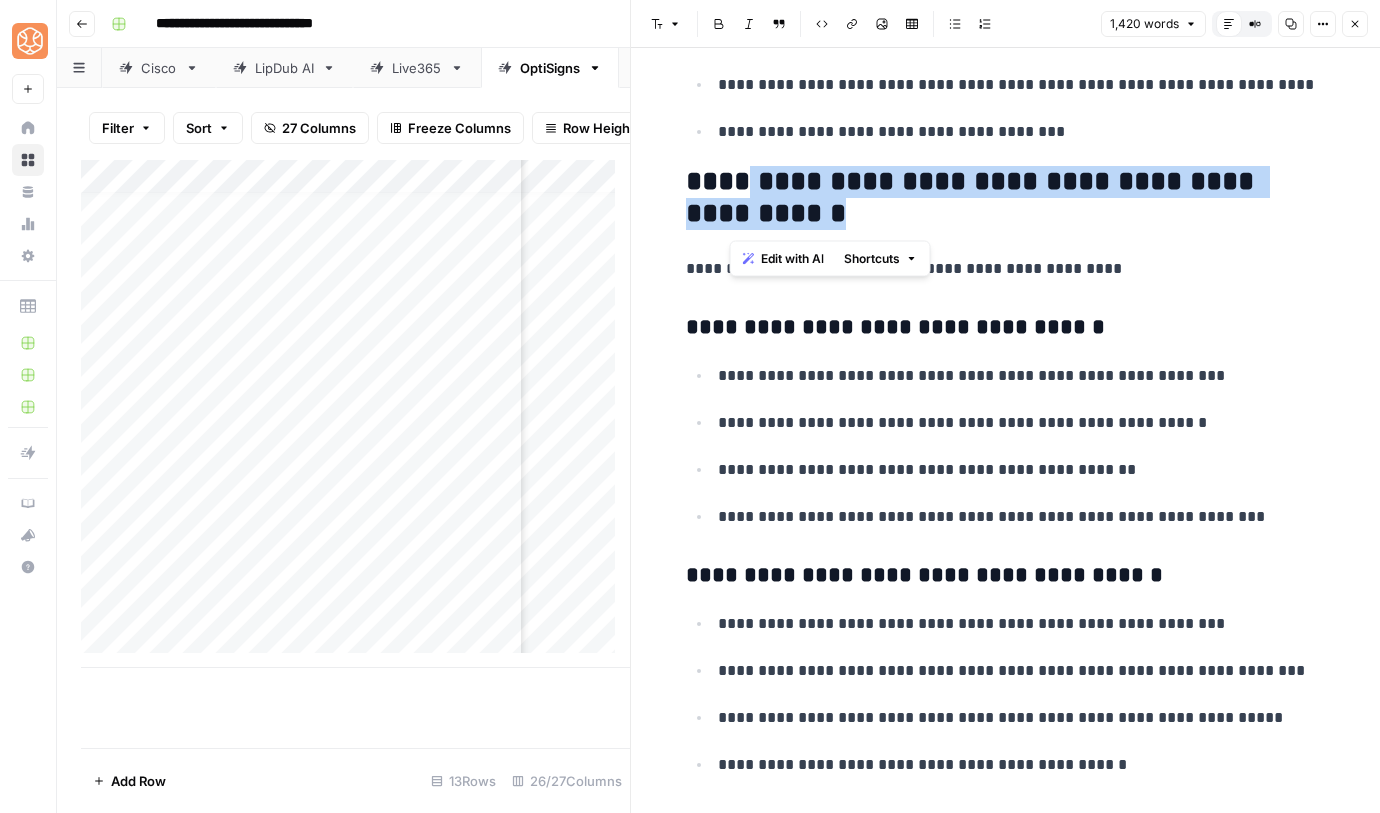 drag, startPoint x: 803, startPoint y: 212, endPoint x: 735, endPoint y: 191, distance: 71.168816 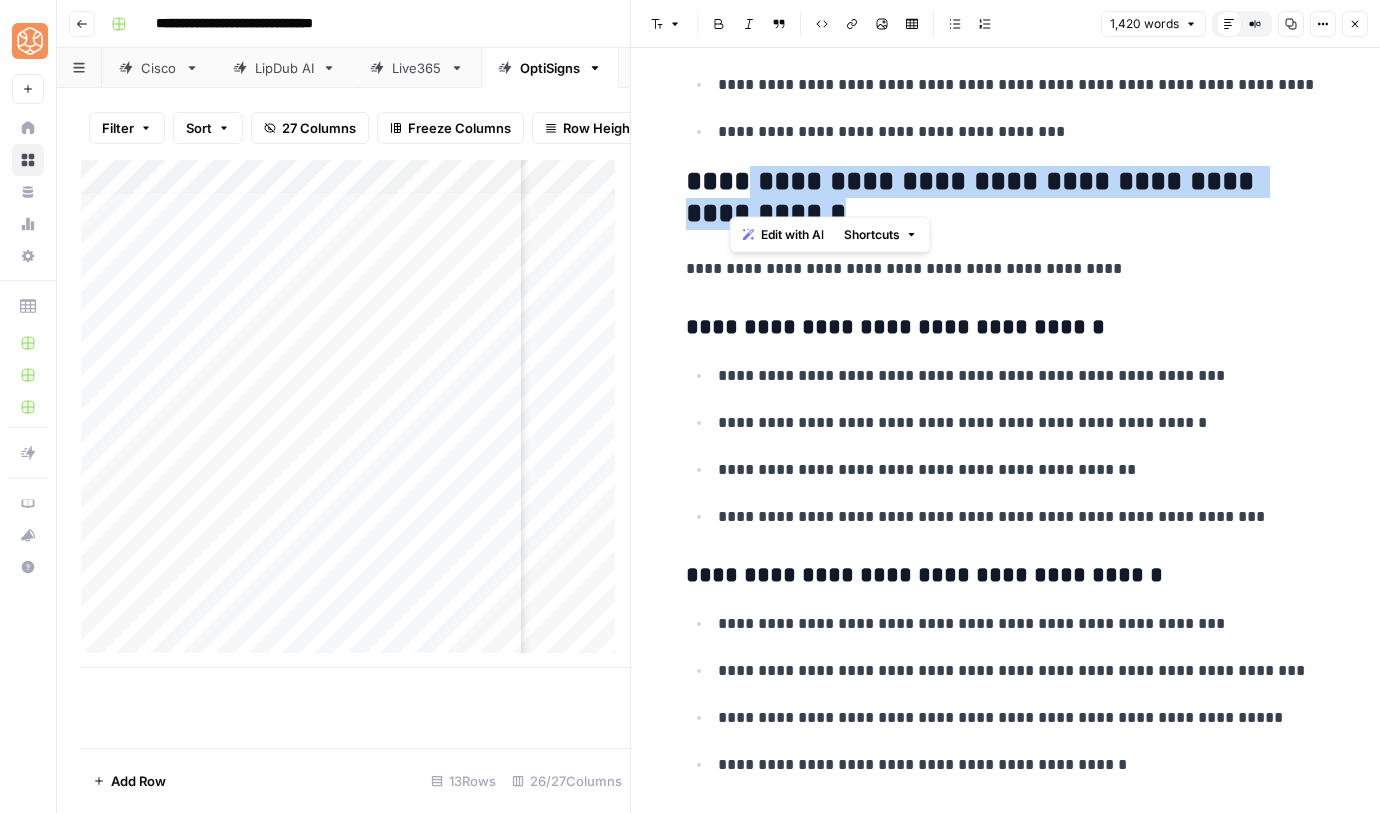 scroll, scrollTop: 2832, scrollLeft: 0, axis: vertical 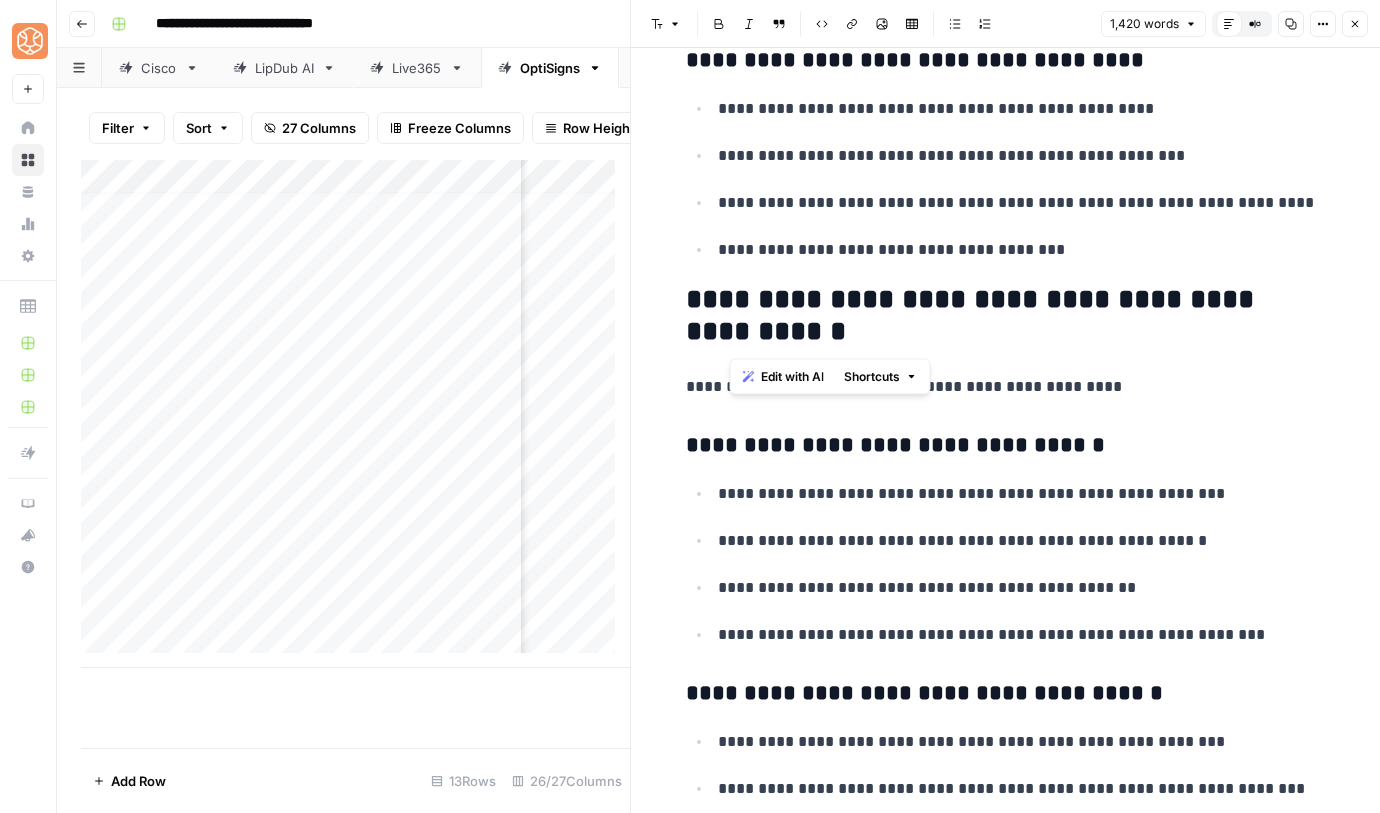 click on "**********" at bounding box center [1022, 588] 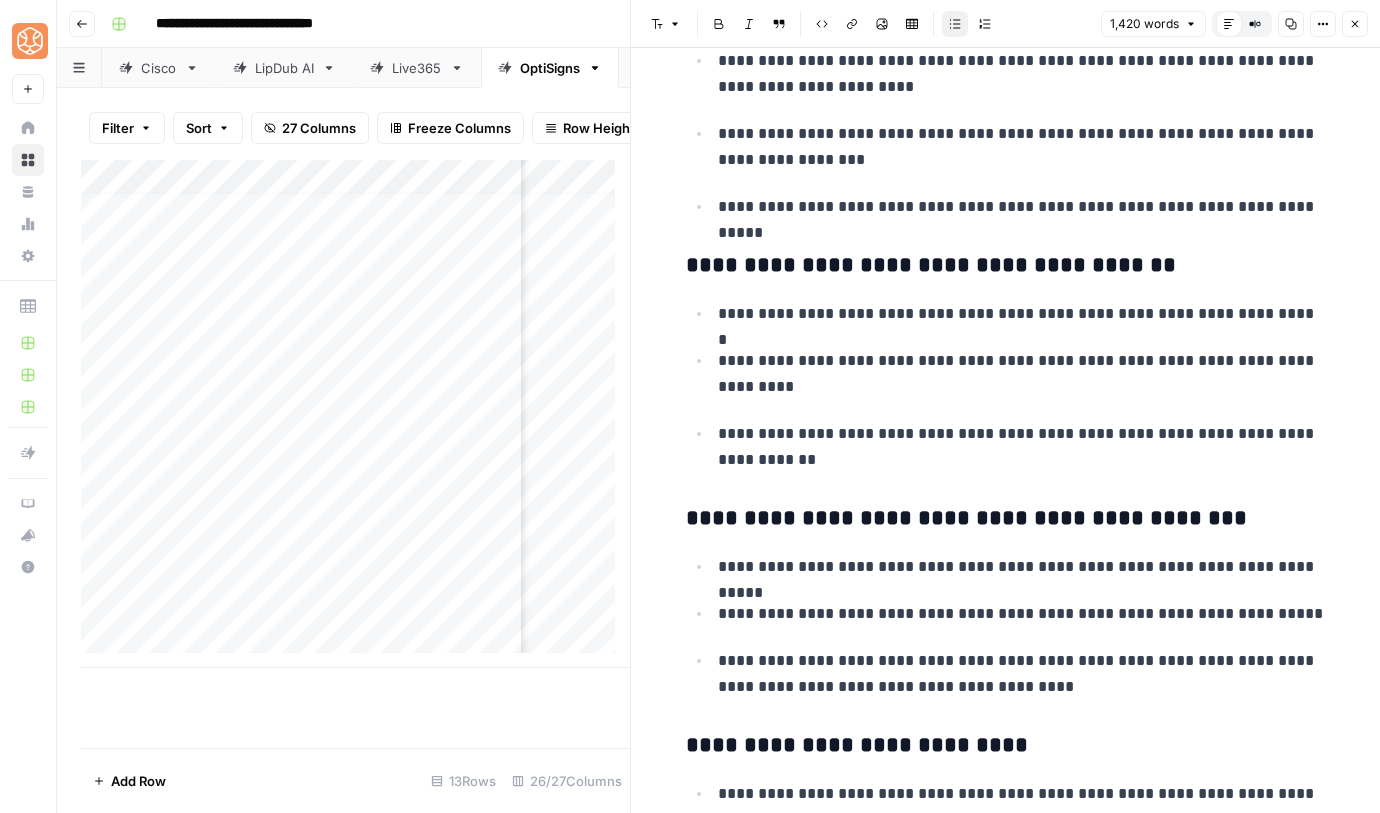 scroll, scrollTop: 8118, scrollLeft: 0, axis: vertical 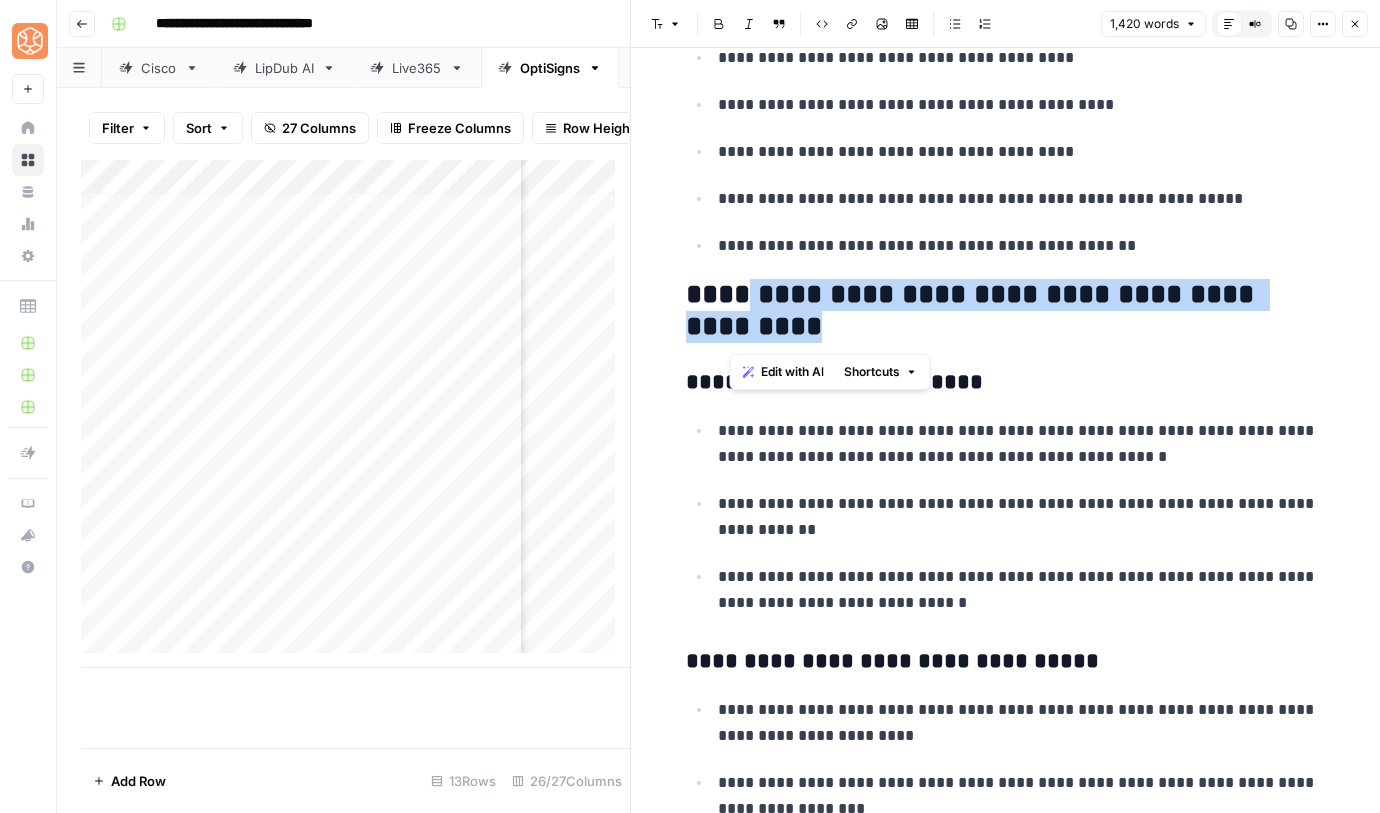 drag, startPoint x: 832, startPoint y: 322, endPoint x: 737, endPoint y: 302, distance: 97.082436 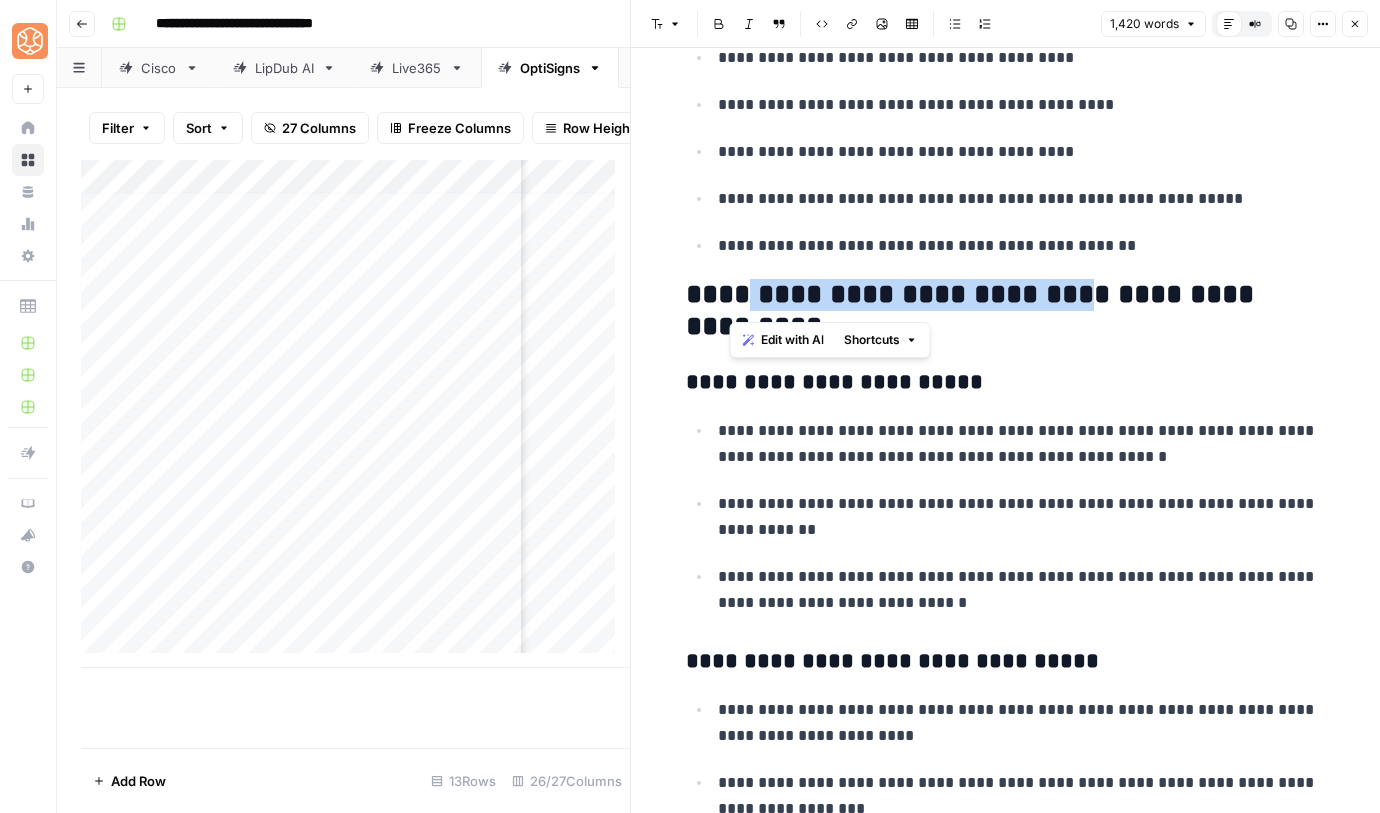 drag, startPoint x: 735, startPoint y: 301, endPoint x: 1081, endPoint y: 298, distance: 346.013 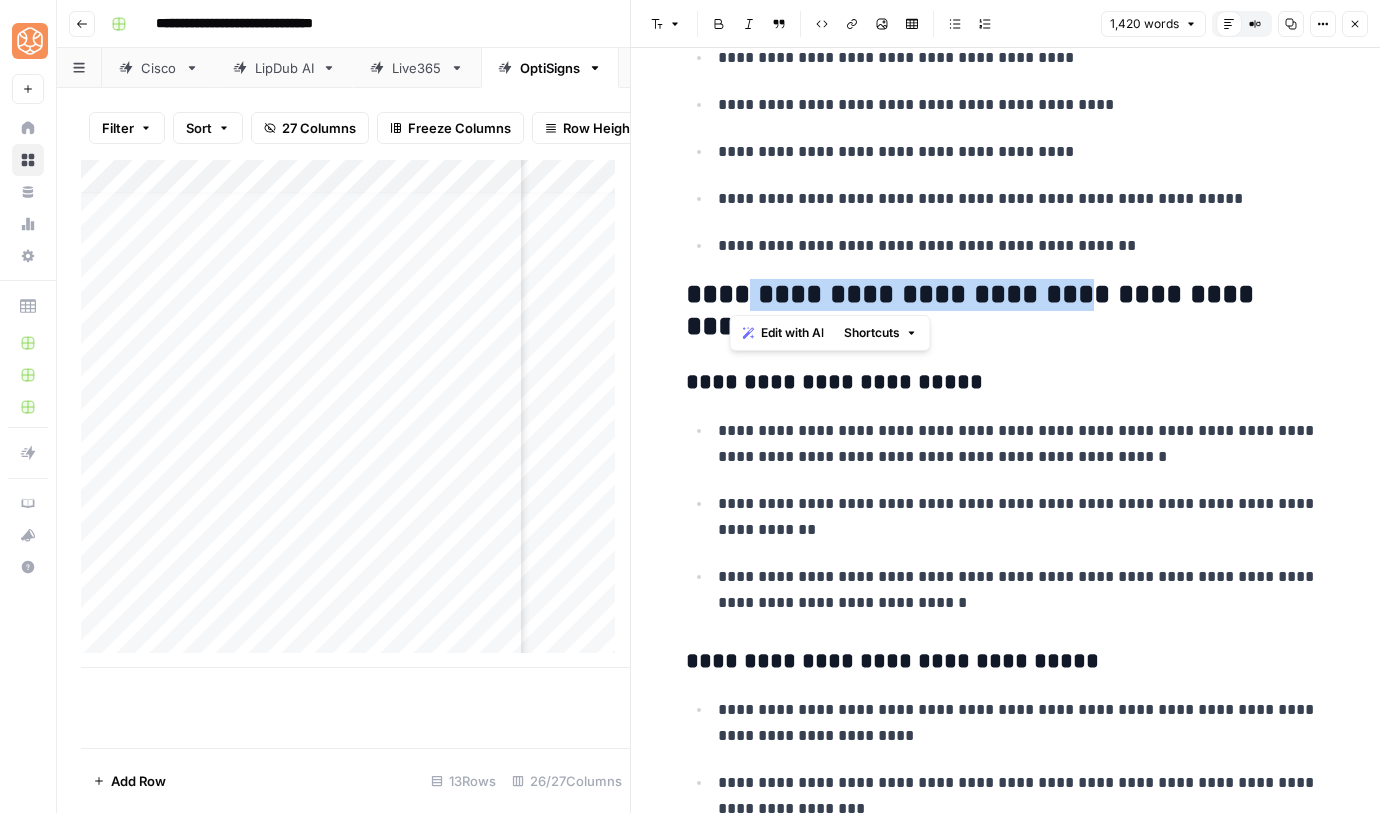 scroll, scrollTop: 7480, scrollLeft: 0, axis: vertical 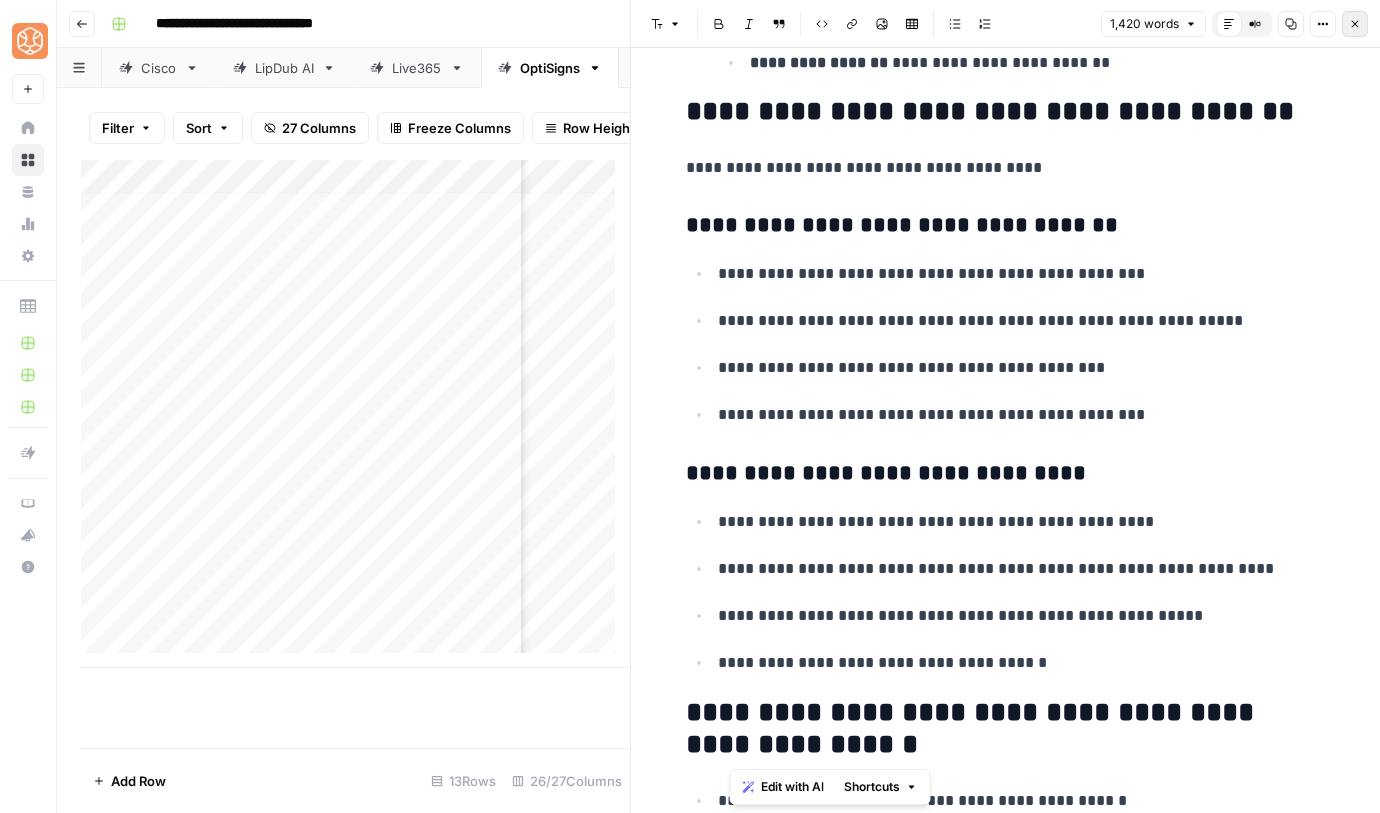 click 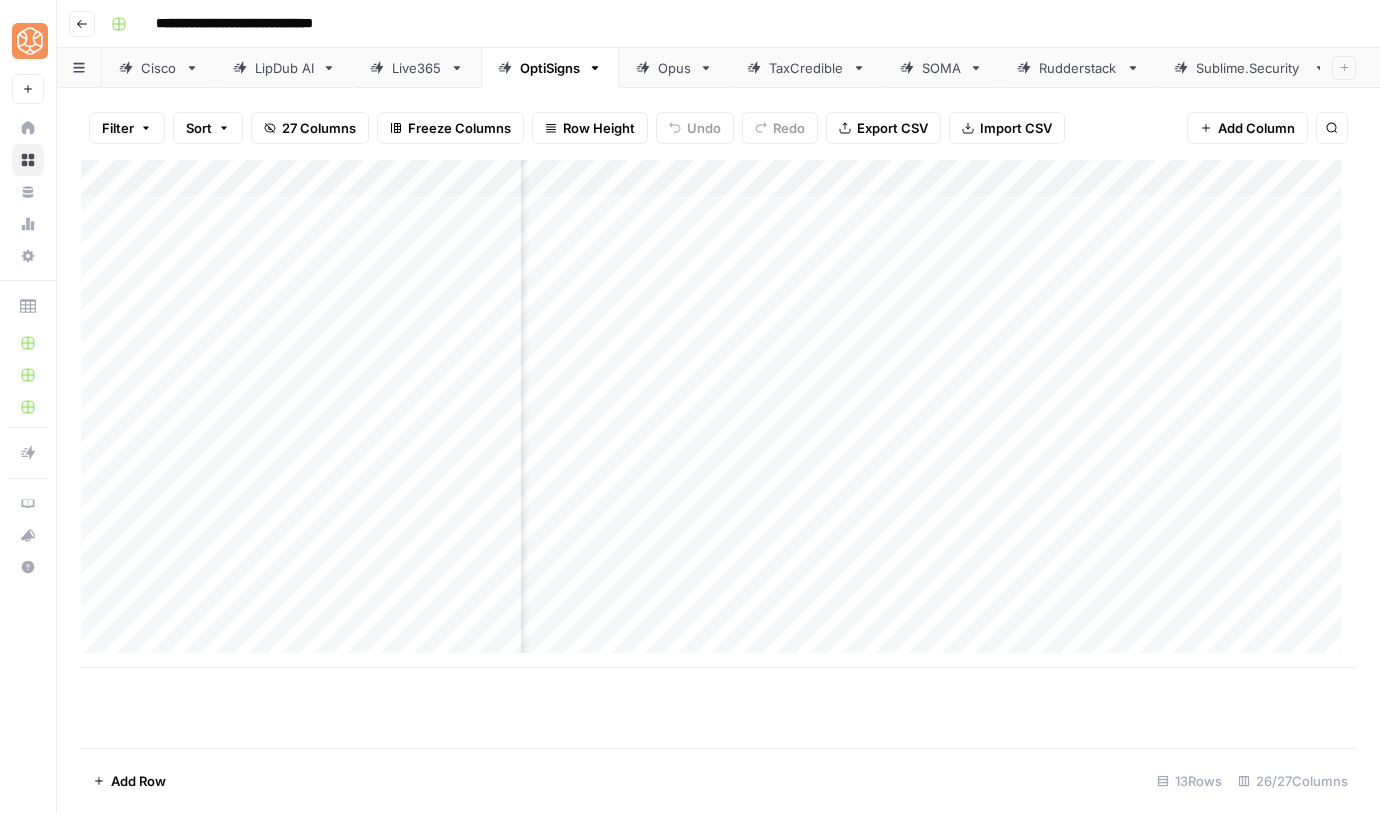 click on "Add Column" at bounding box center (718, 414) 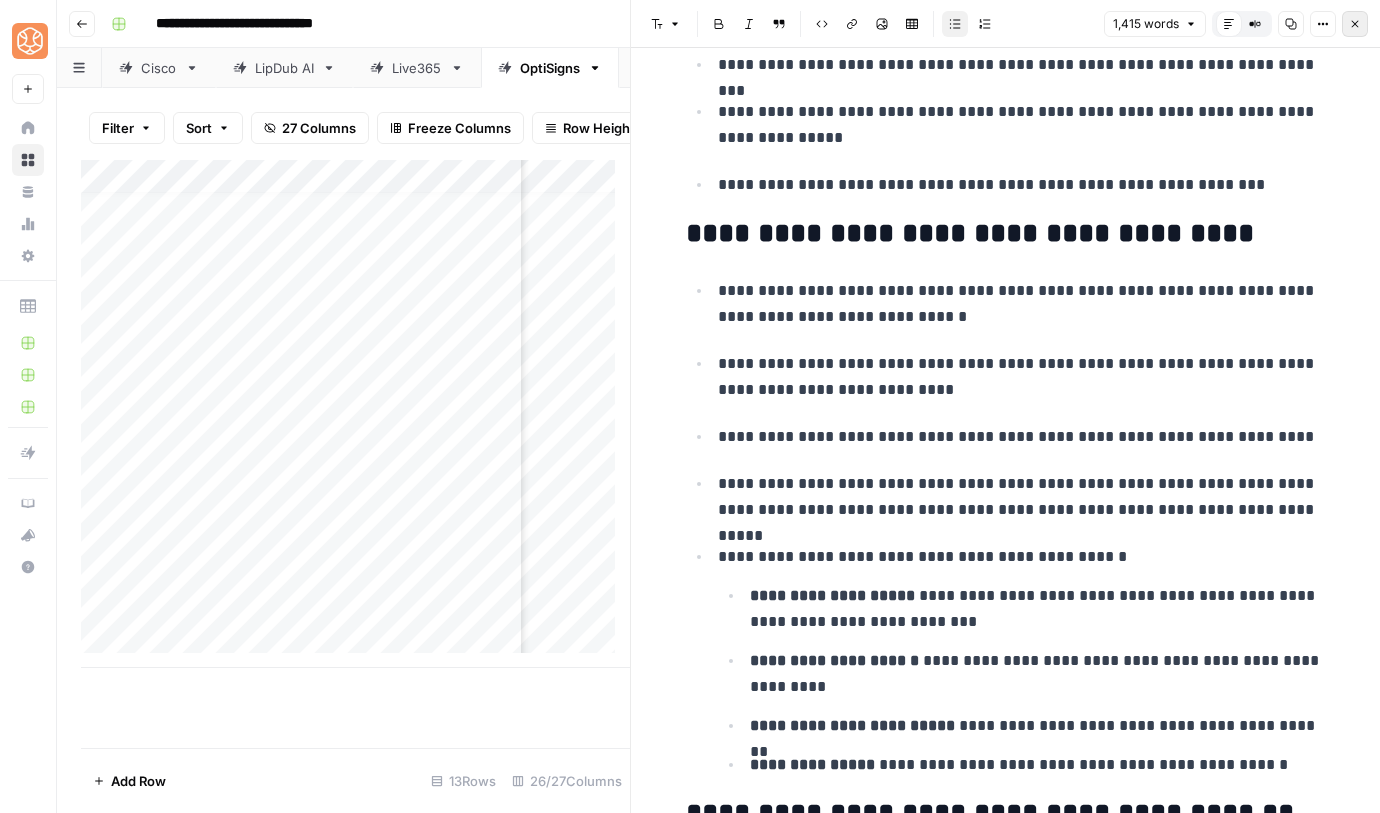 click 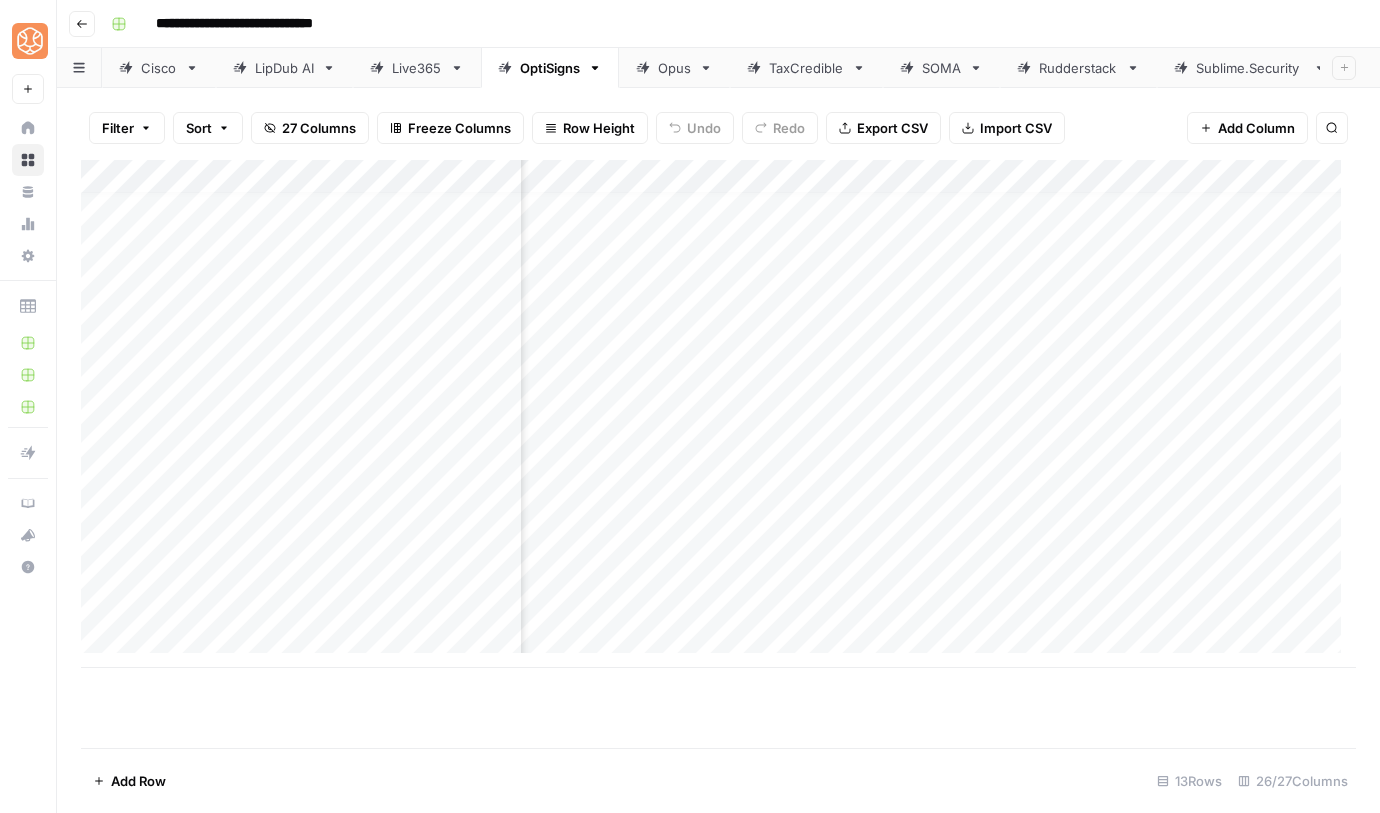 click on "Add Column" at bounding box center (718, 414) 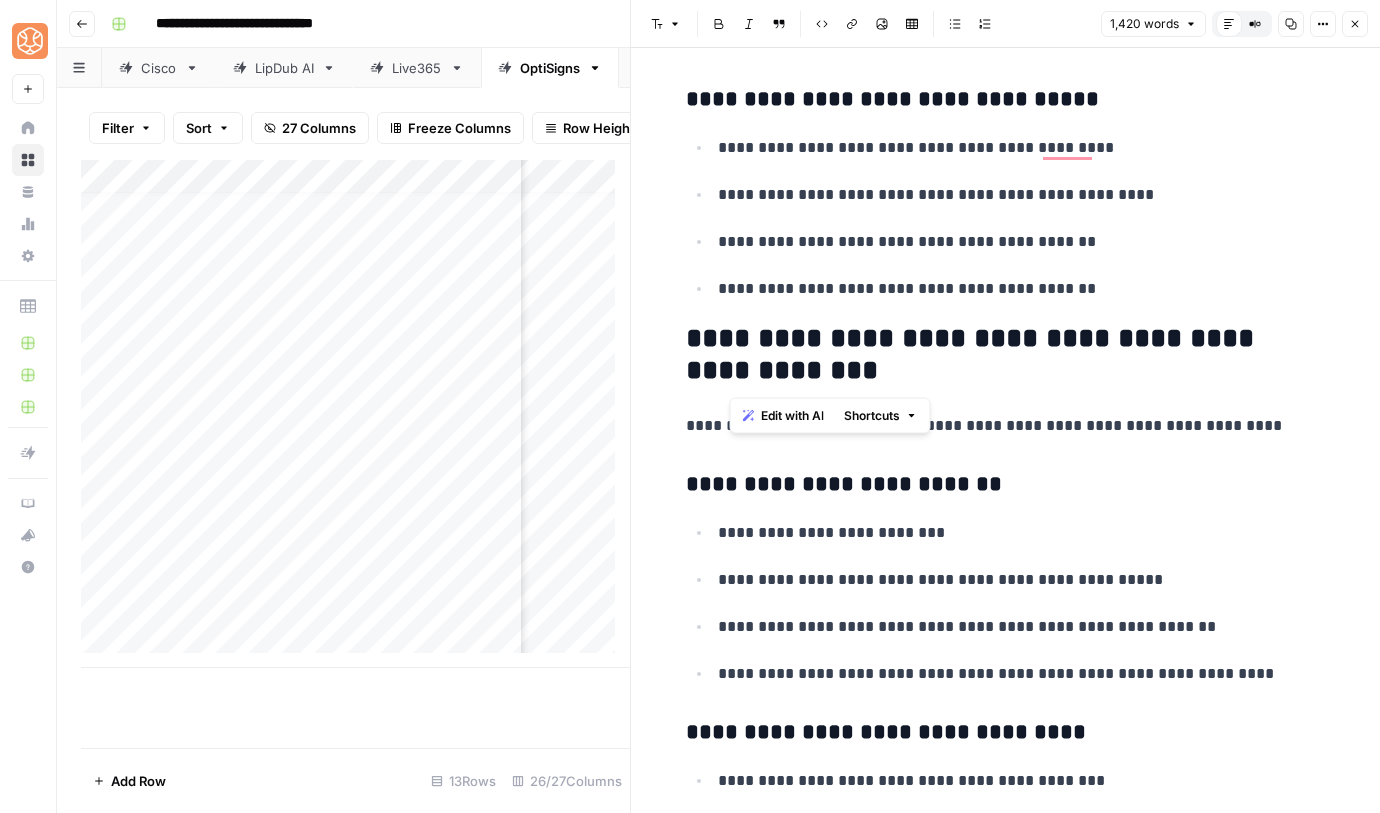 drag, startPoint x: 834, startPoint y: 376, endPoint x: 730, endPoint y: 344, distance: 108.81177 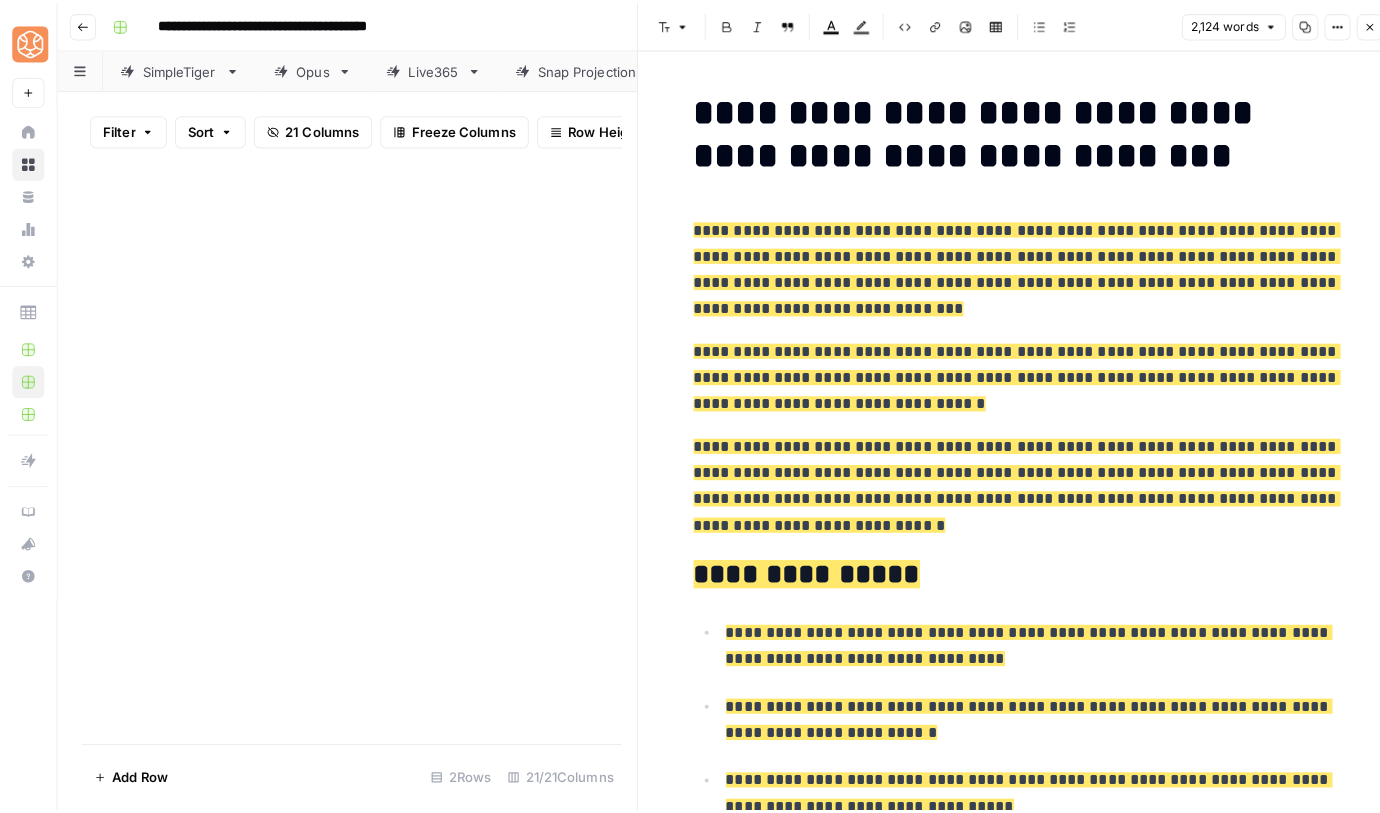 scroll, scrollTop: 0, scrollLeft: 0, axis: both 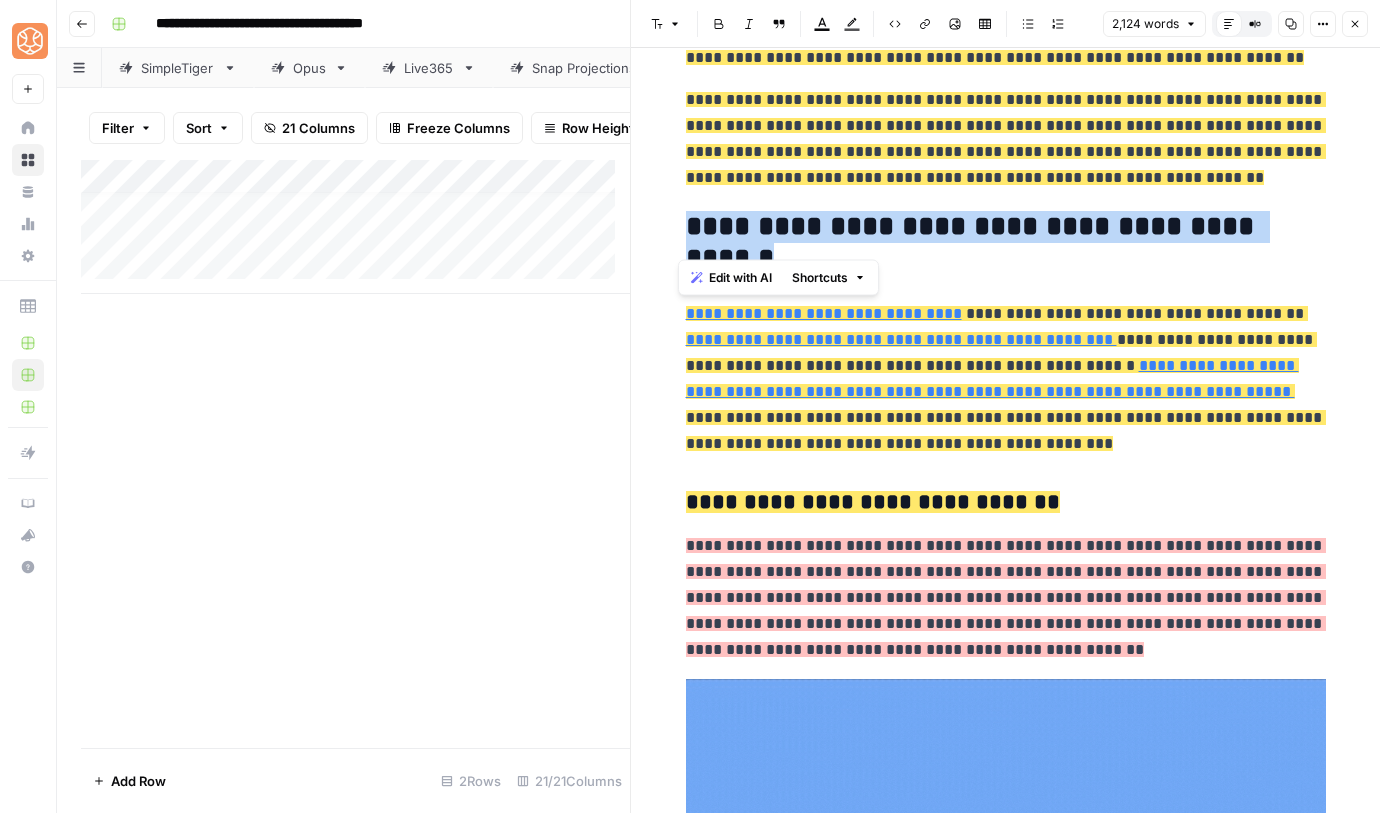 drag, startPoint x: 828, startPoint y: 235, endPoint x: 656, endPoint y: 197, distance: 176.14766 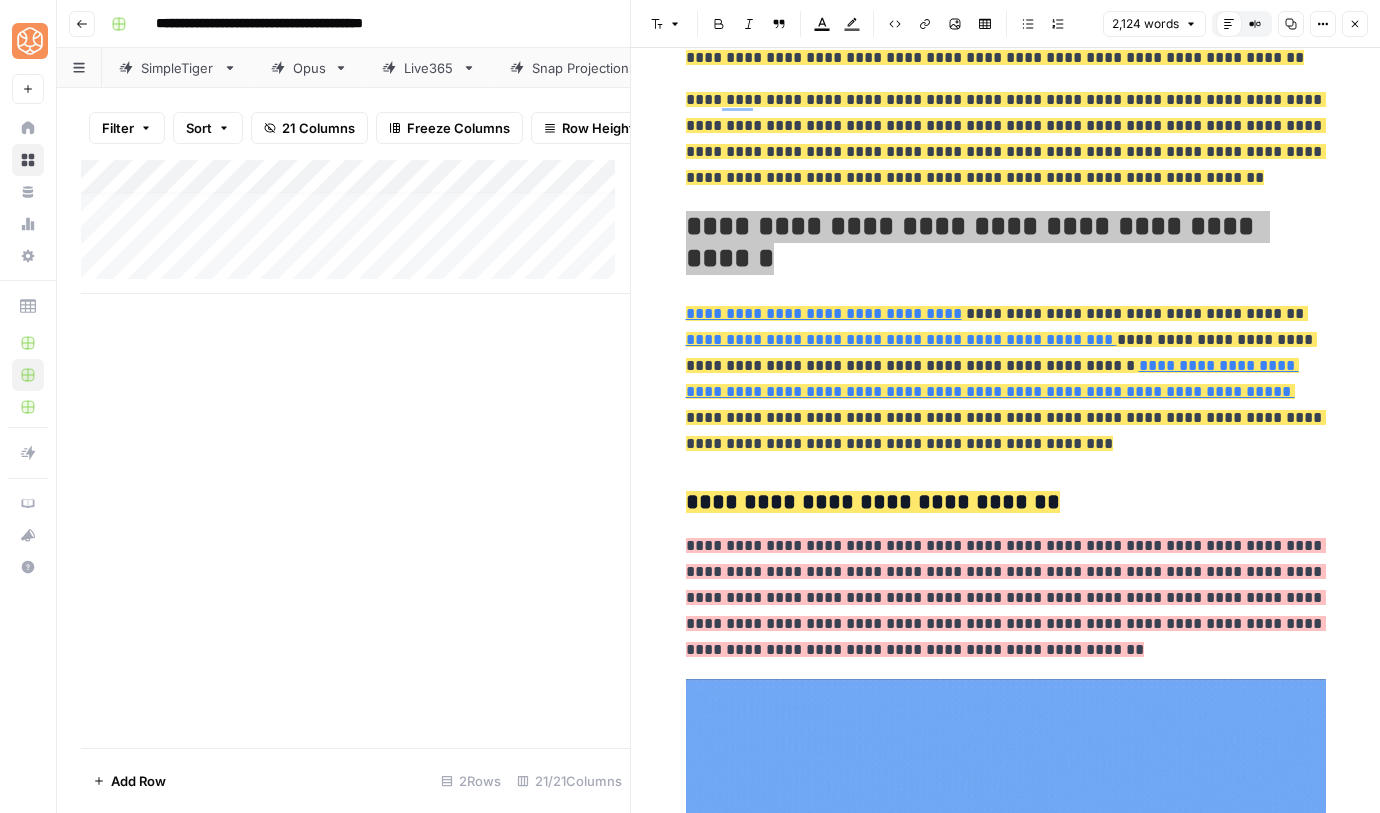 scroll, scrollTop: 1634, scrollLeft: 0, axis: vertical 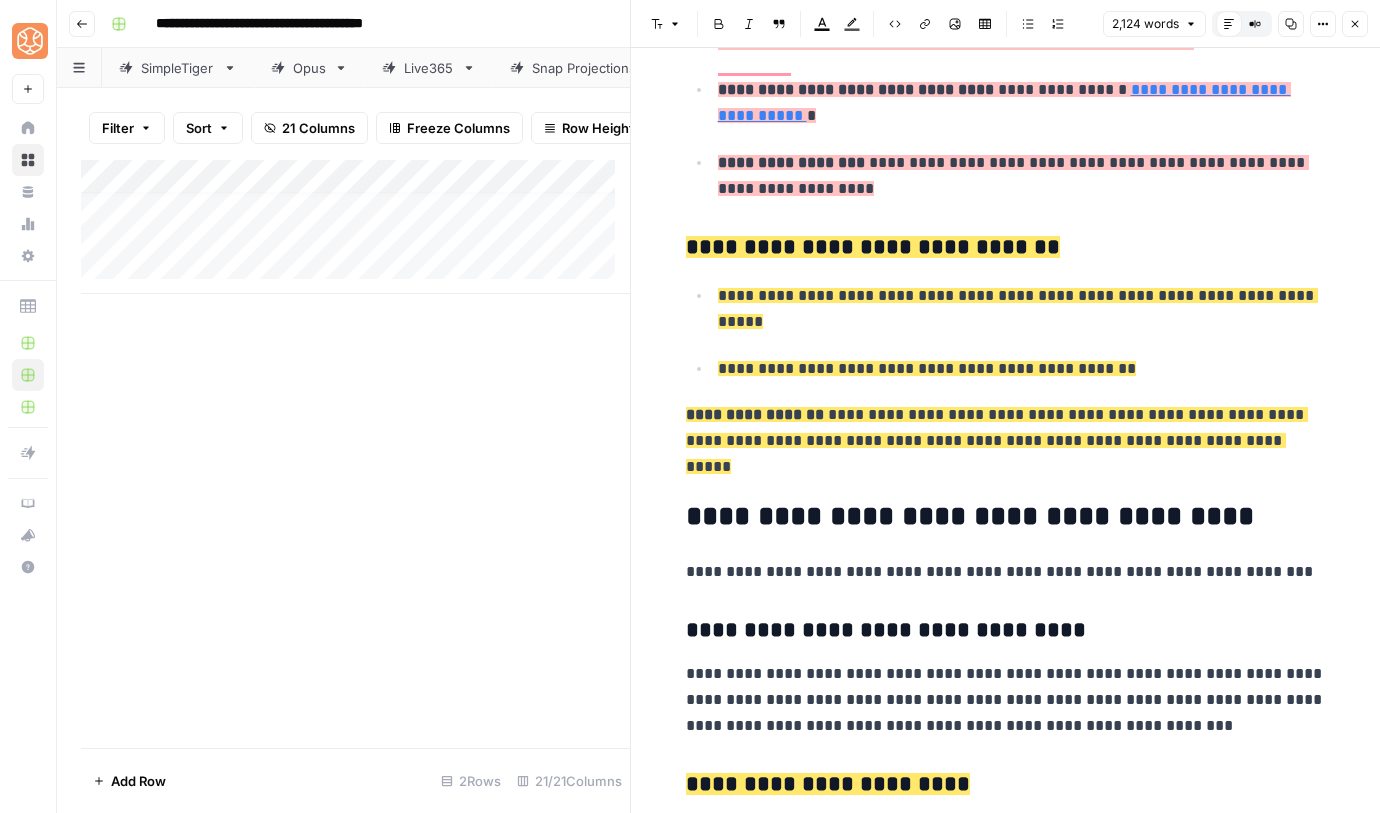 click on "**********" at bounding box center [1006, 801] 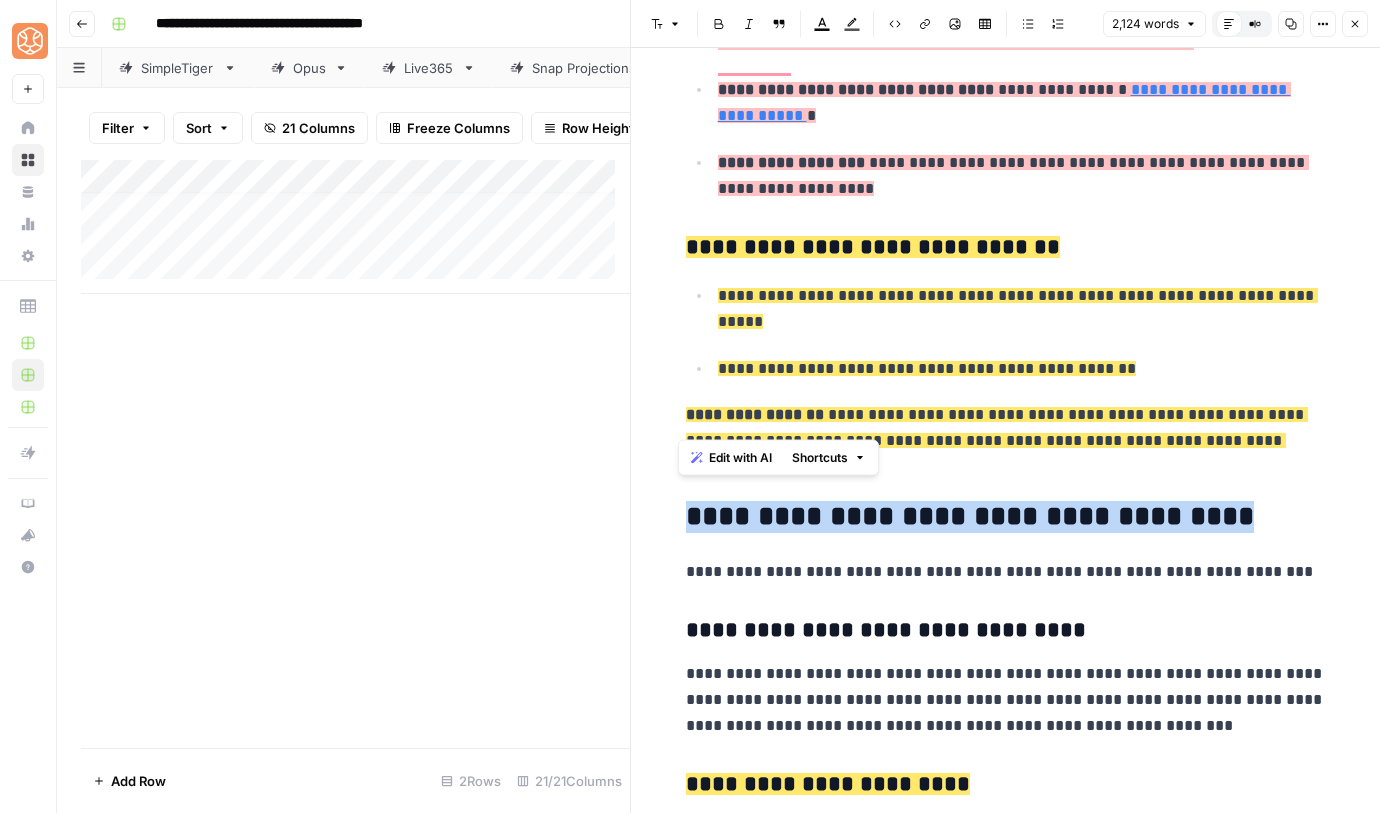 drag, startPoint x: 1229, startPoint y: 418, endPoint x: 672, endPoint y: 403, distance: 557.20197 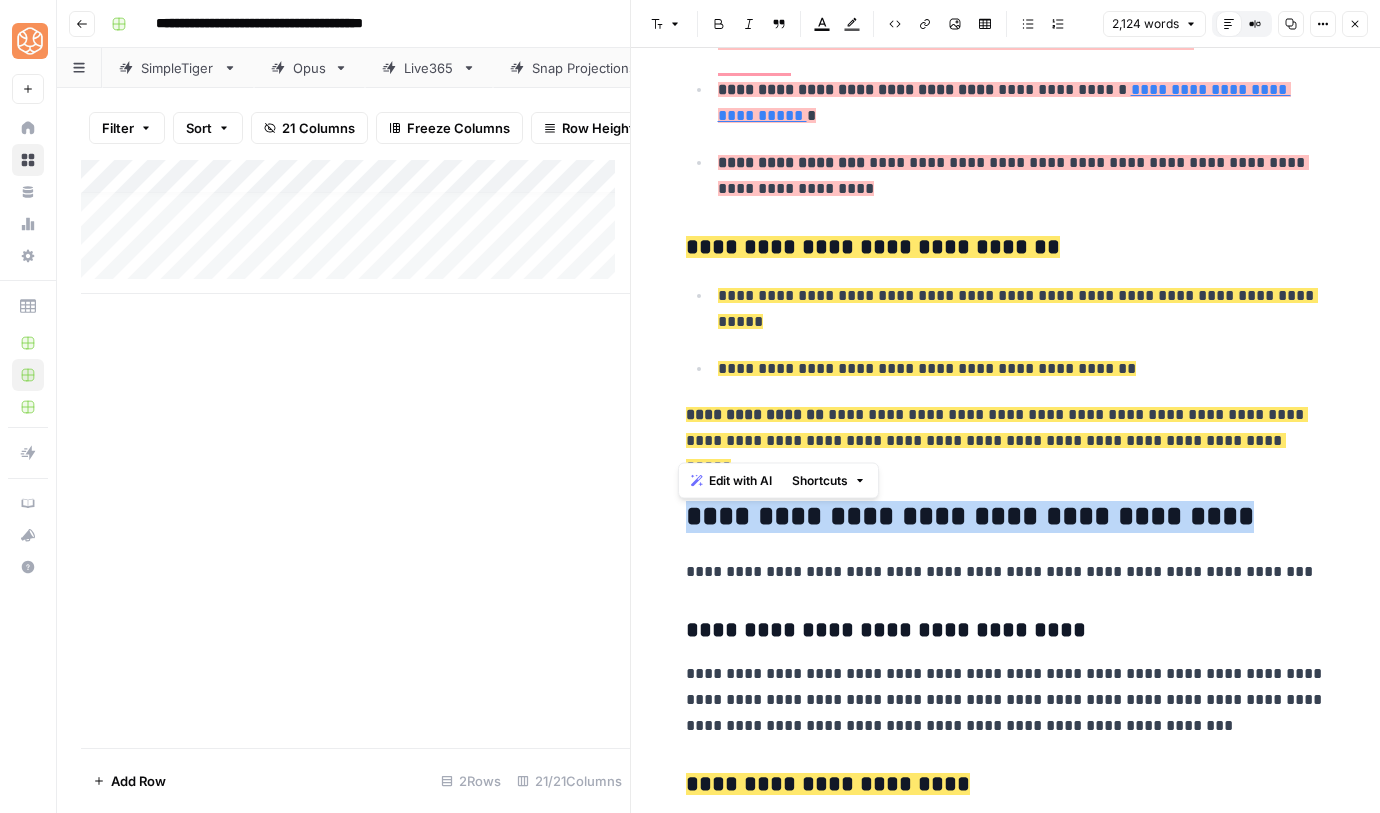 scroll, scrollTop: 3320, scrollLeft: 0, axis: vertical 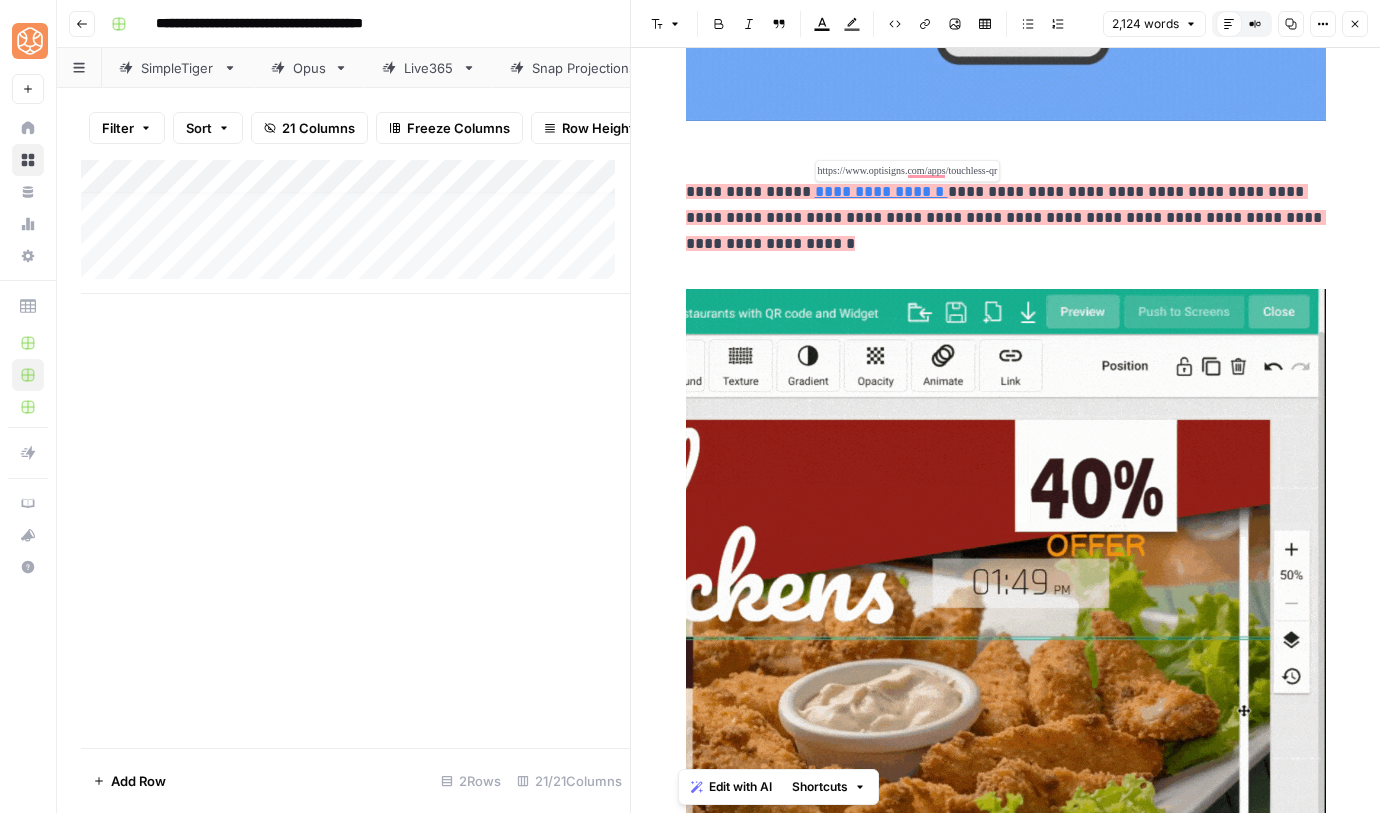click on "**********" at bounding box center (881, 191) 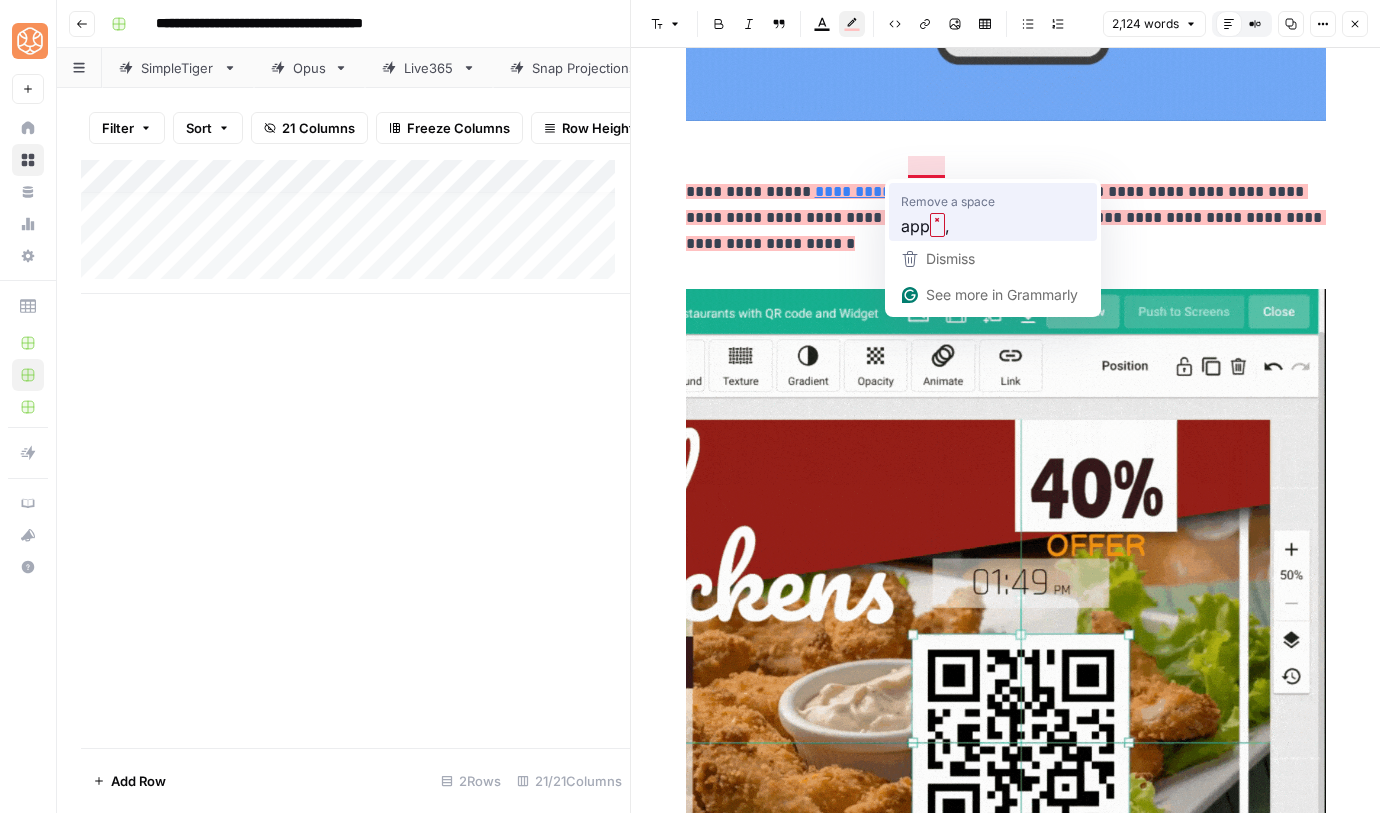 type 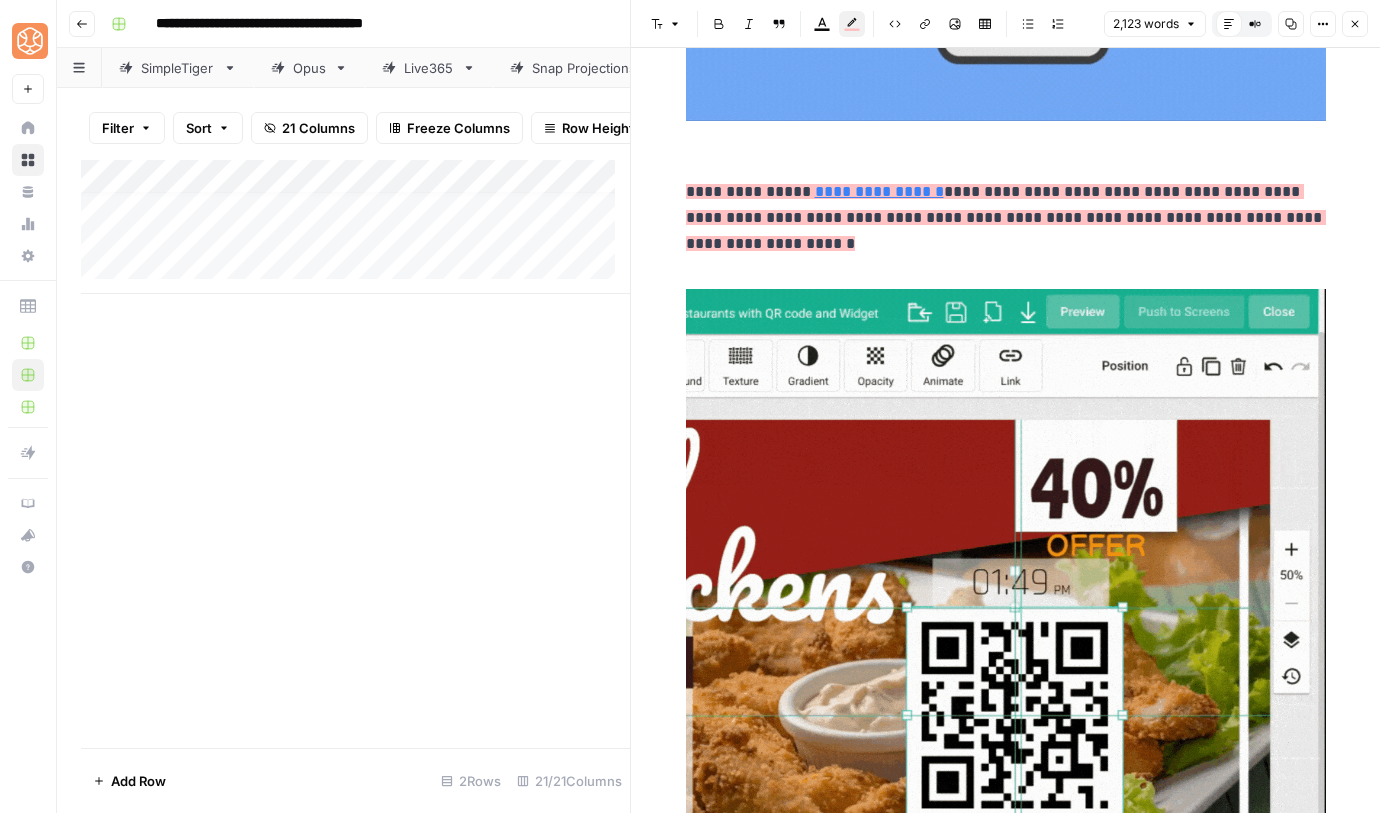 click on "**********" at bounding box center (1006, 218) 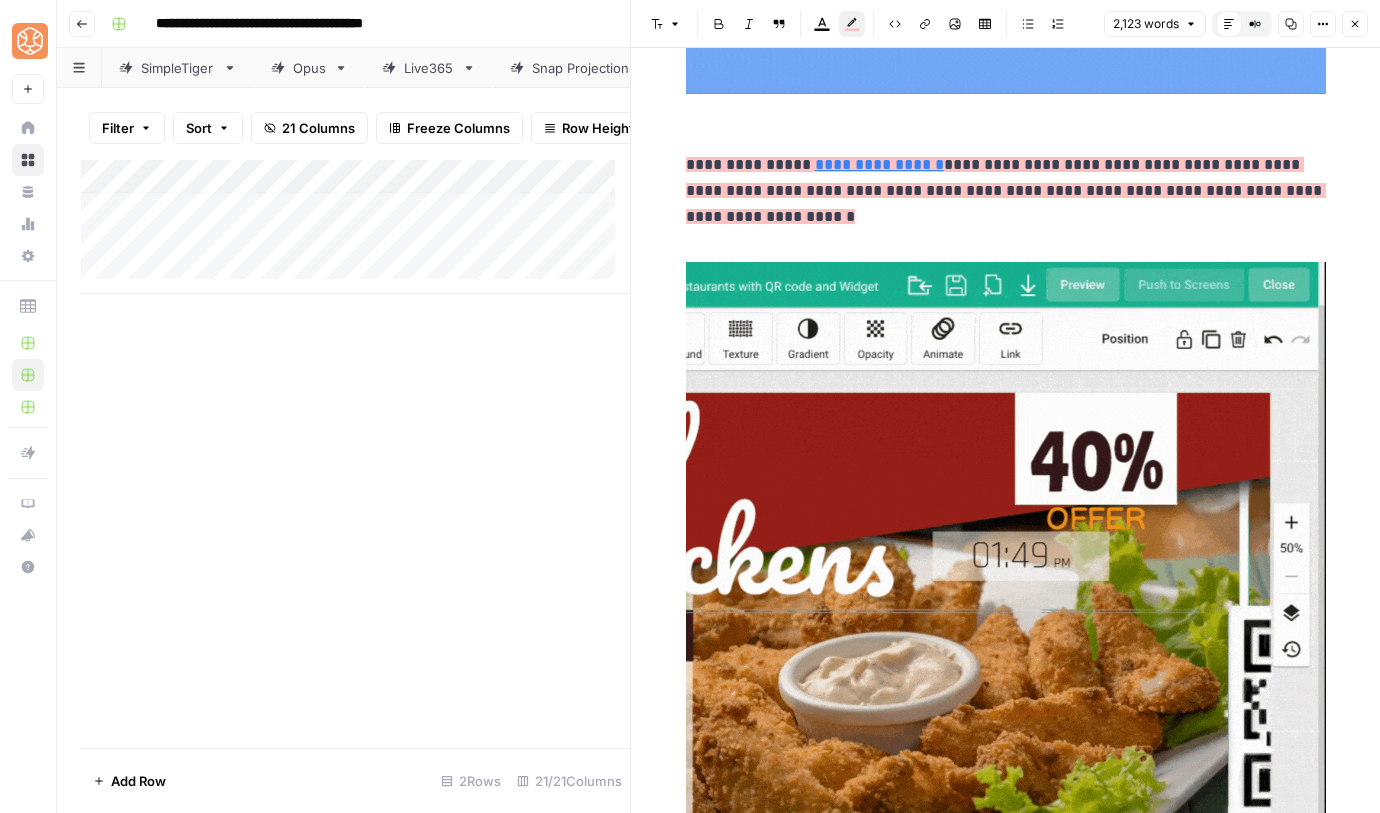 click on "**********" at bounding box center [1006, 191] 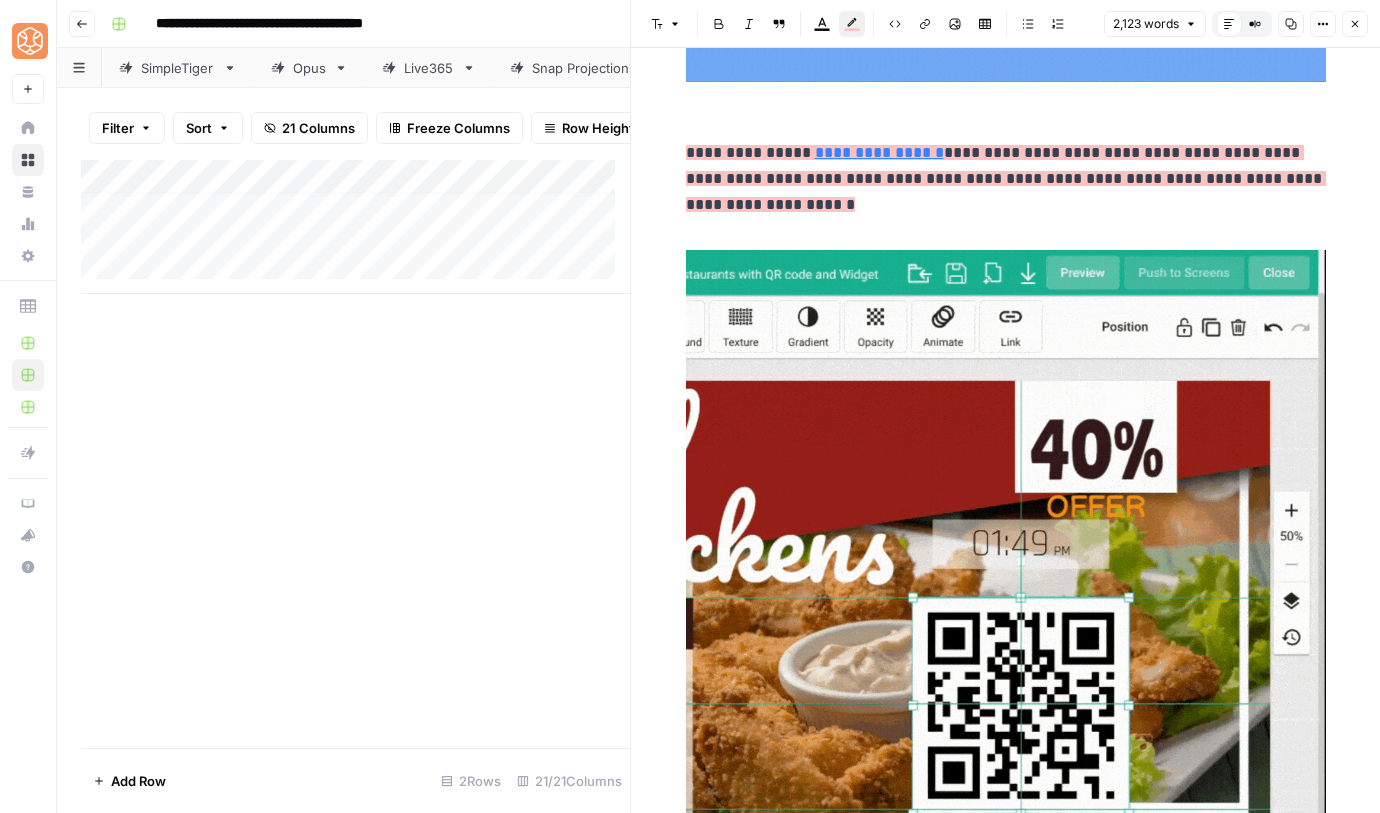 click on "**********" at bounding box center [1006, 179] 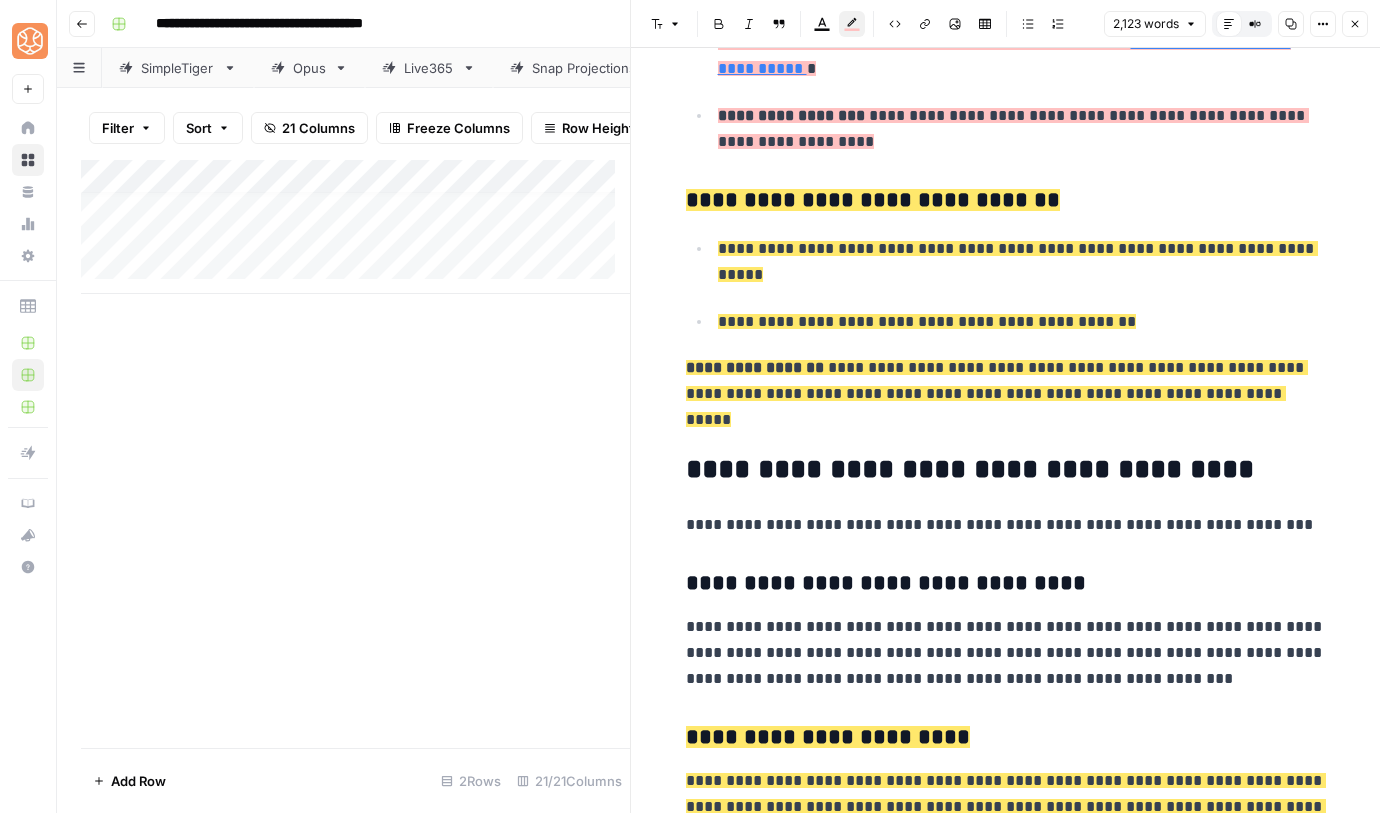 click on "**********" at bounding box center [1006, 285] 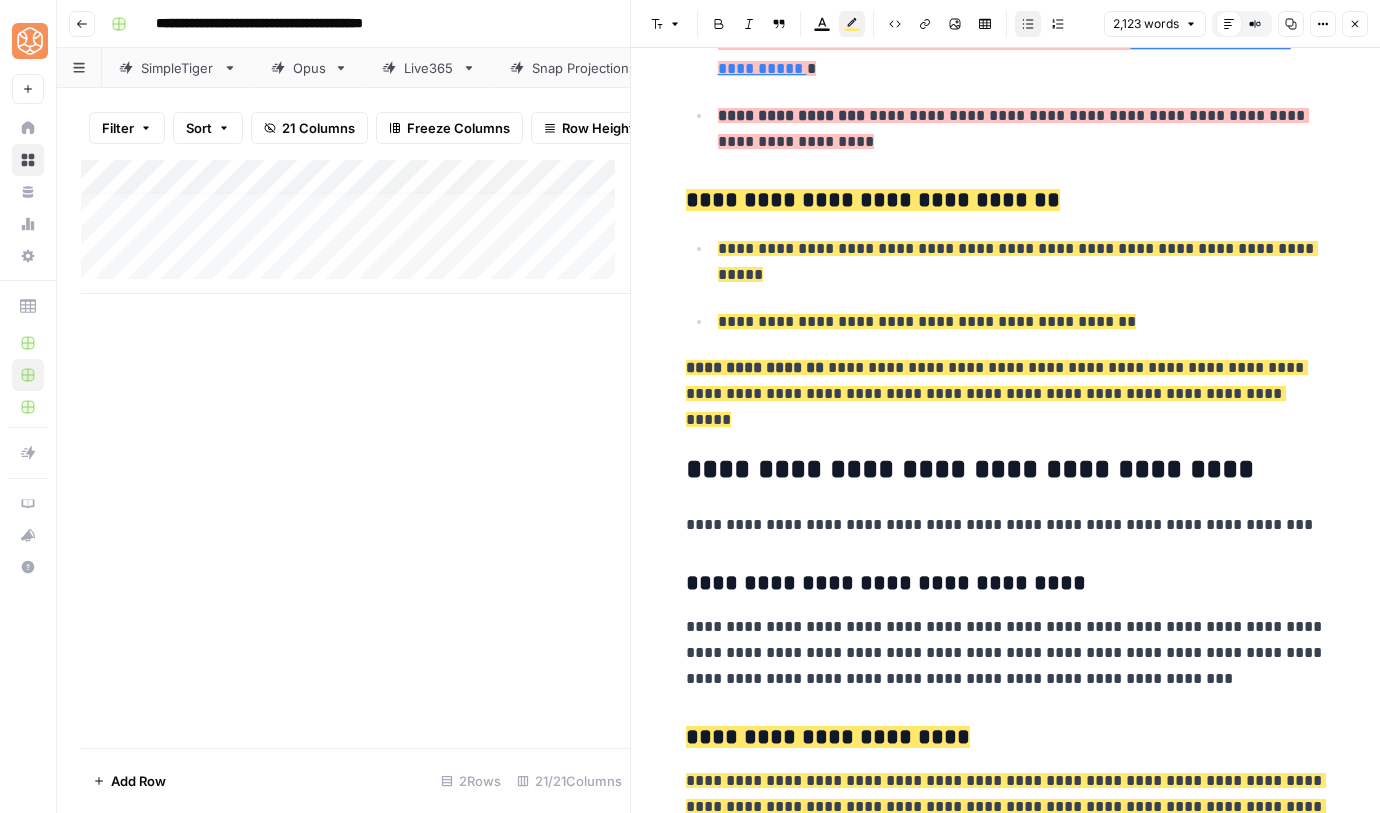 click on "**********" at bounding box center (1006, 285) 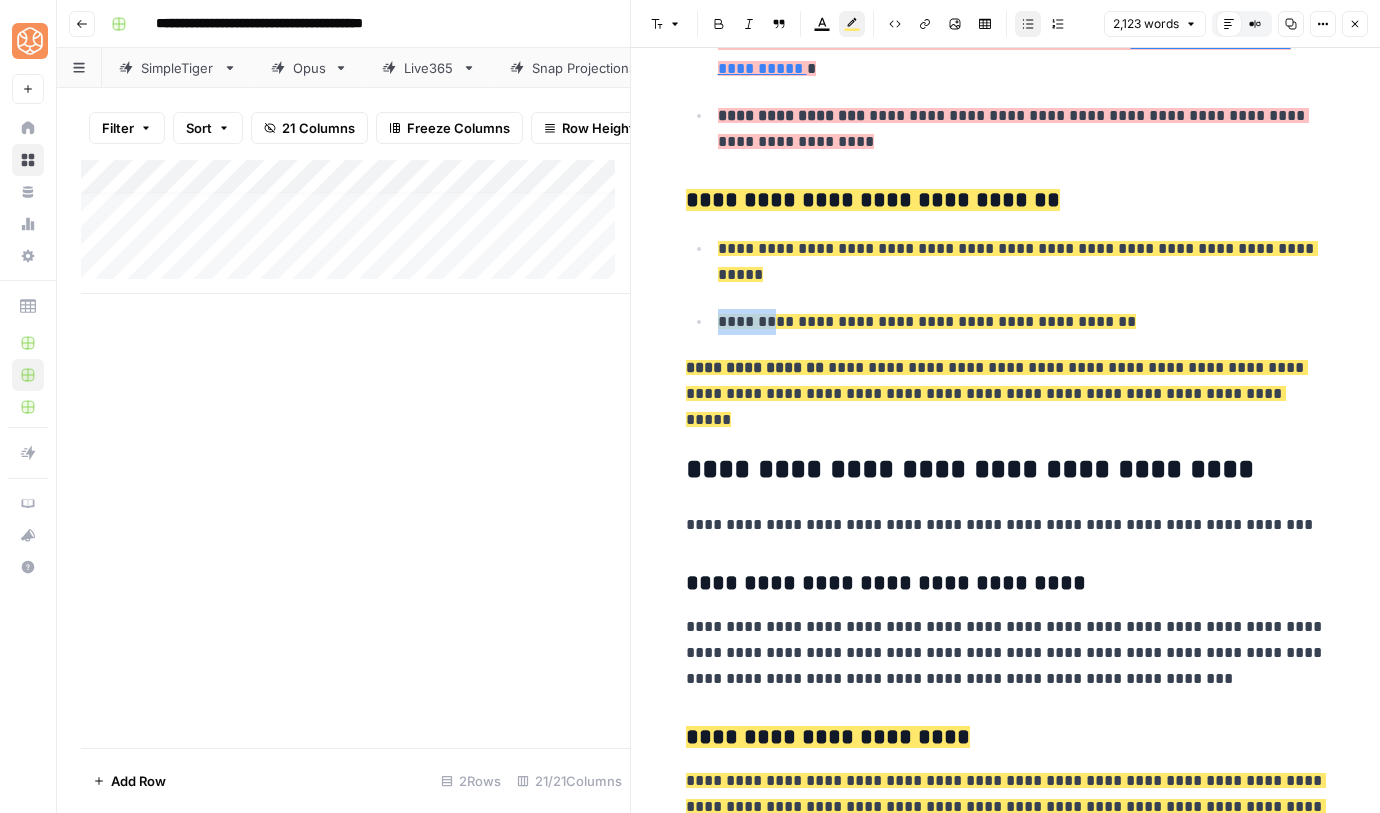 click on "**********" at bounding box center [1006, 285] 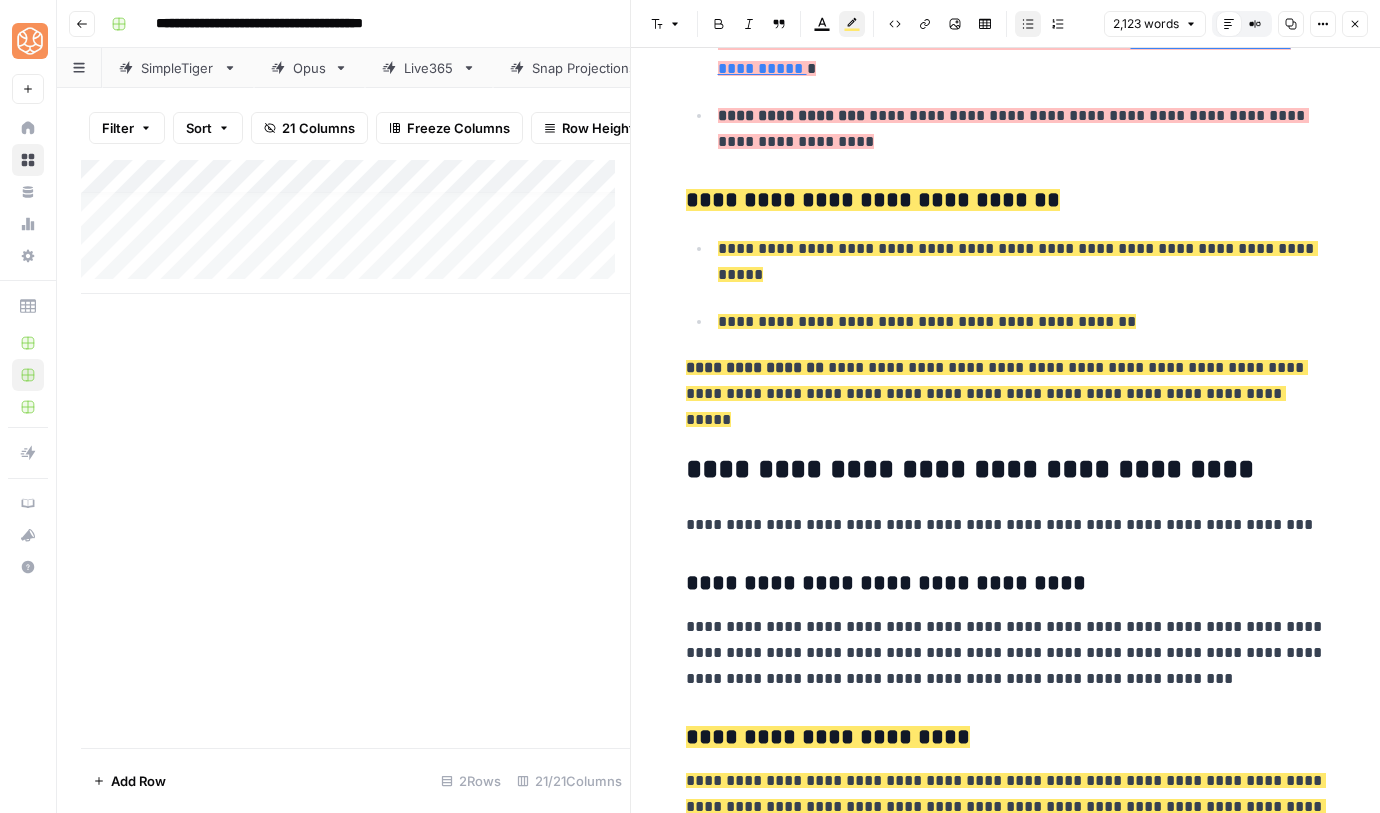 click on "**********" at bounding box center (1006, 285) 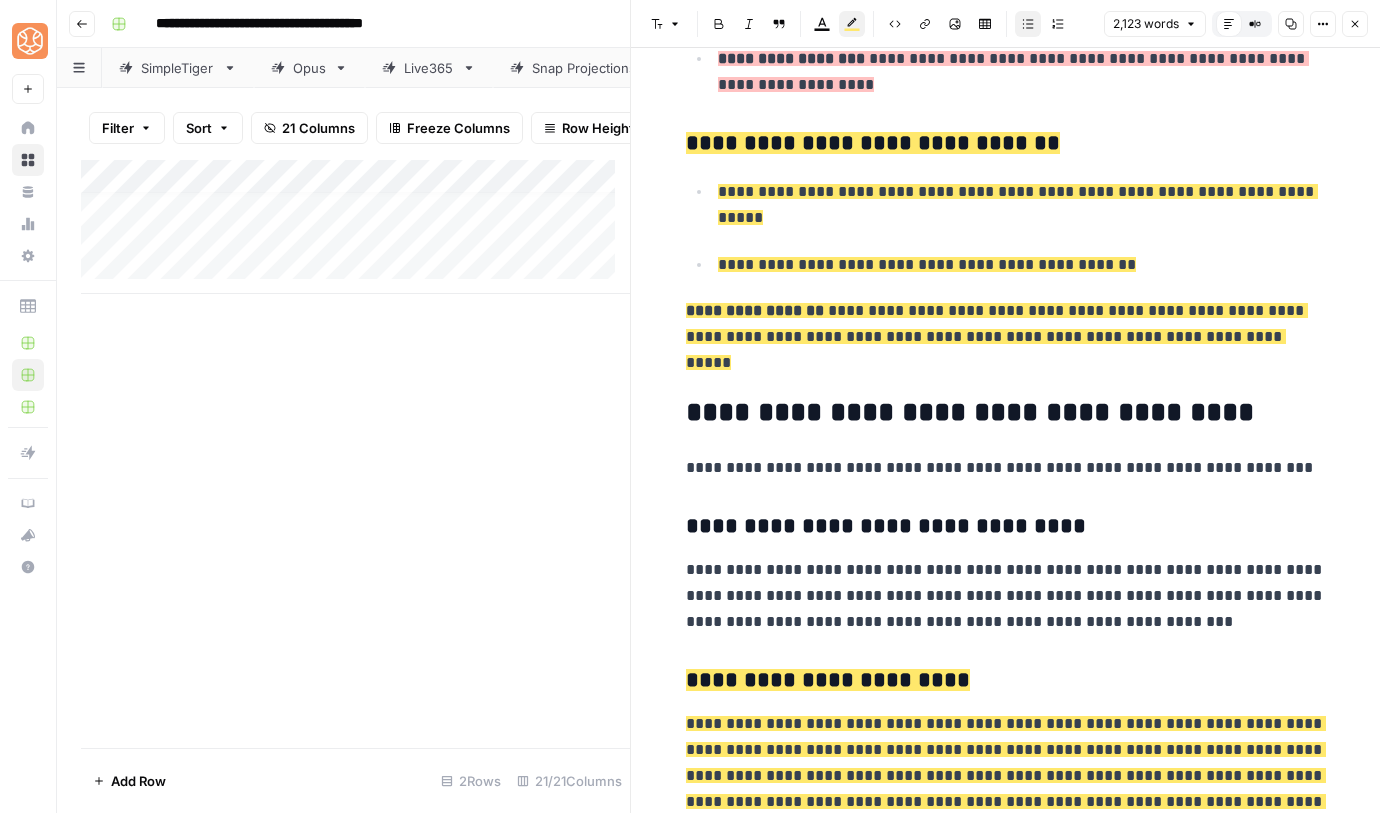 click on "**********" at bounding box center [1006, 697] 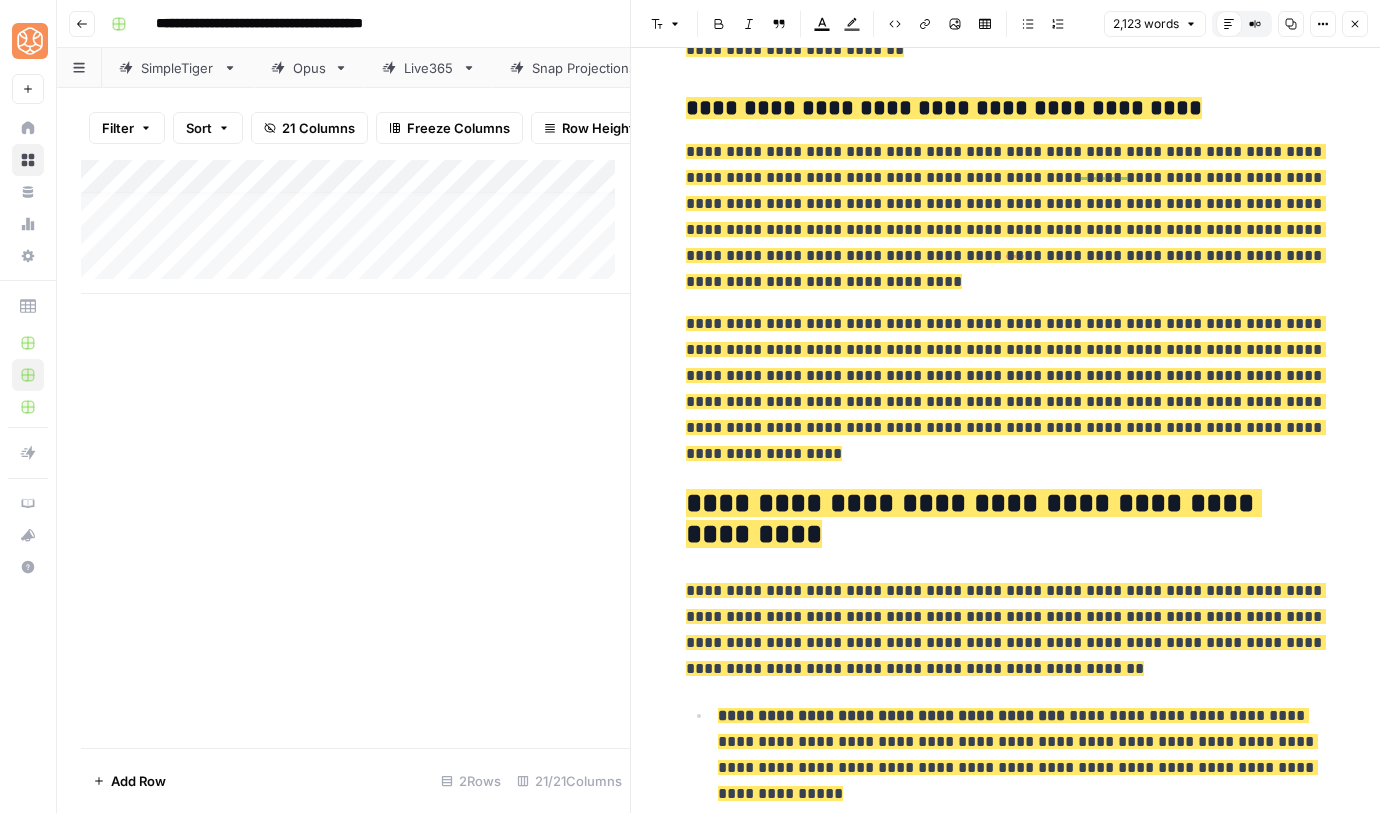 scroll, scrollTop: 7628, scrollLeft: 0, axis: vertical 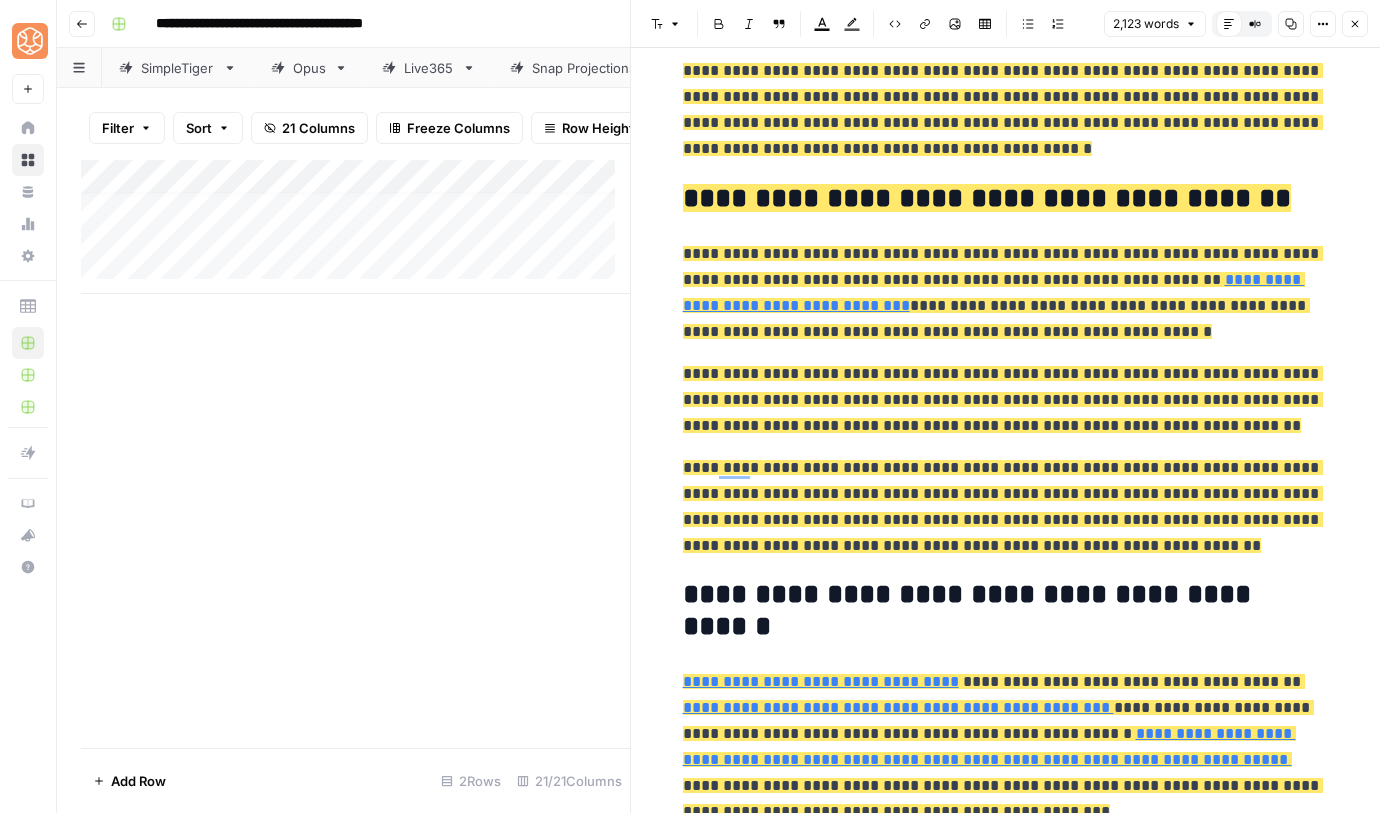 click on "**********" at bounding box center [1003, 266] 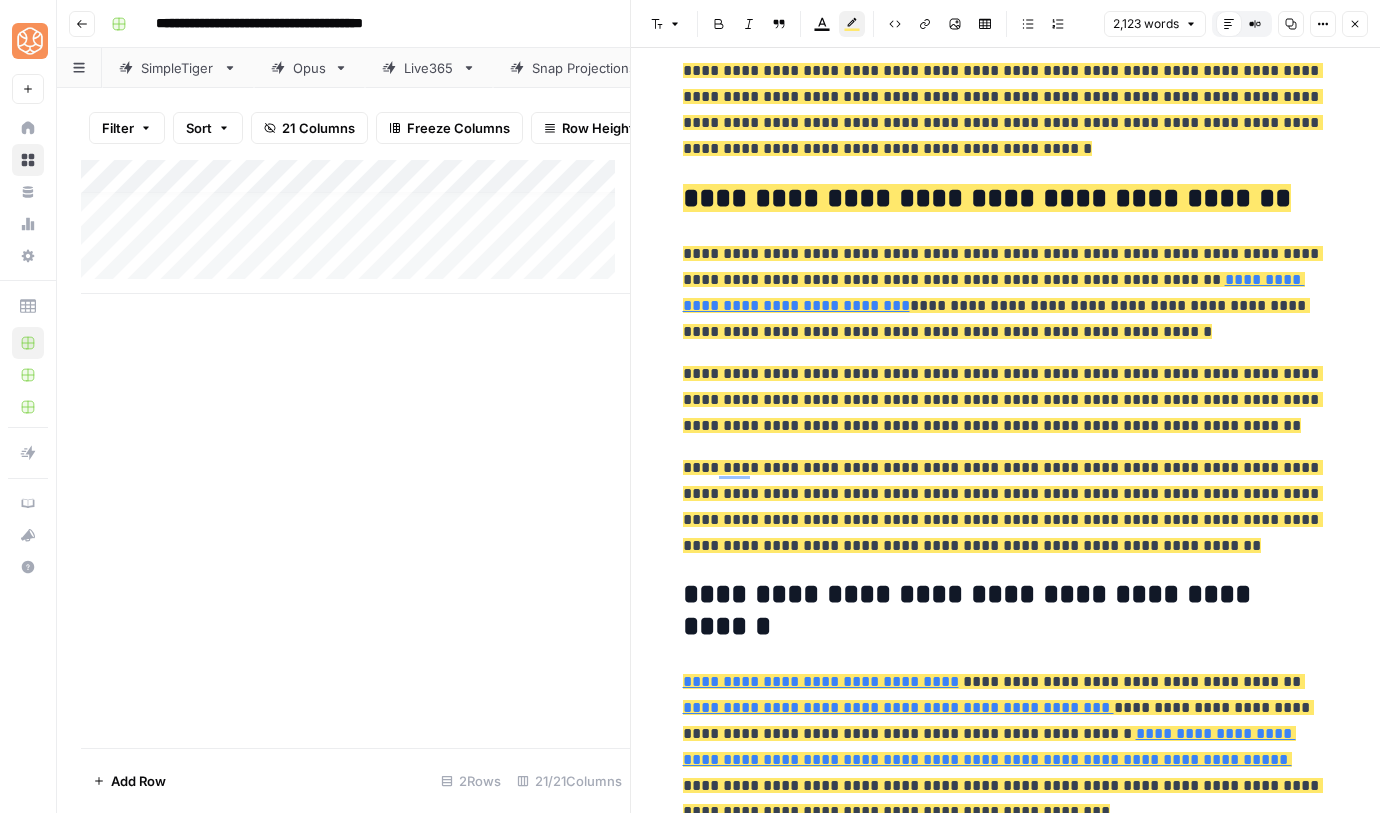 scroll, scrollTop: 1279, scrollLeft: 0, axis: vertical 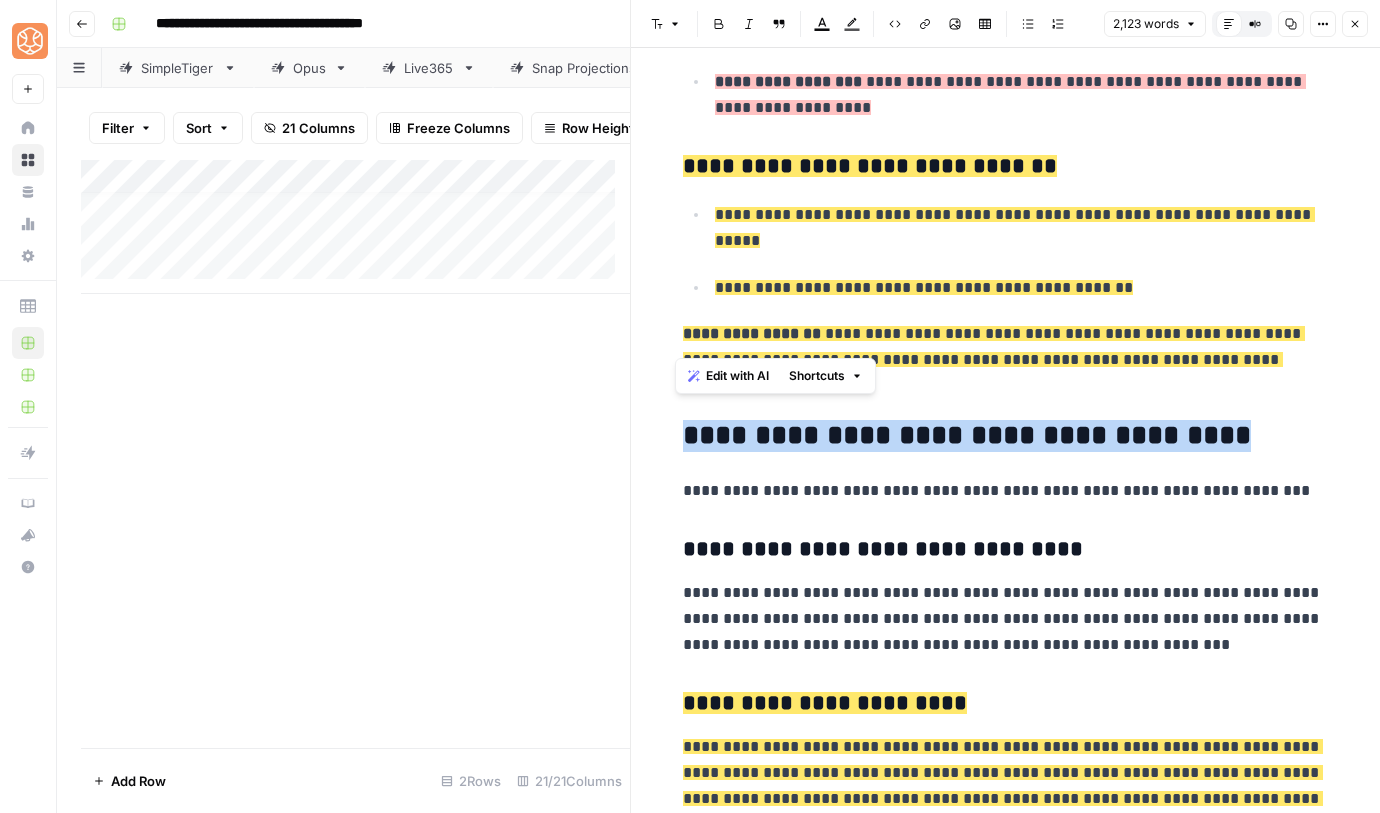 drag, startPoint x: 678, startPoint y: 326, endPoint x: 1218, endPoint y: 330, distance: 540.01483 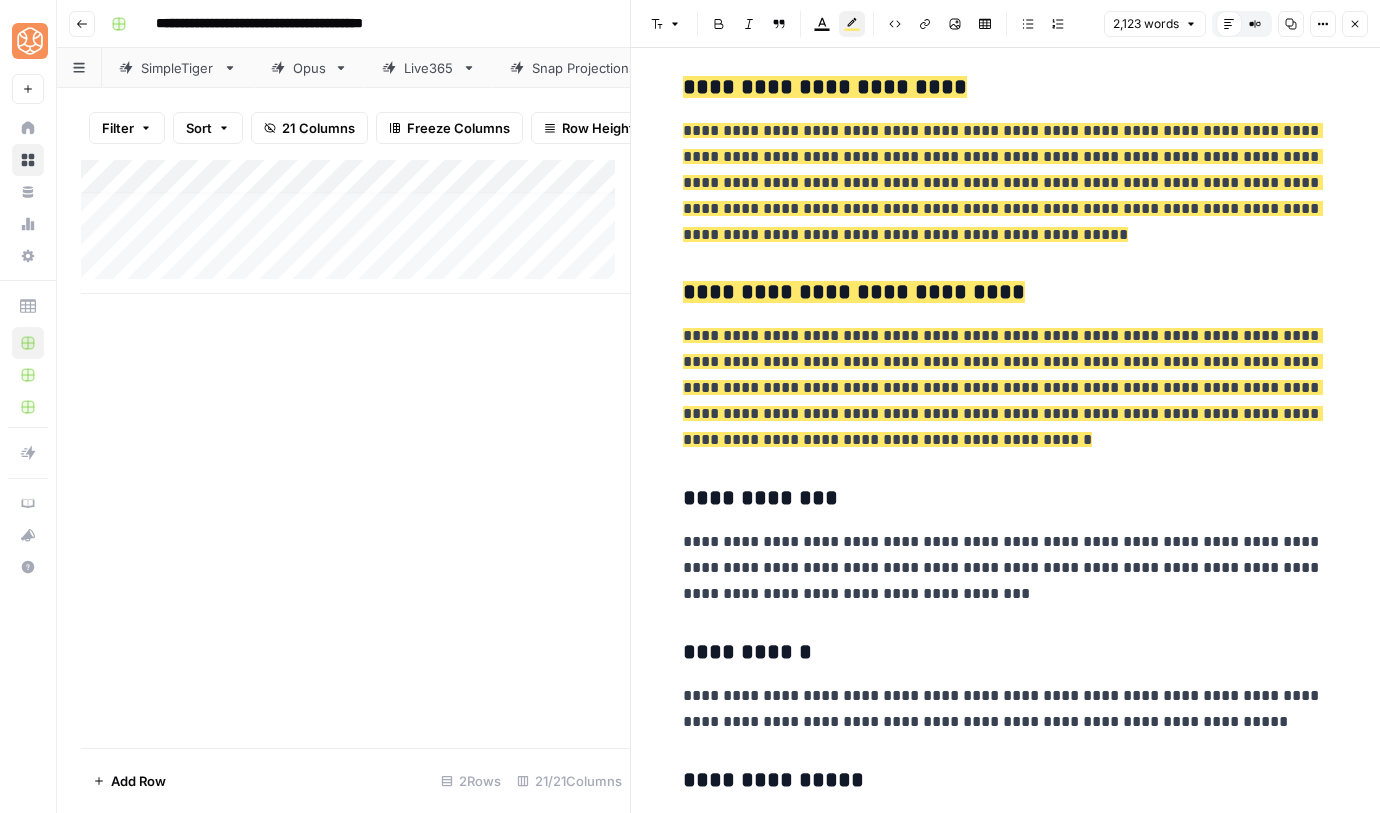 click on "**********" at bounding box center (1003, 388) 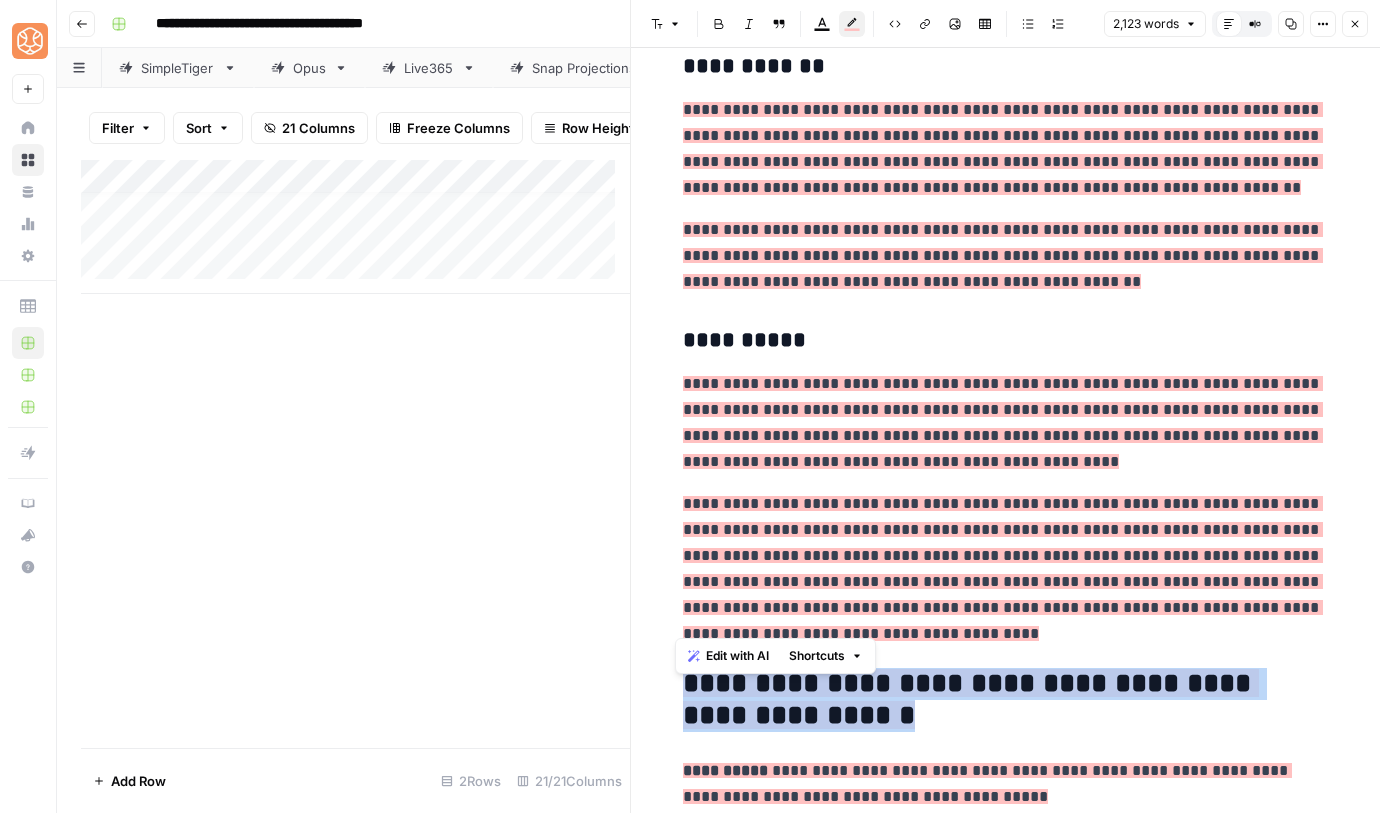 drag, startPoint x: 823, startPoint y: 614, endPoint x: 653, endPoint y: 568, distance: 176.1136 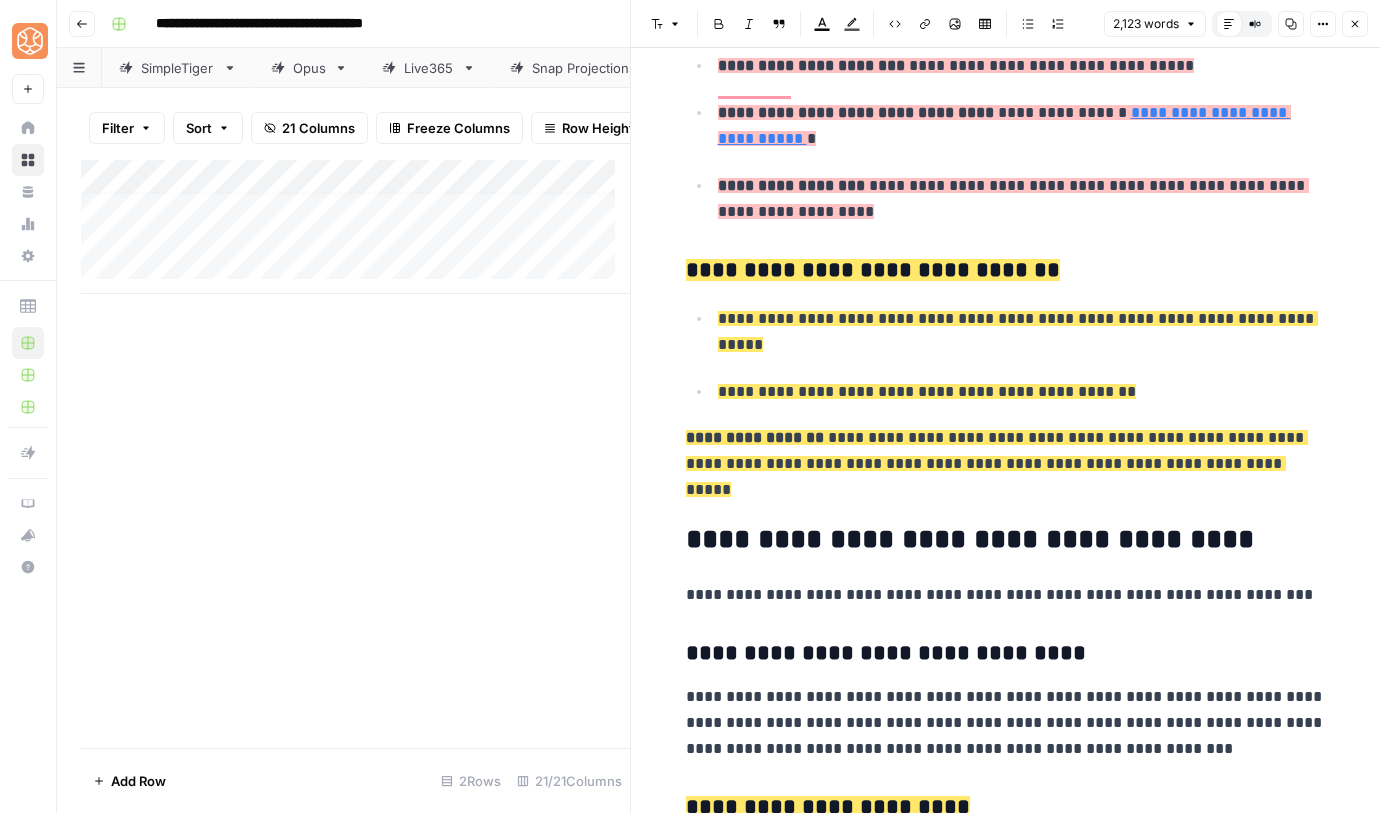 drag, startPoint x: 1225, startPoint y: 430, endPoint x: 606, endPoint y: 434, distance: 619.01294 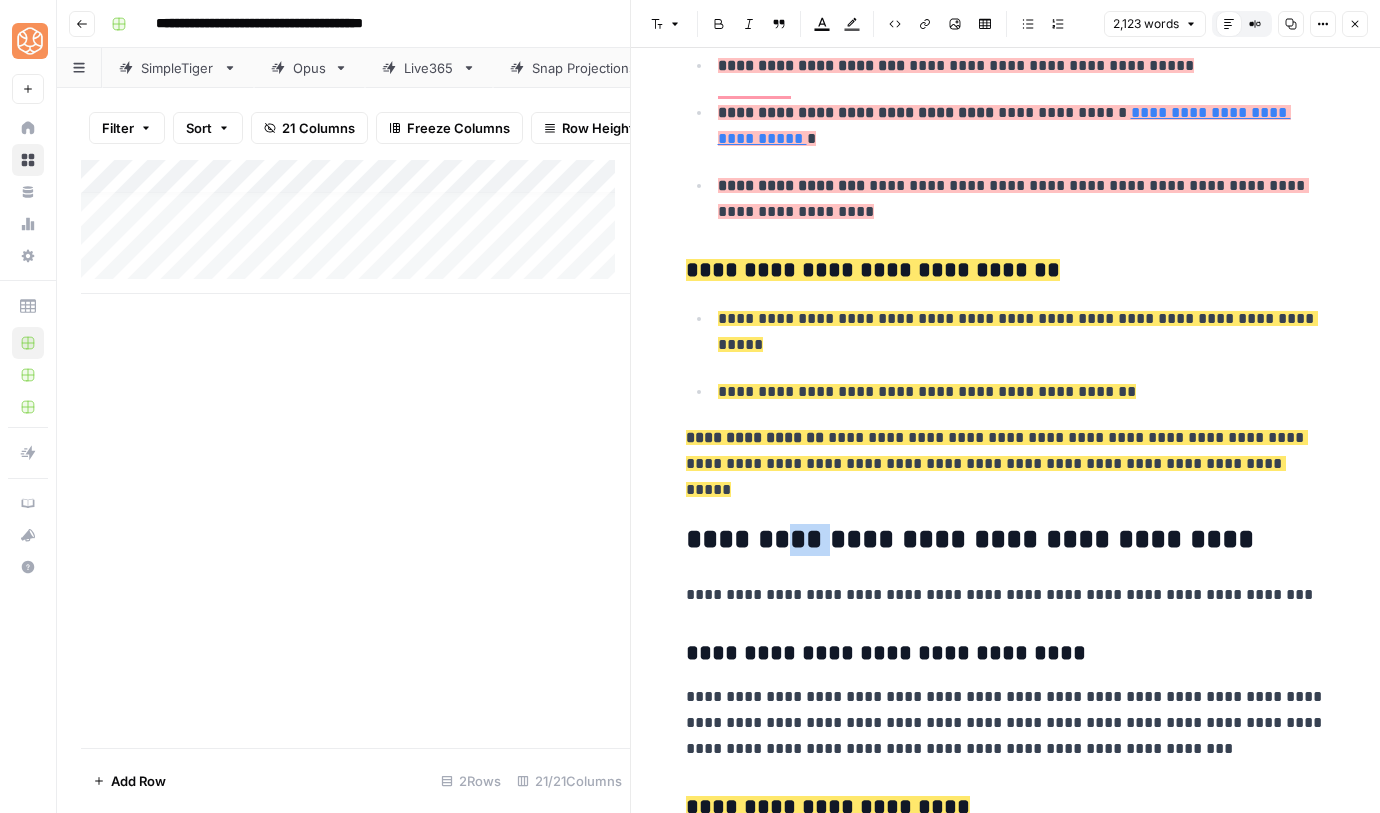 click on "**********" at bounding box center (1006, 540) 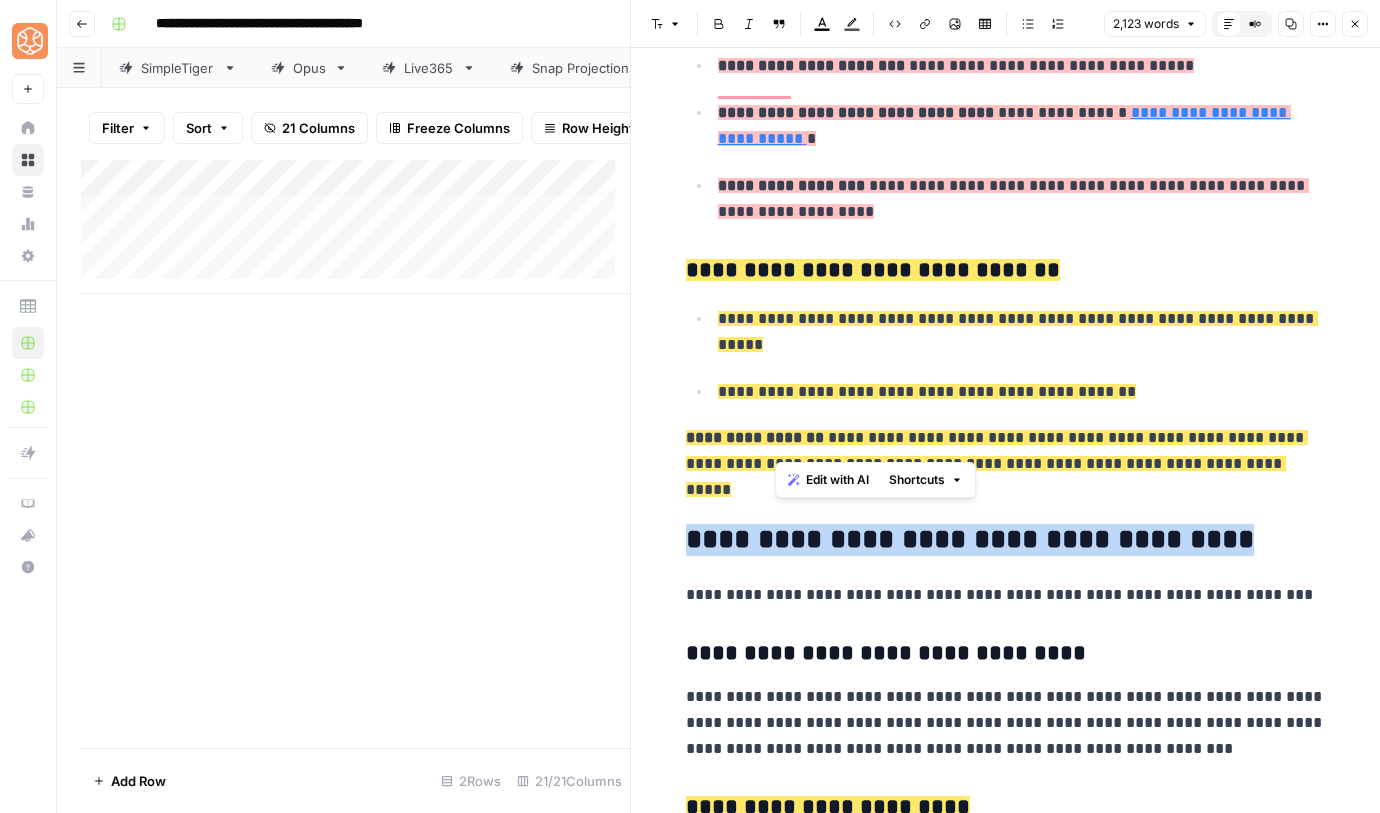 click on "**********" at bounding box center [1006, 540] 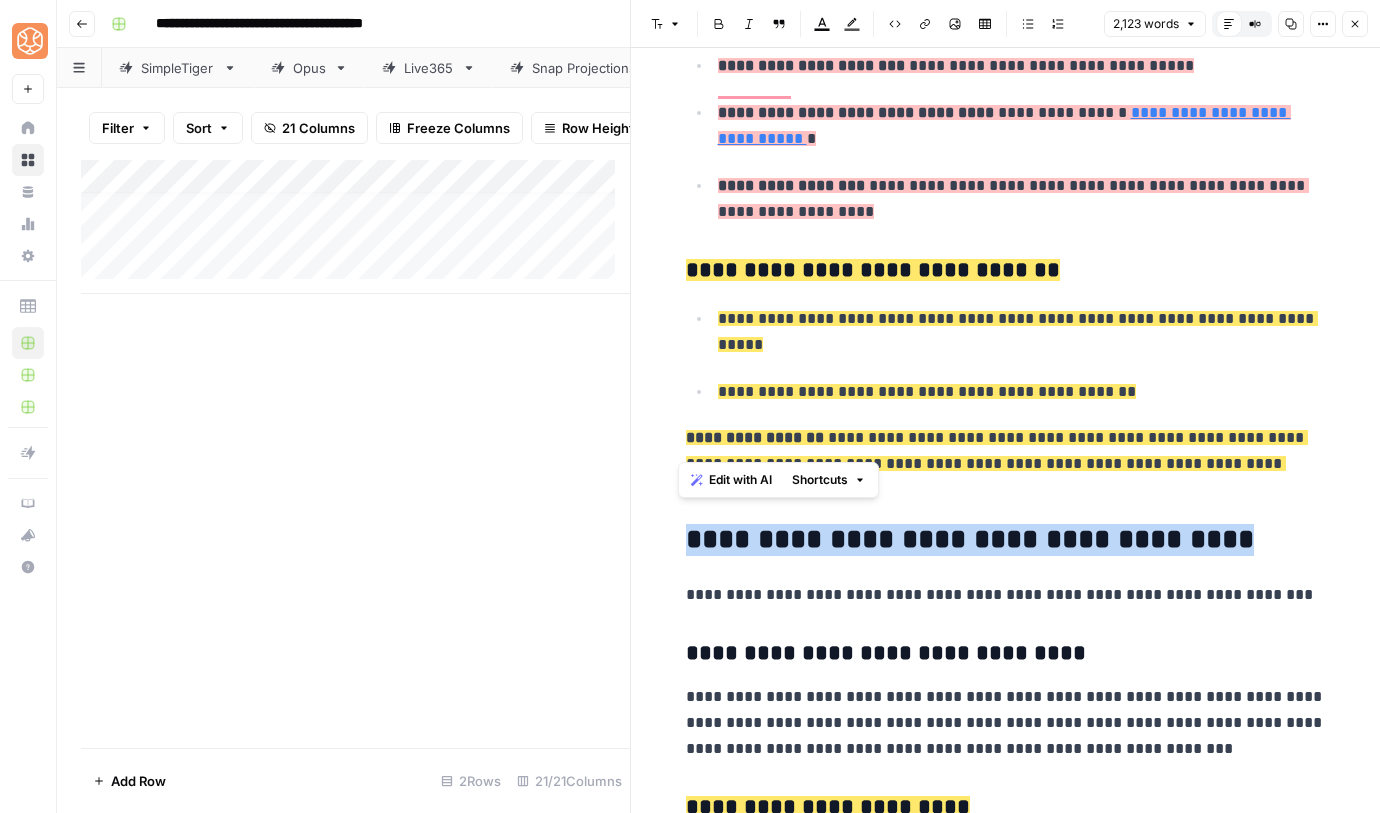 copy on "**********" 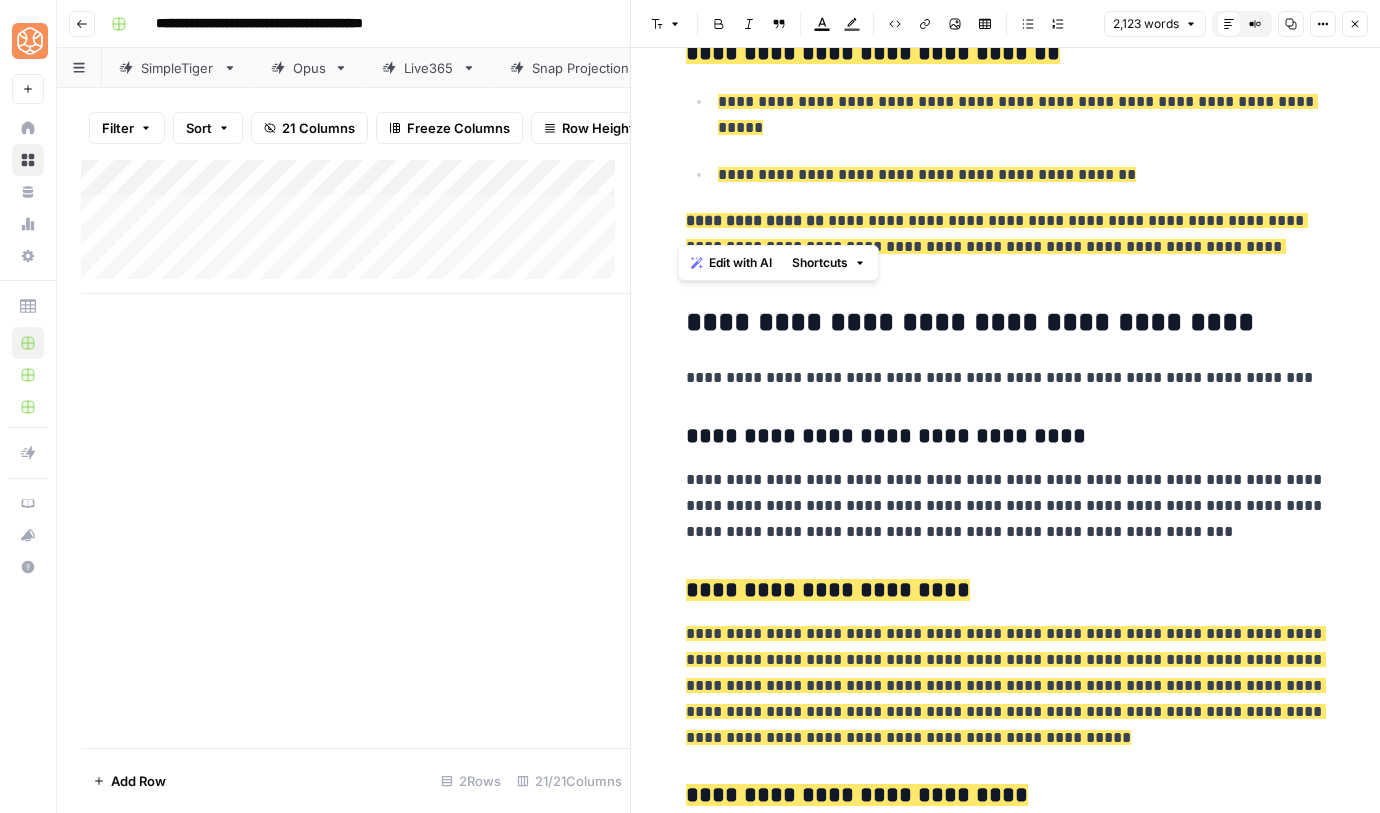 click on "**********" at bounding box center [1006, 607] 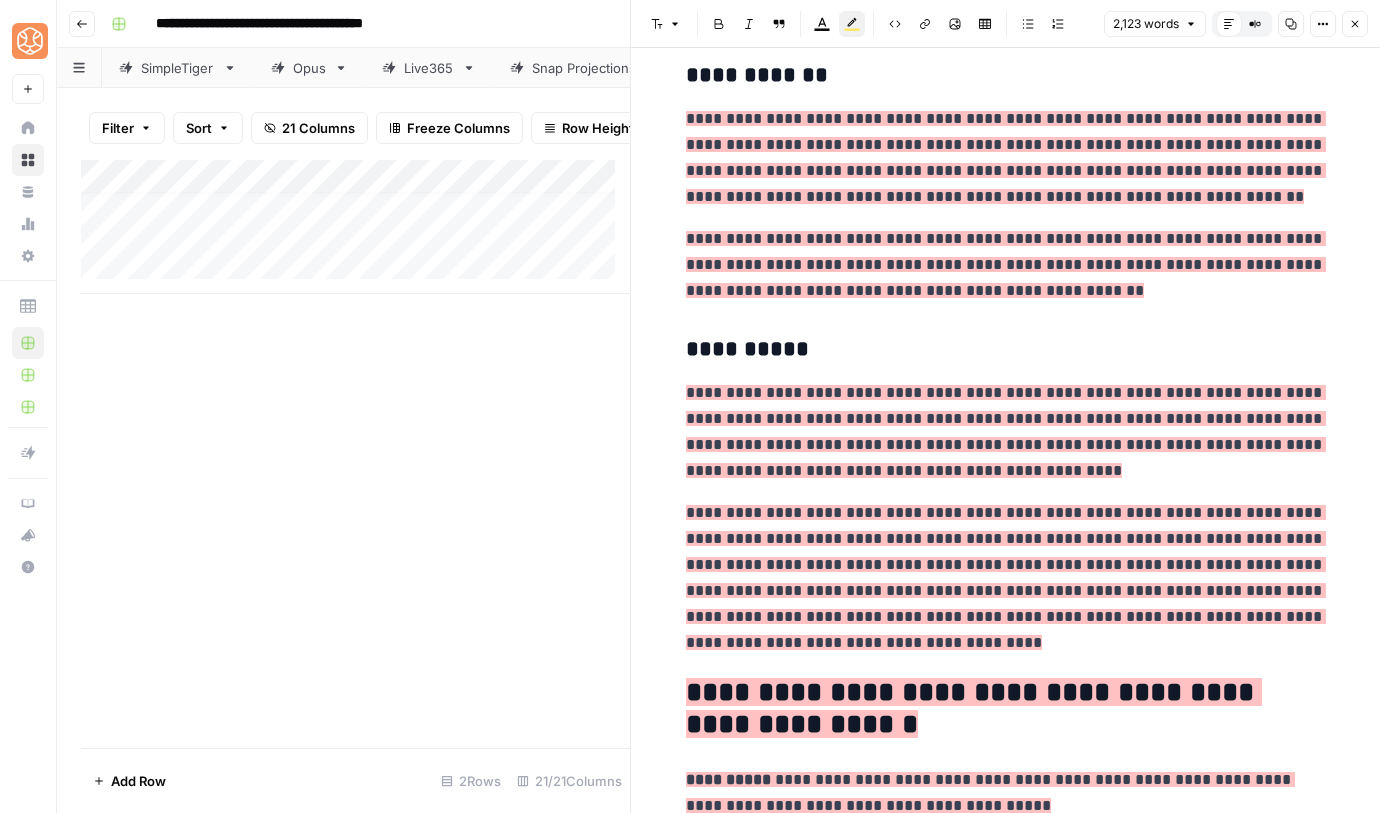 scroll, scrollTop: 5959, scrollLeft: 0, axis: vertical 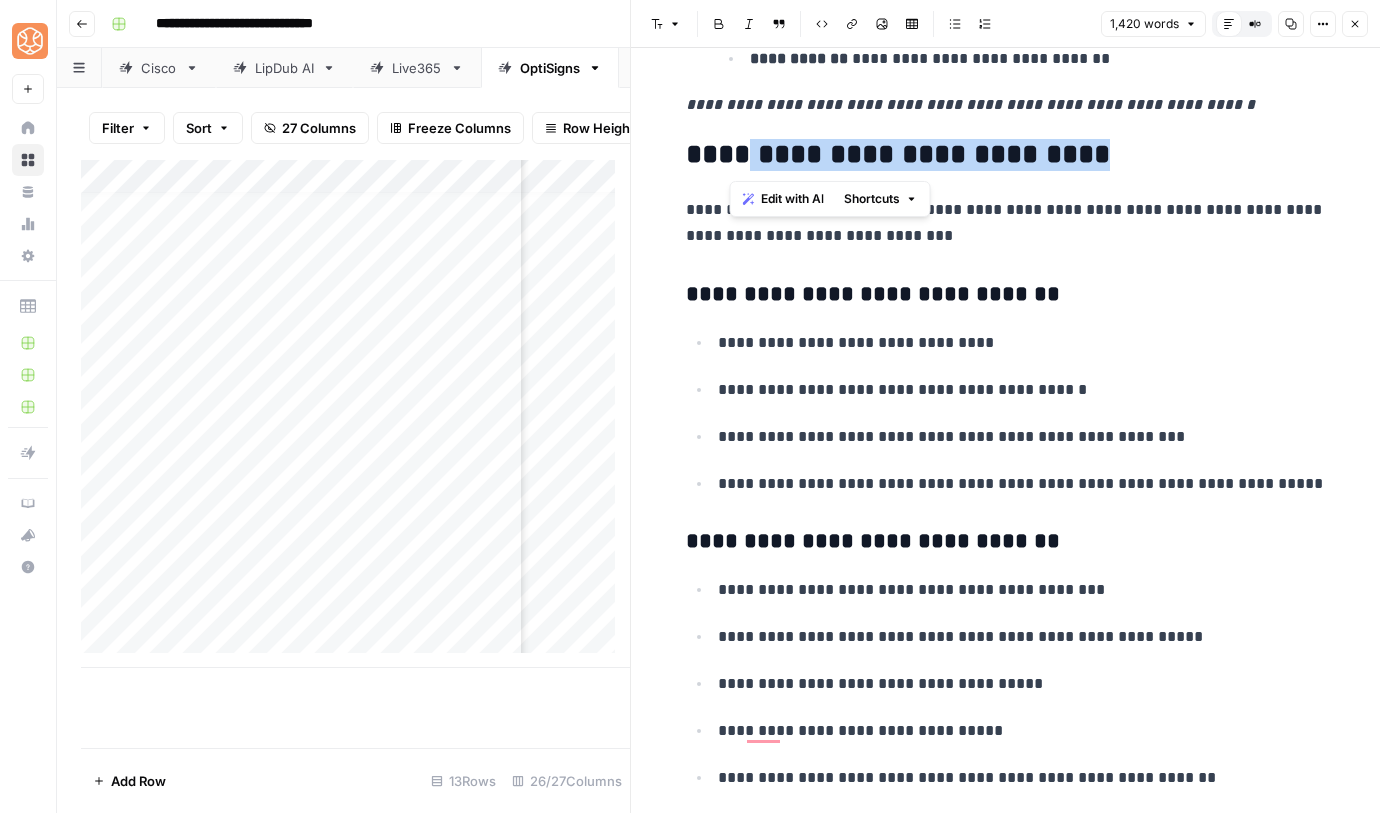 drag, startPoint x: 1077, startPoint y: 155, endPoint x: 732, endPoint y: 158, distance: 345.01303 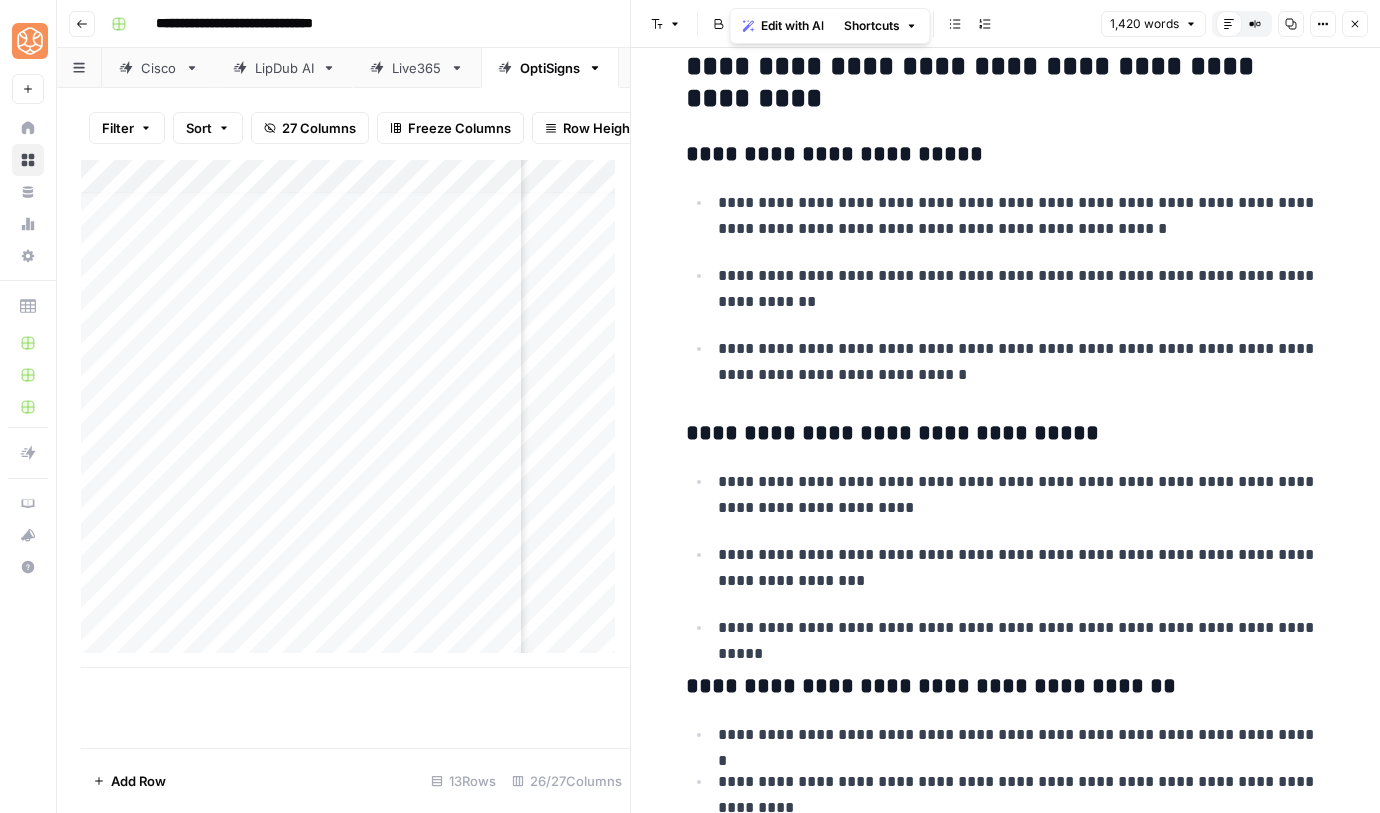 scroll, scrollTop: 7695, scrollLeft: 0, axis: vertical 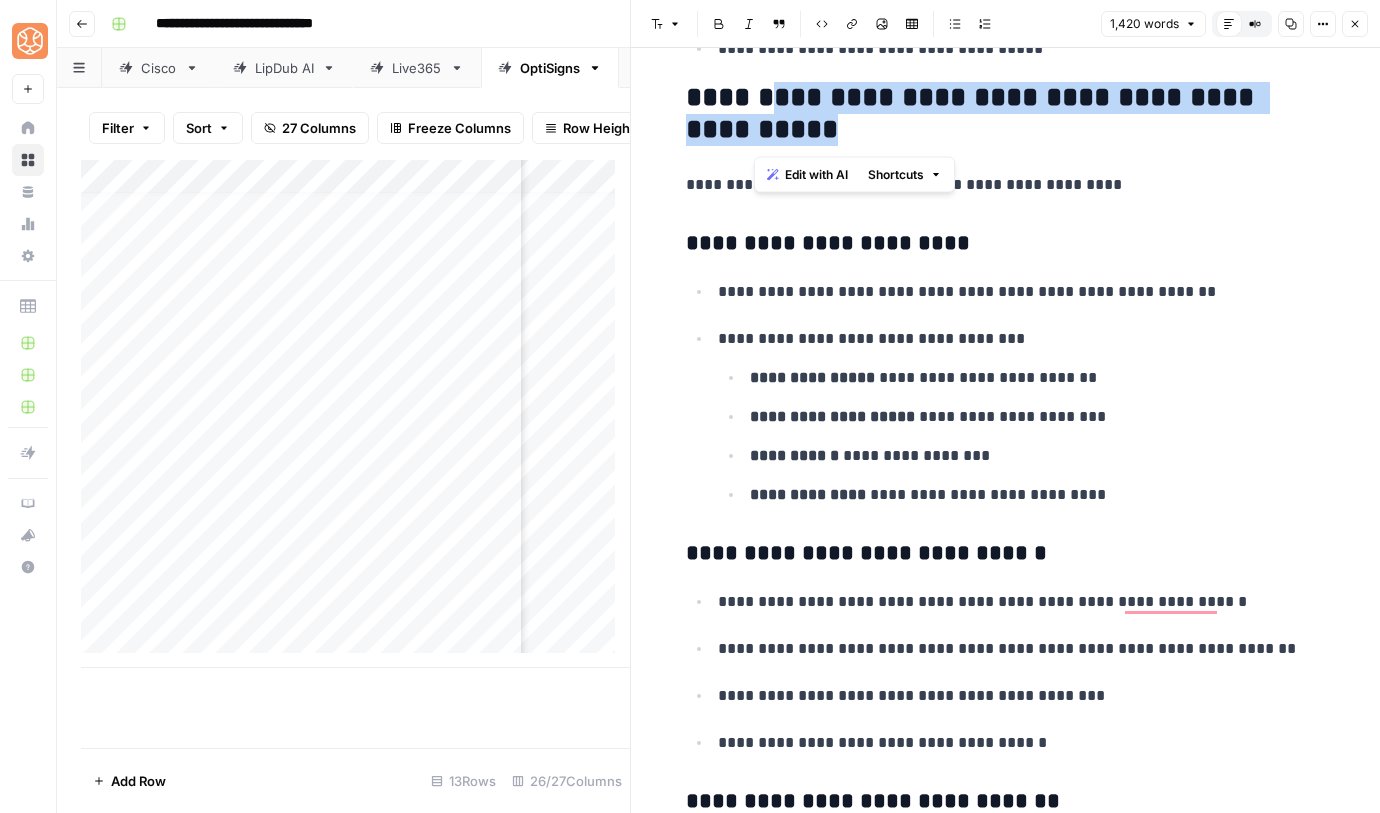 drag, startPoint x: 825, startPoint y: 118, endPoint x: 753, endPoint y: 88, distance: 78 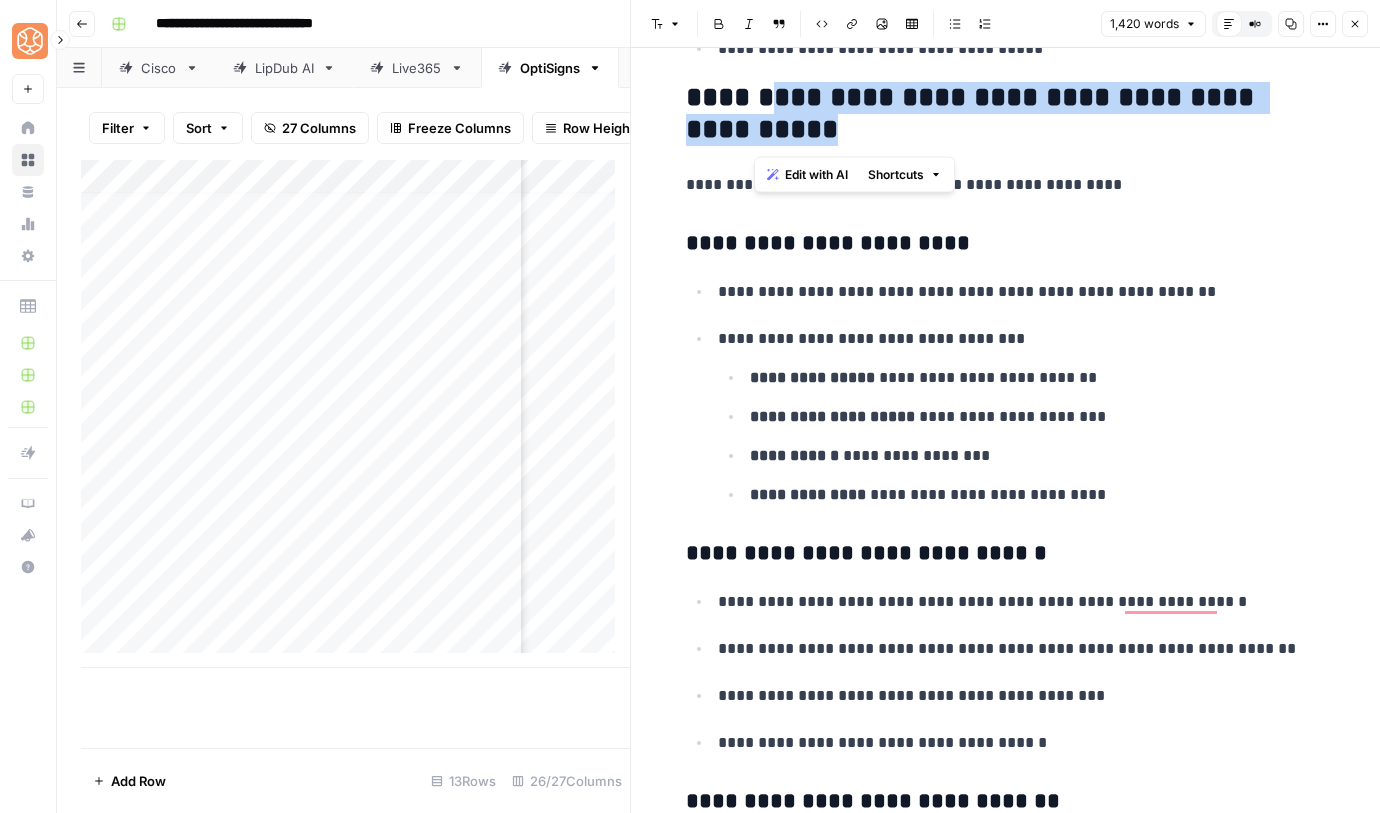 copy on "**********" 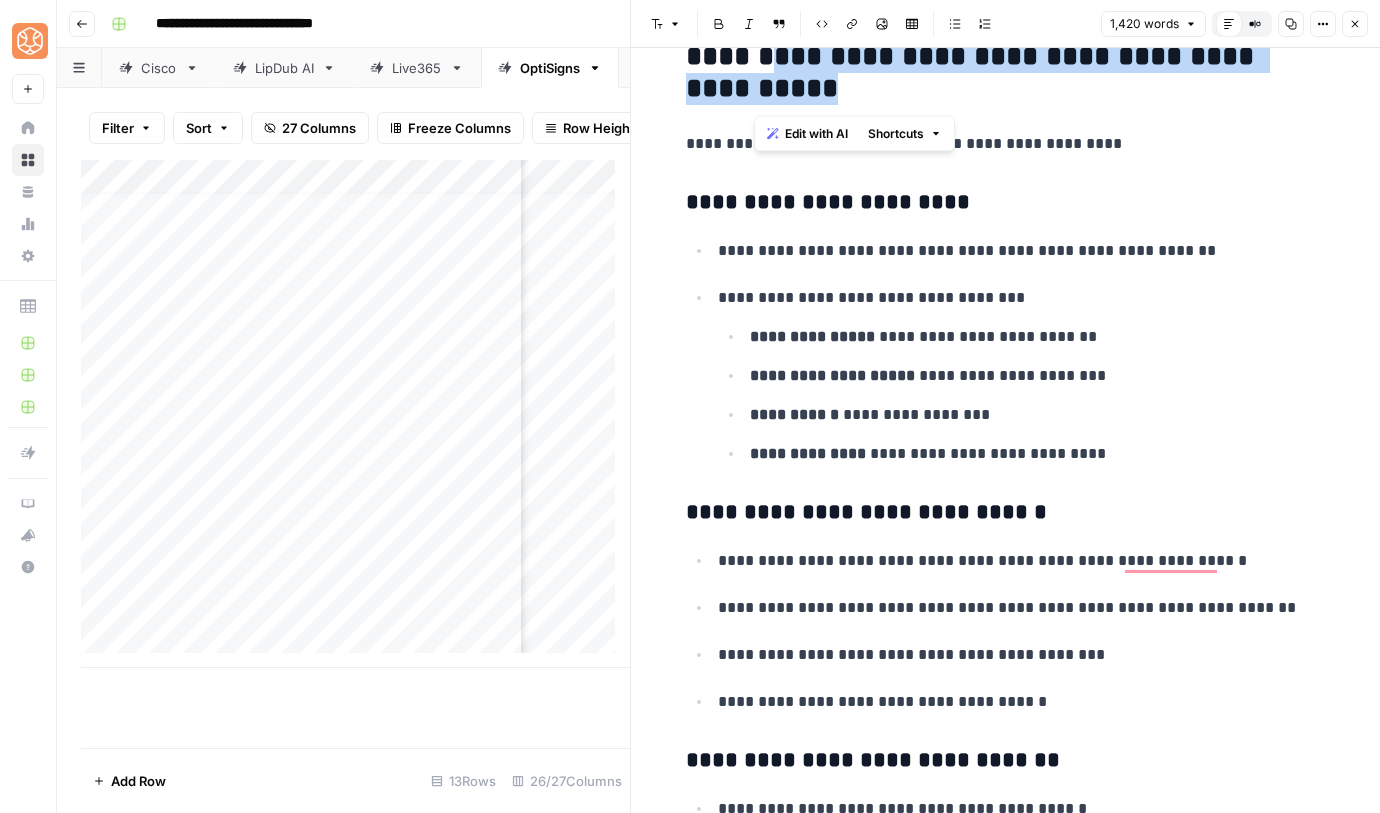scroll, scrollTop: 3834, scrollLeft: 0, axis: vertical 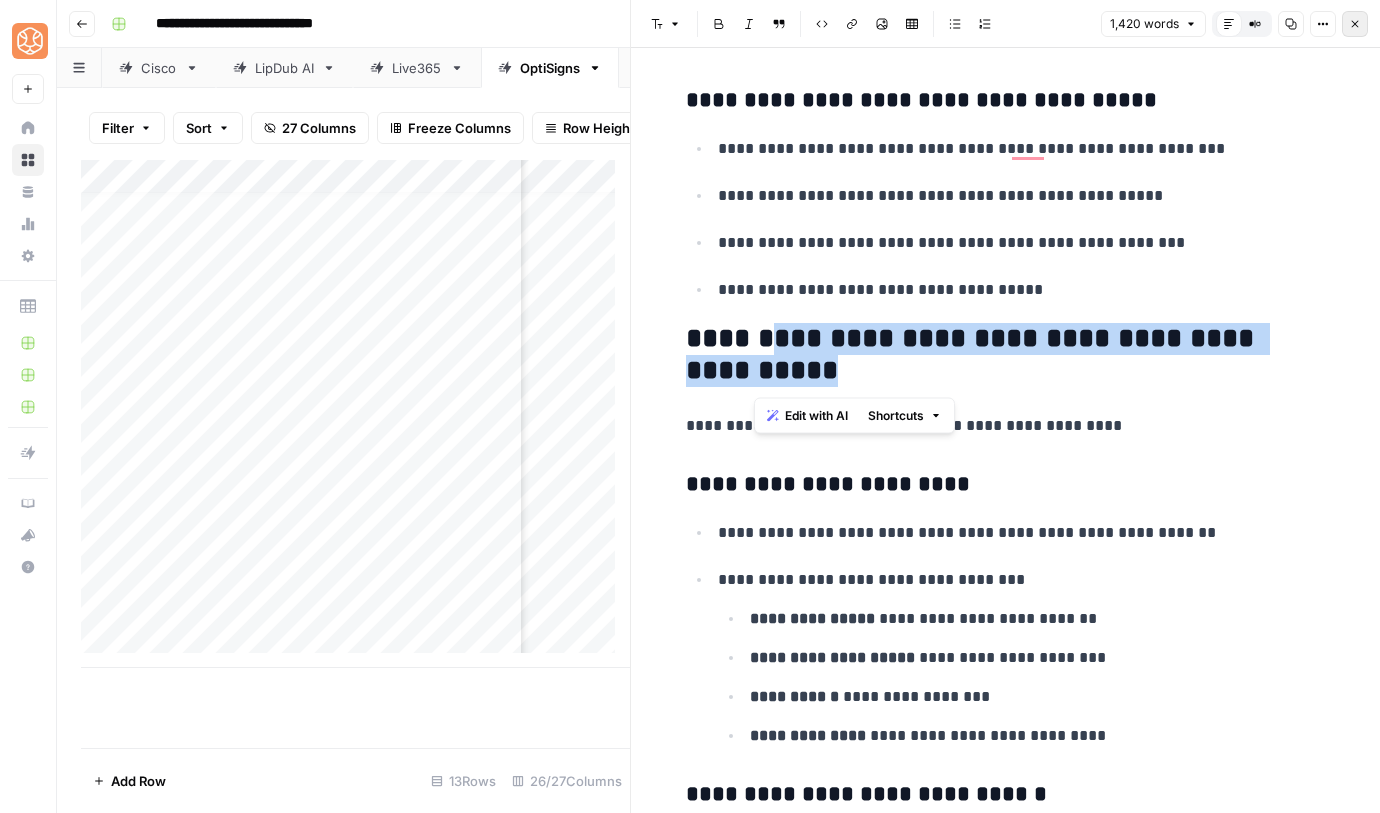 click on "Close" at bounding box center [1355, 24] 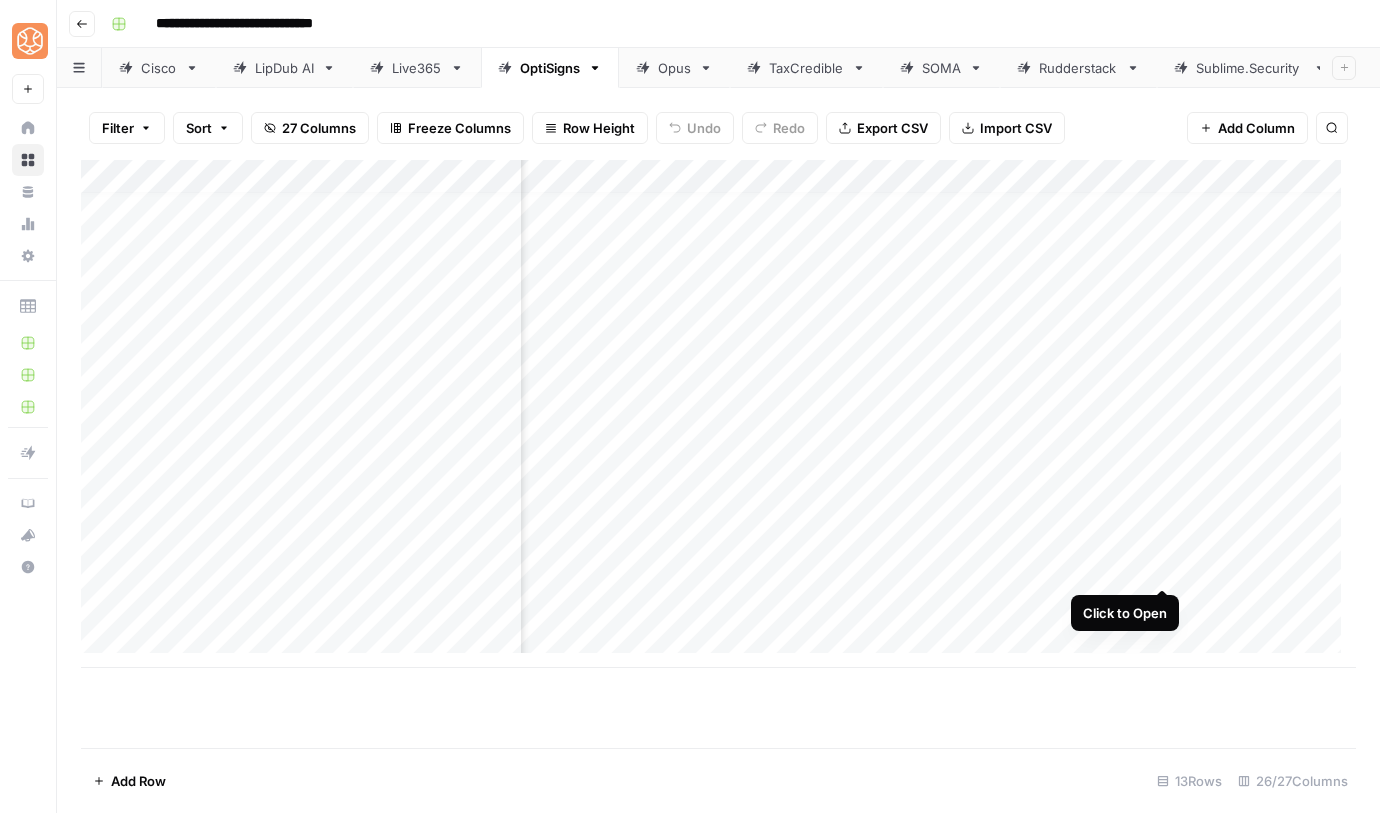 click on "Add Column" at bounding box center (718, 414) 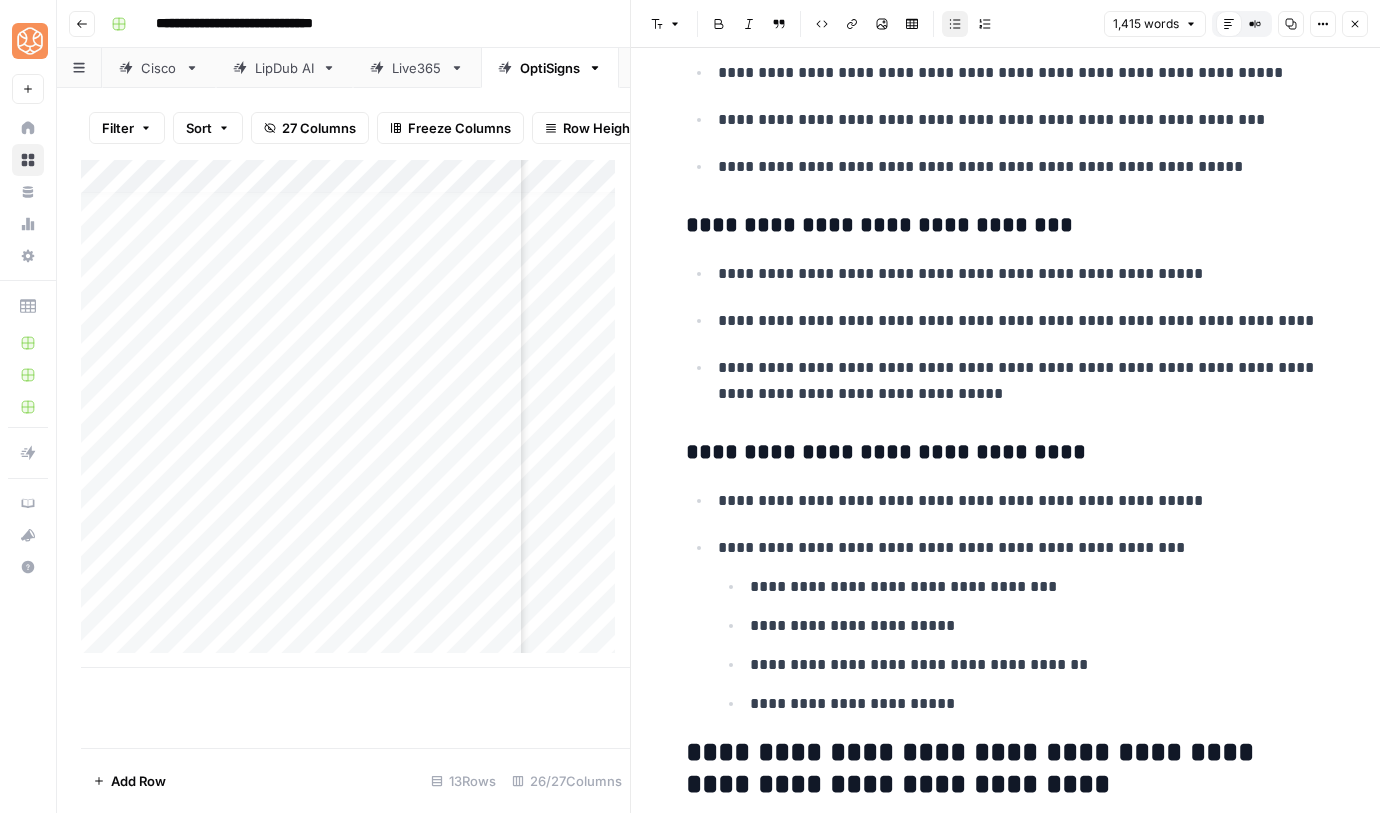 scroll, scrollTop: 8189, scrollLeft: 0, axis: vertical 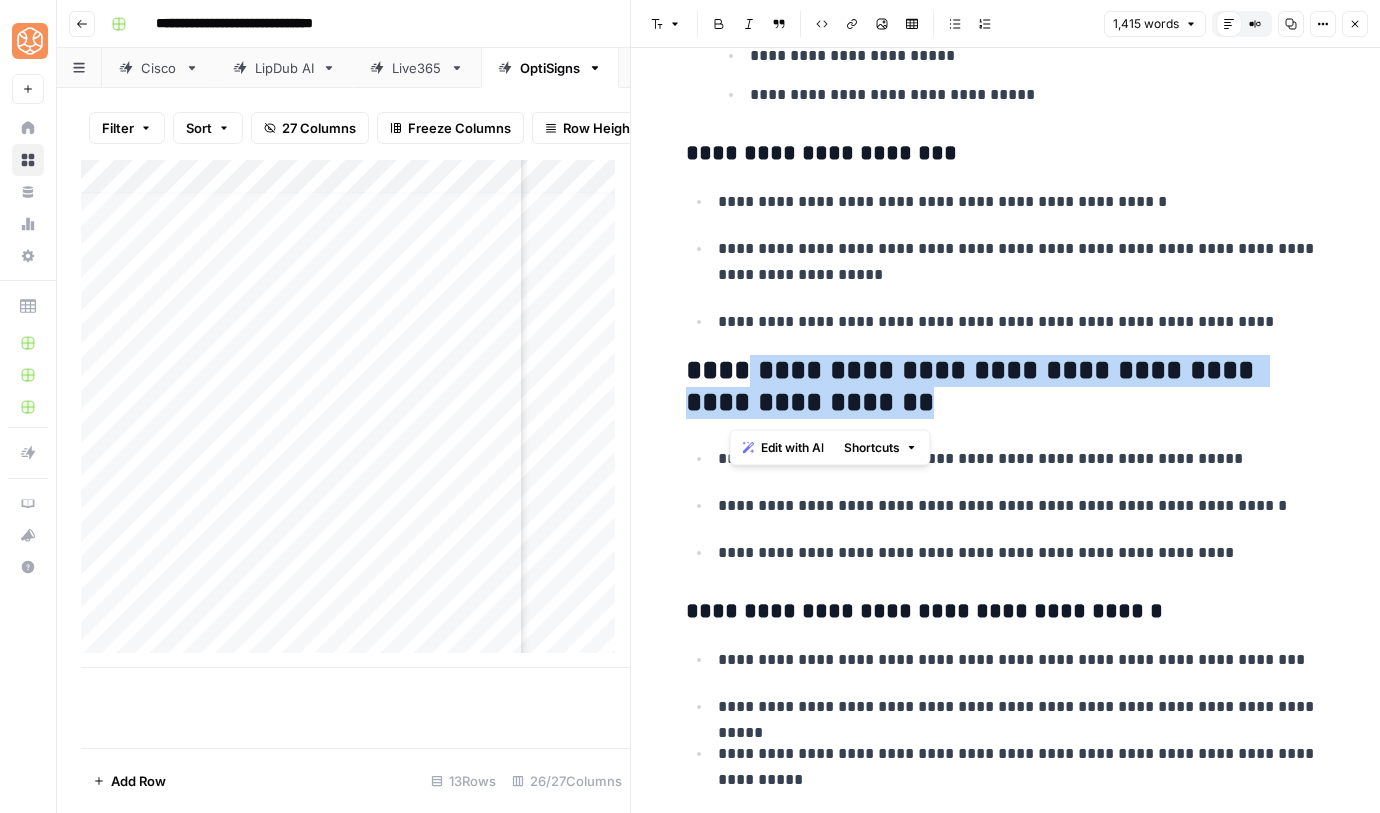 drag, startPoint x: 728, startPoint y: 372, endPoint x: 836, endPoint y: 389, distance: 109.32977 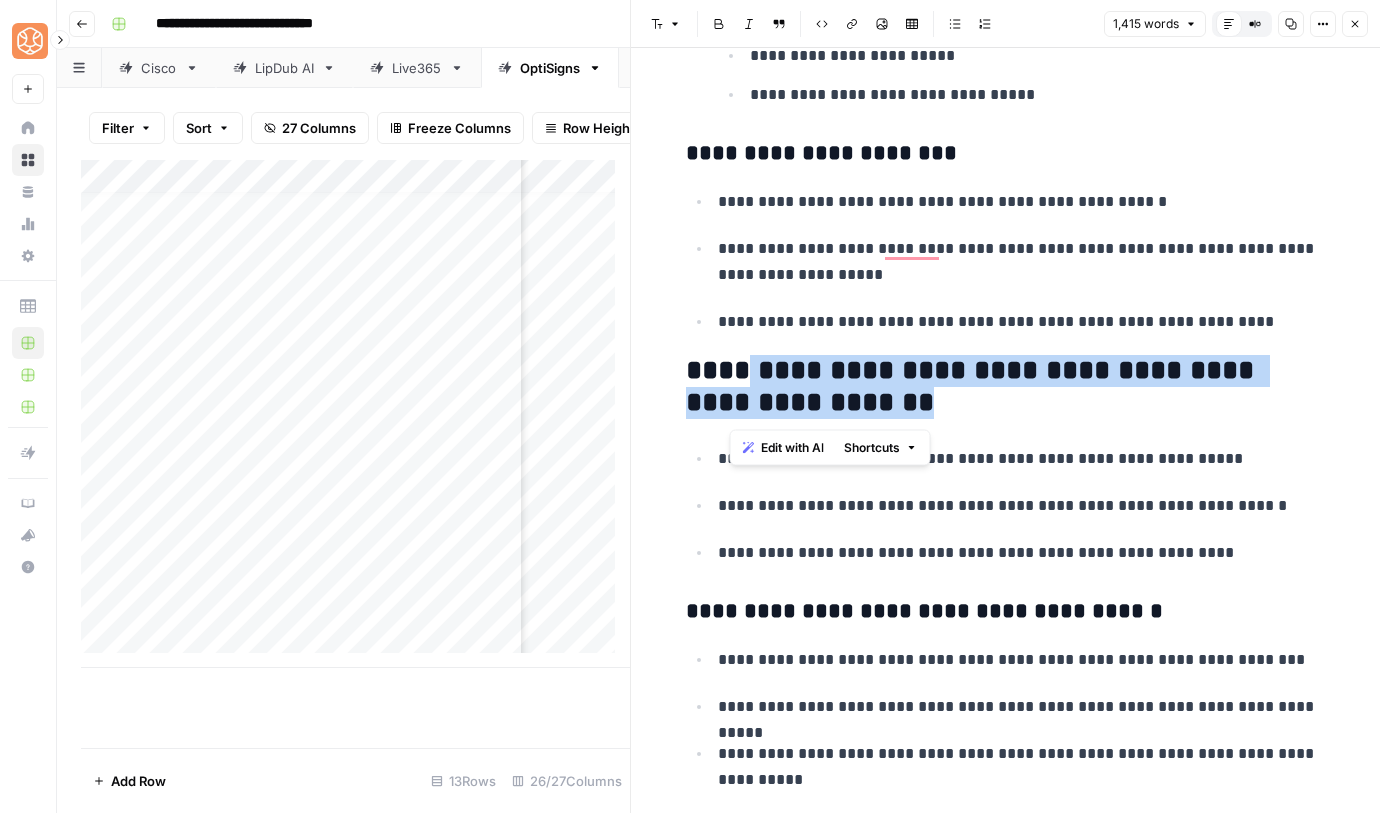 scroll, scrollTop: 2516, scrollLeft: 0, axis: vertical 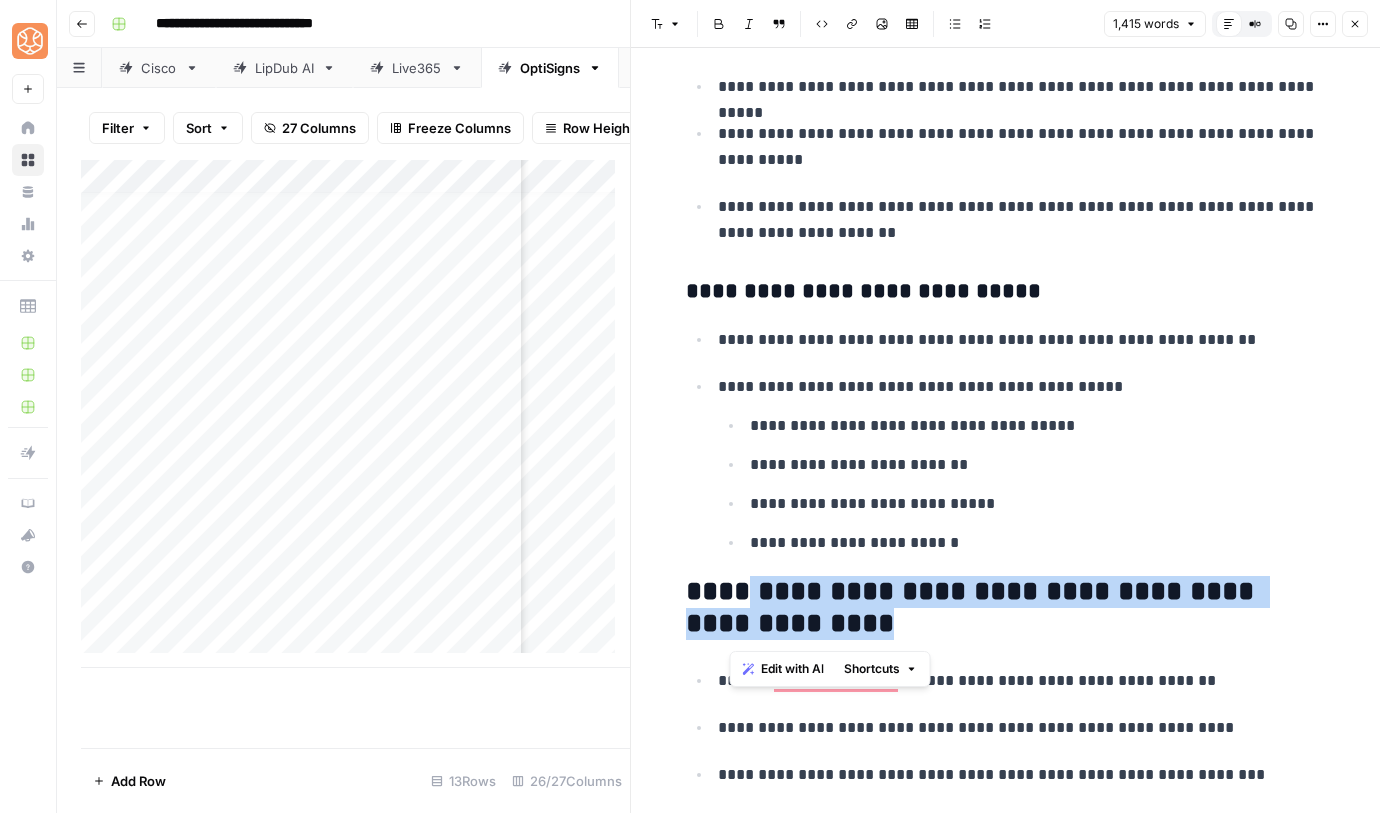 drag, startPoint x: 847, startPoint y: 631, endPoint x: 728, endPoint y: 591, distance: 125.54282 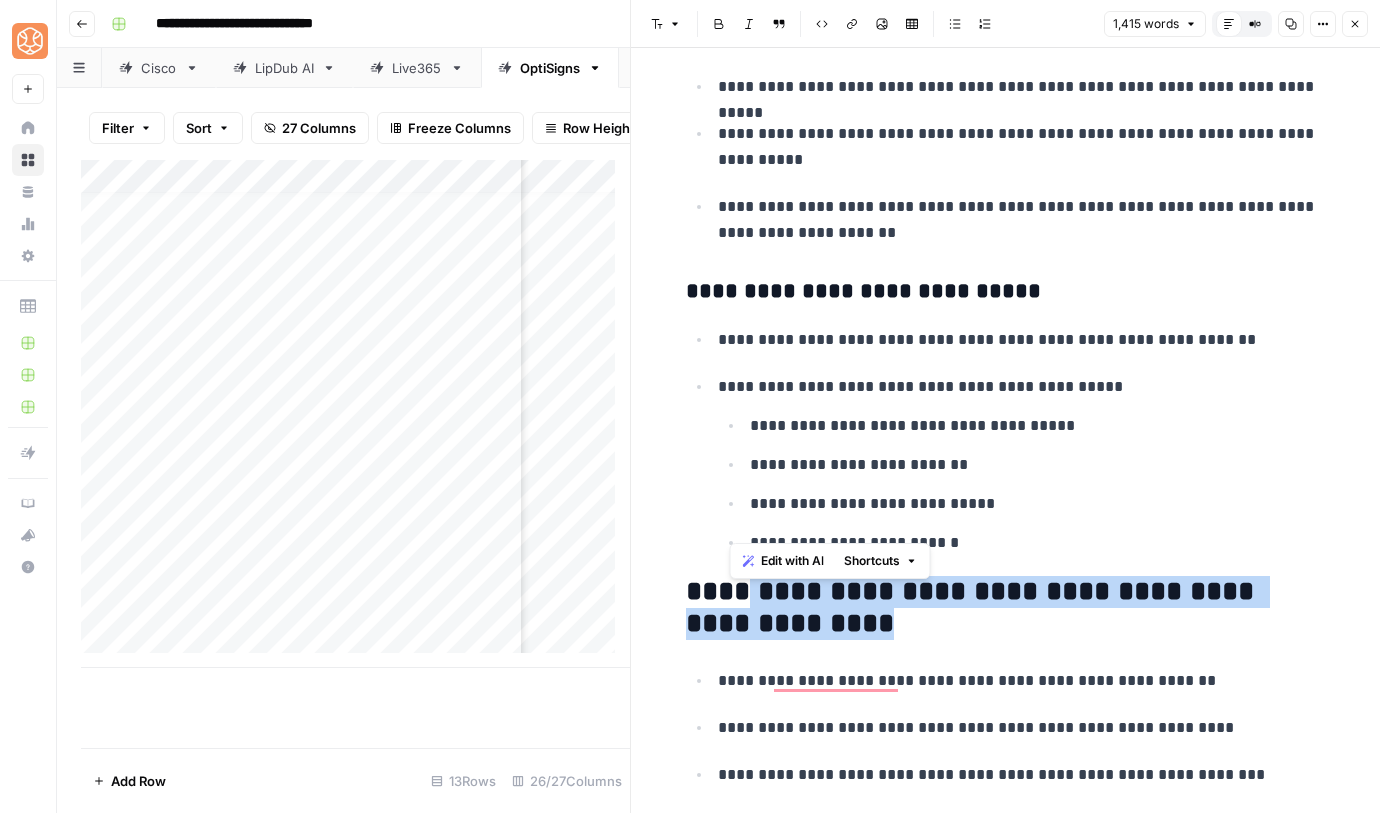 scroll, scrollTop: 4270, scrollLeft: 0, axis: vertical 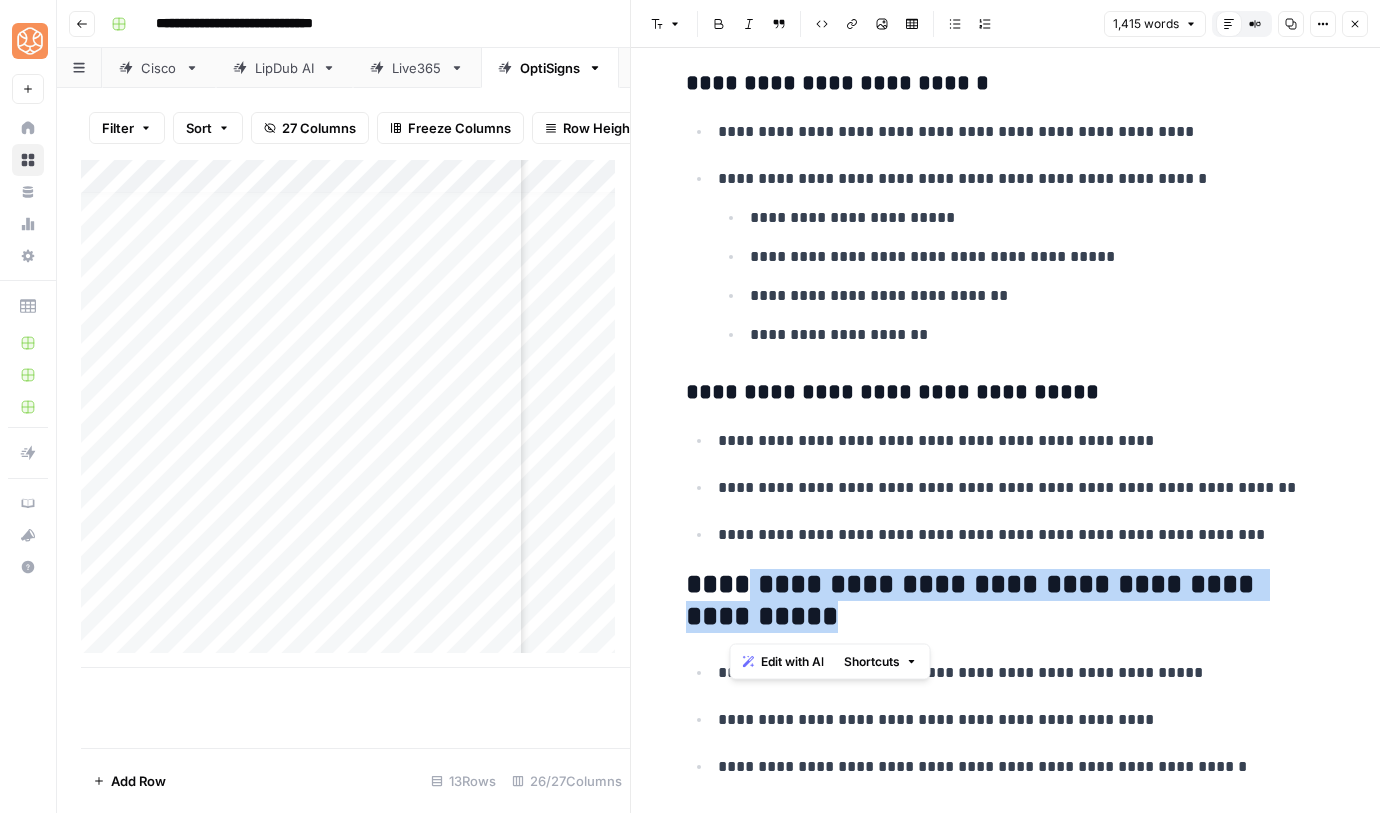 drag, startPoint x: 849, startPoint y: 619, endPoint x: 729, endPoint y: 581, distance: 125.872955 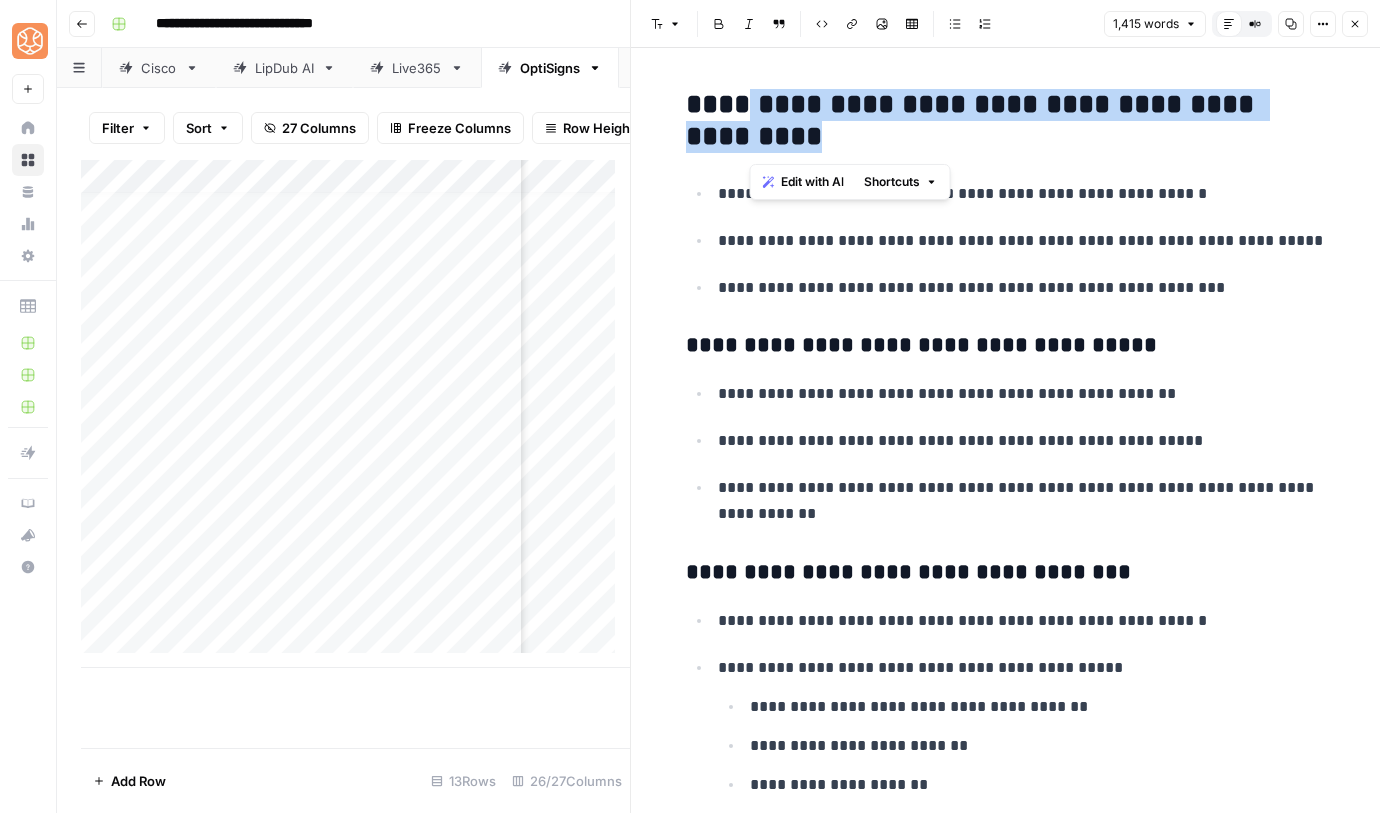 drag, startPoint x: 797, startPoint y: 125, endPoint x: 735, endPoint y: 108, distance: 64.288414 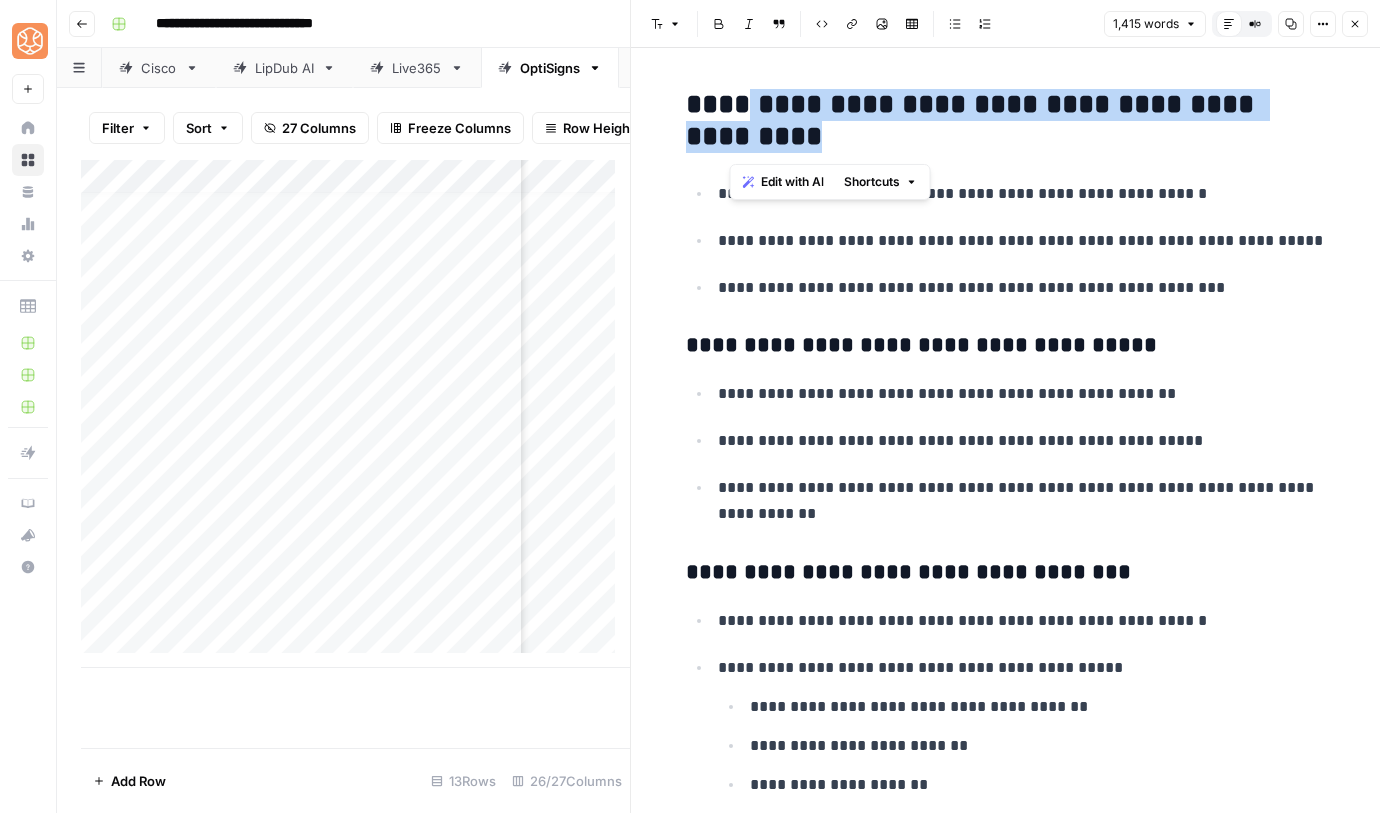 copy on "**********" 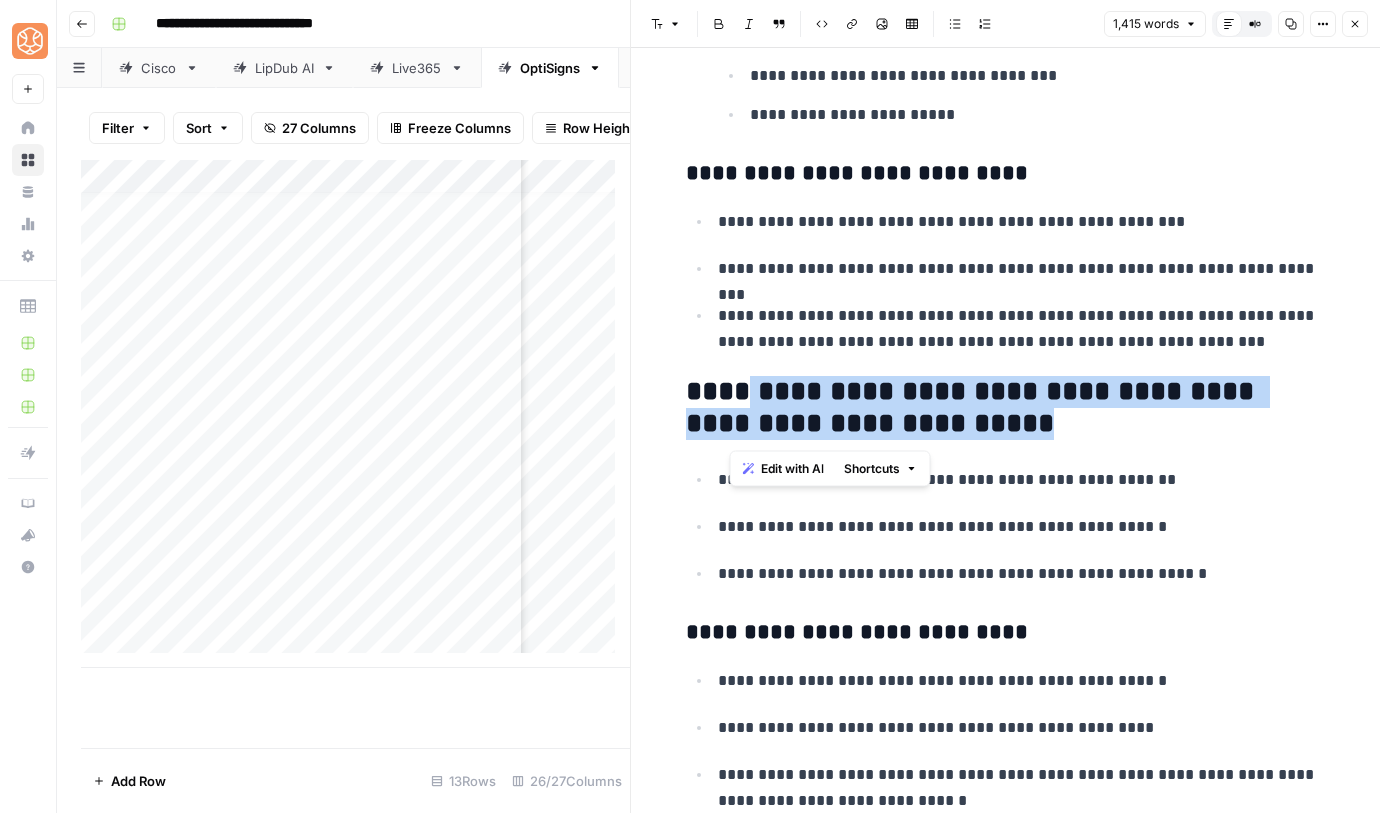 drag, startPoint x: 735, startPoint y: 382, endPoint x: 955, endPoint y: 423, distance: 223.78784 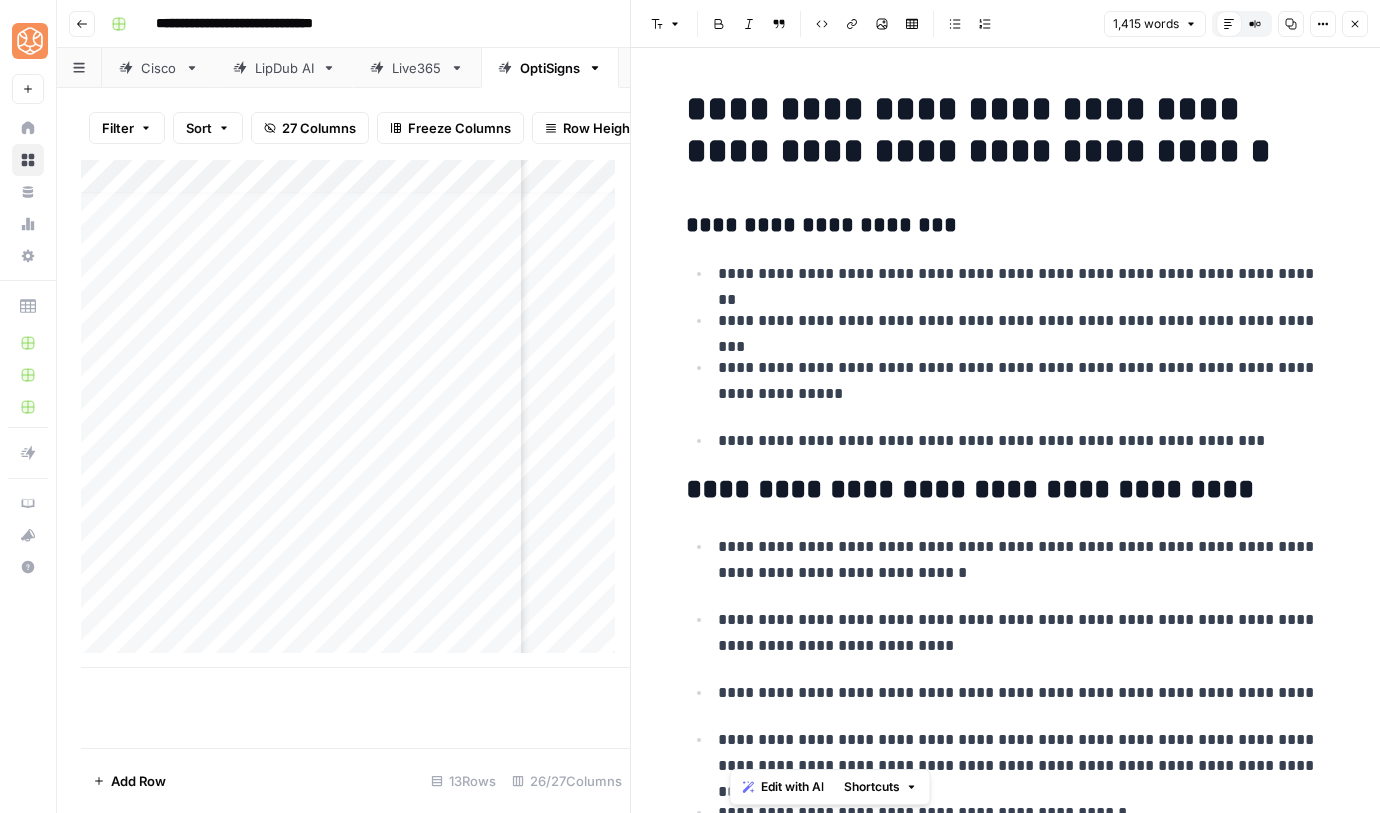 scroll, scrollTop: 147, scrollLeft: 0, axis: vertical 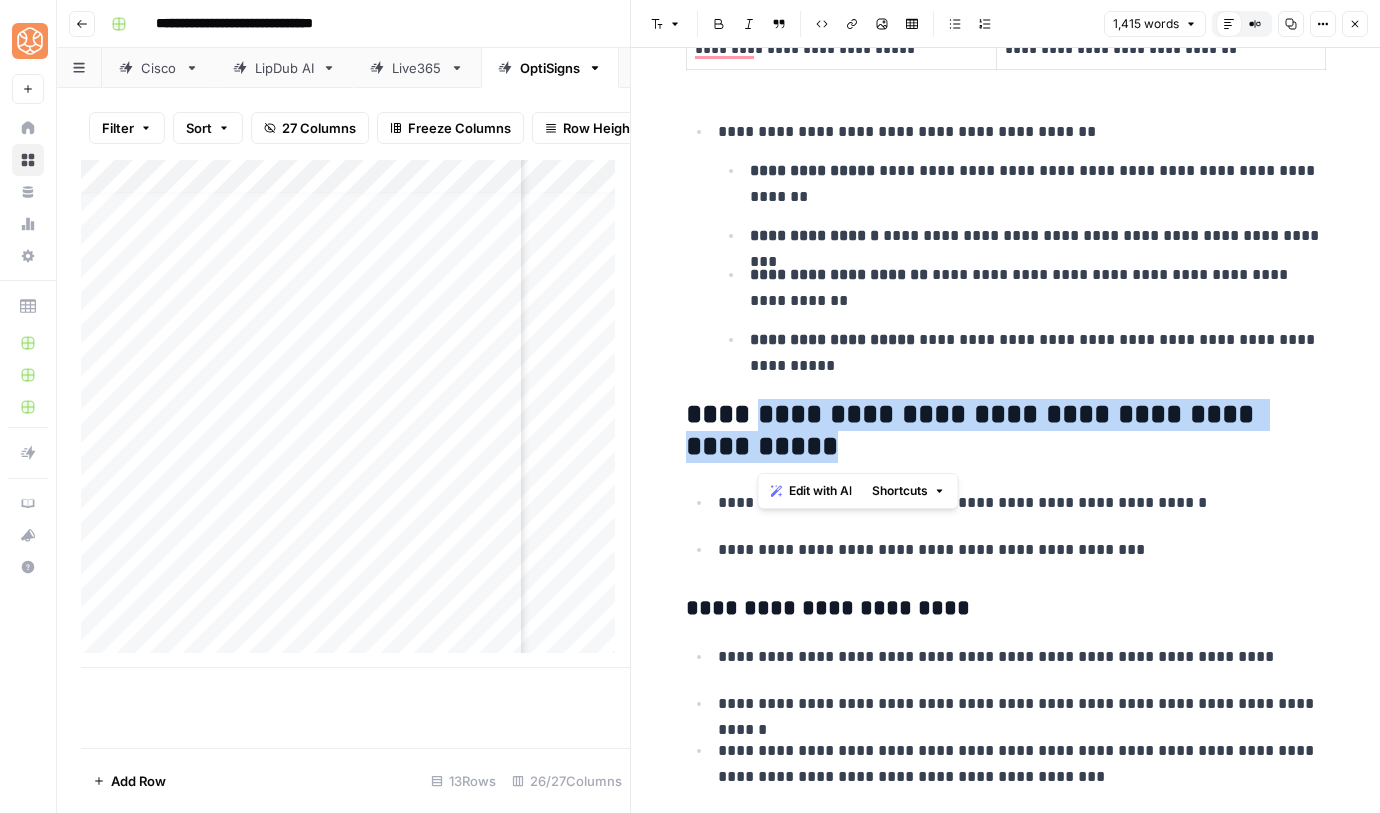 drag, startPoint x: 881, startPoint y: 449, endPoint x: 745, endPoint y: 420, distance: 139.05754 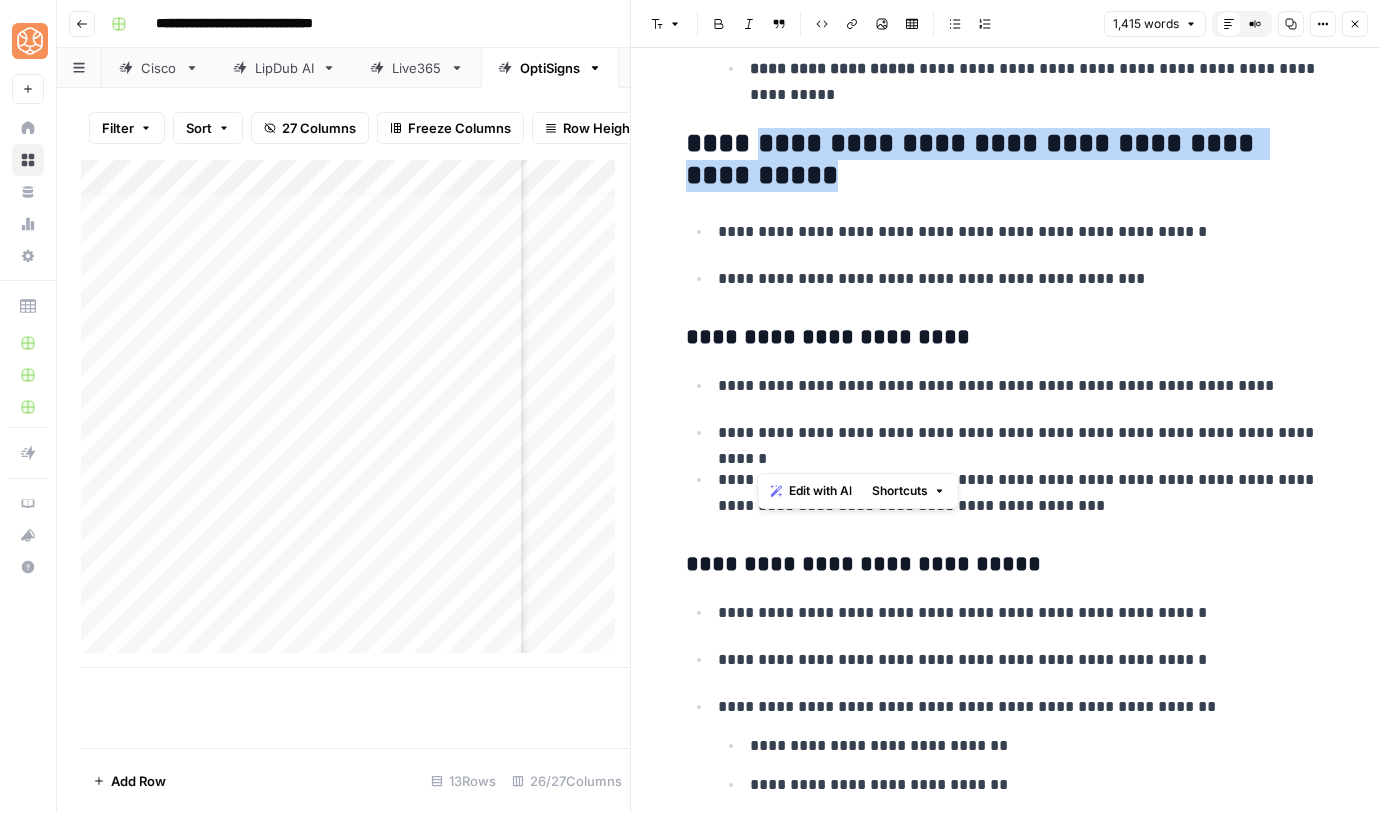 scroll, scrollTop: 1858, scrollLeft: 0, axis: vertical 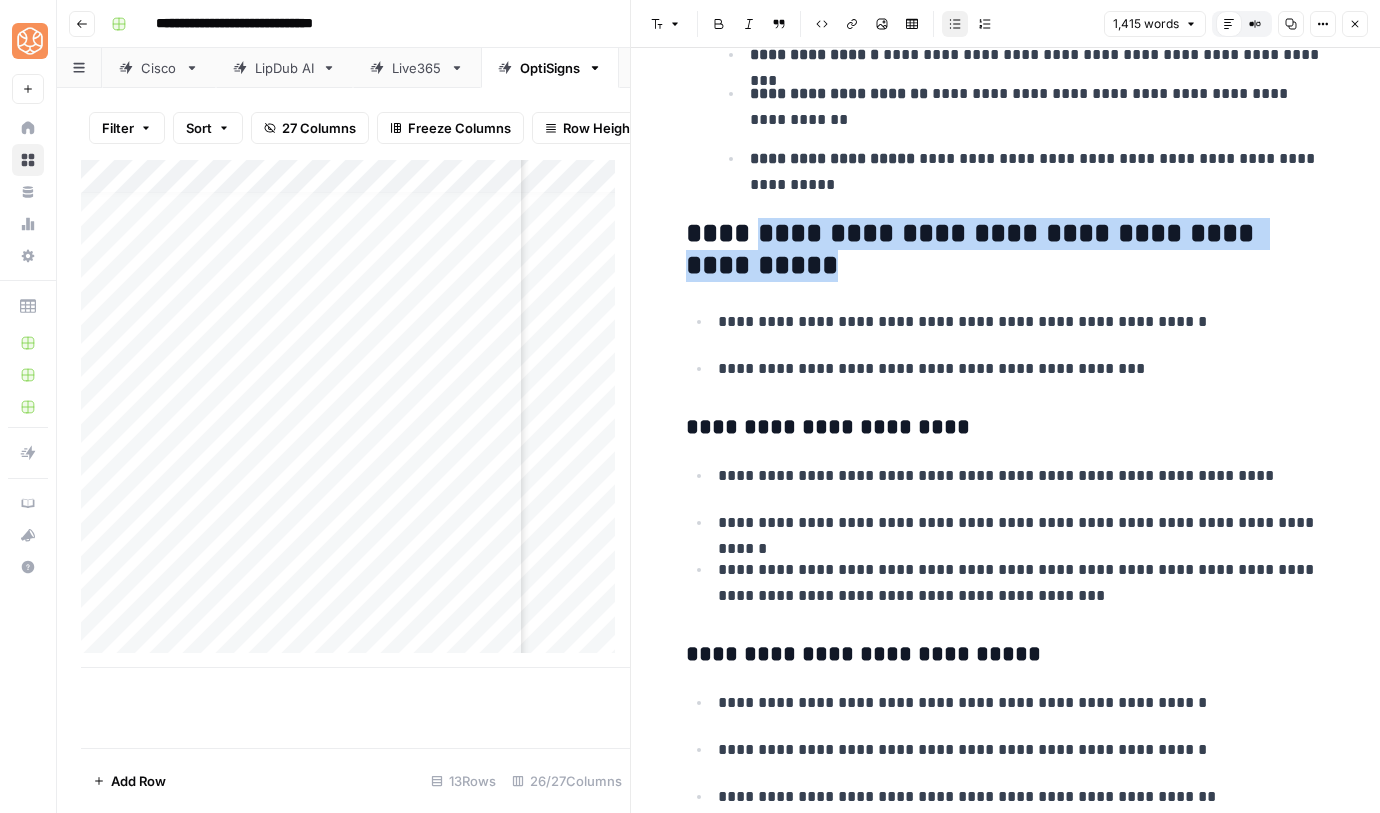 click on "**********" at bounding box center [1006, 3407] 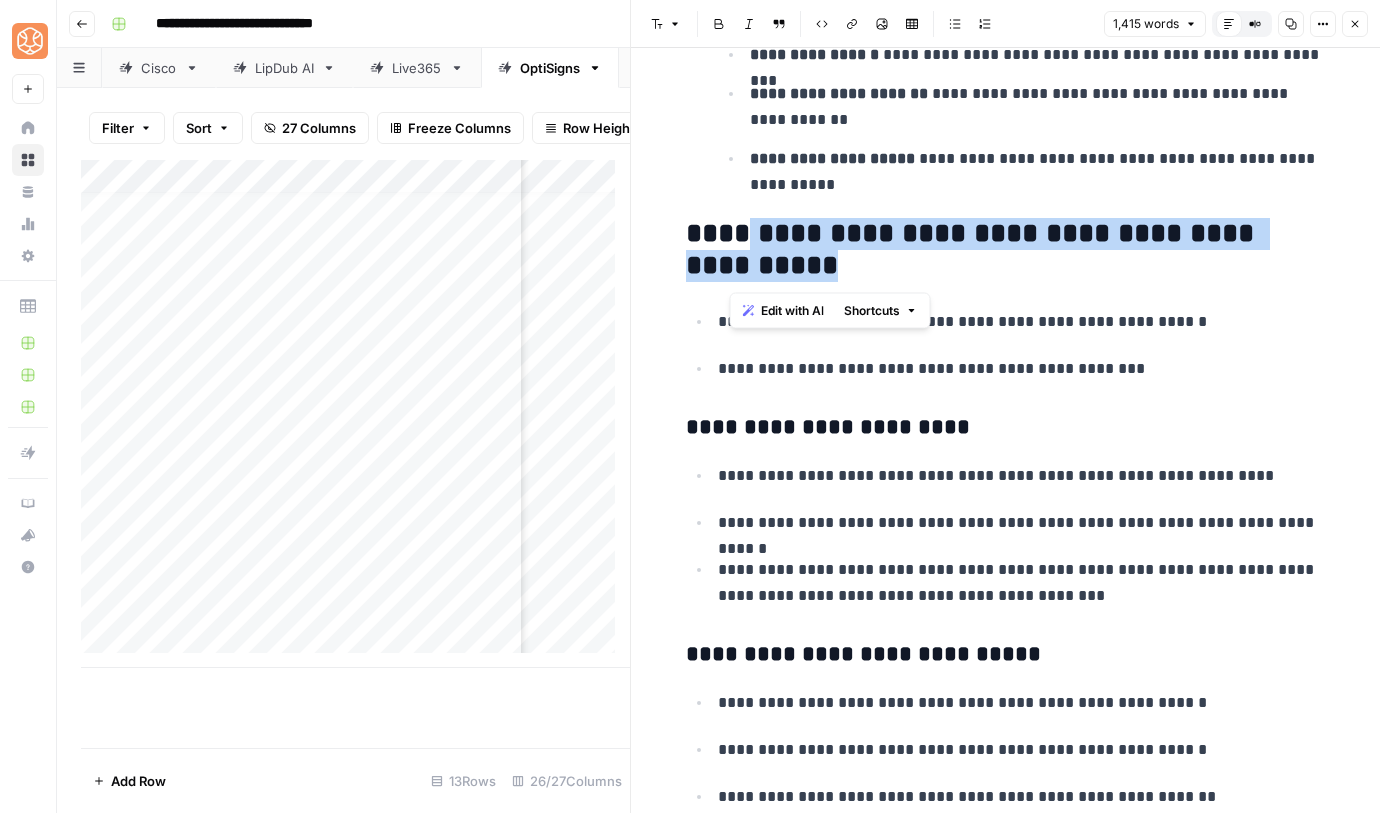 drag, startPoint x: 912, startPoint y: 278, endPoint x: 741, endPoint y: 246, distance: 173.96838 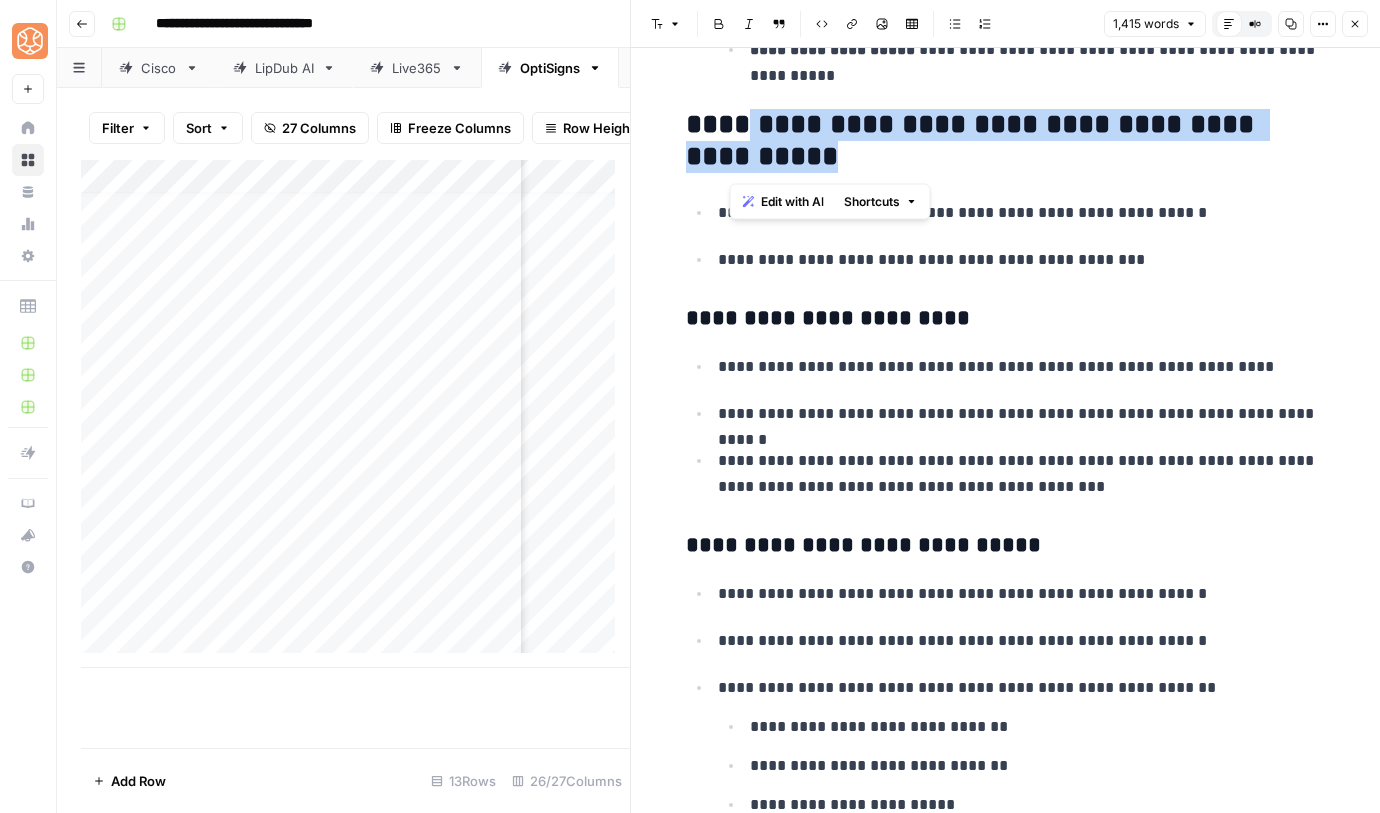 click on "**********" at bounding box center (1006, 3298) 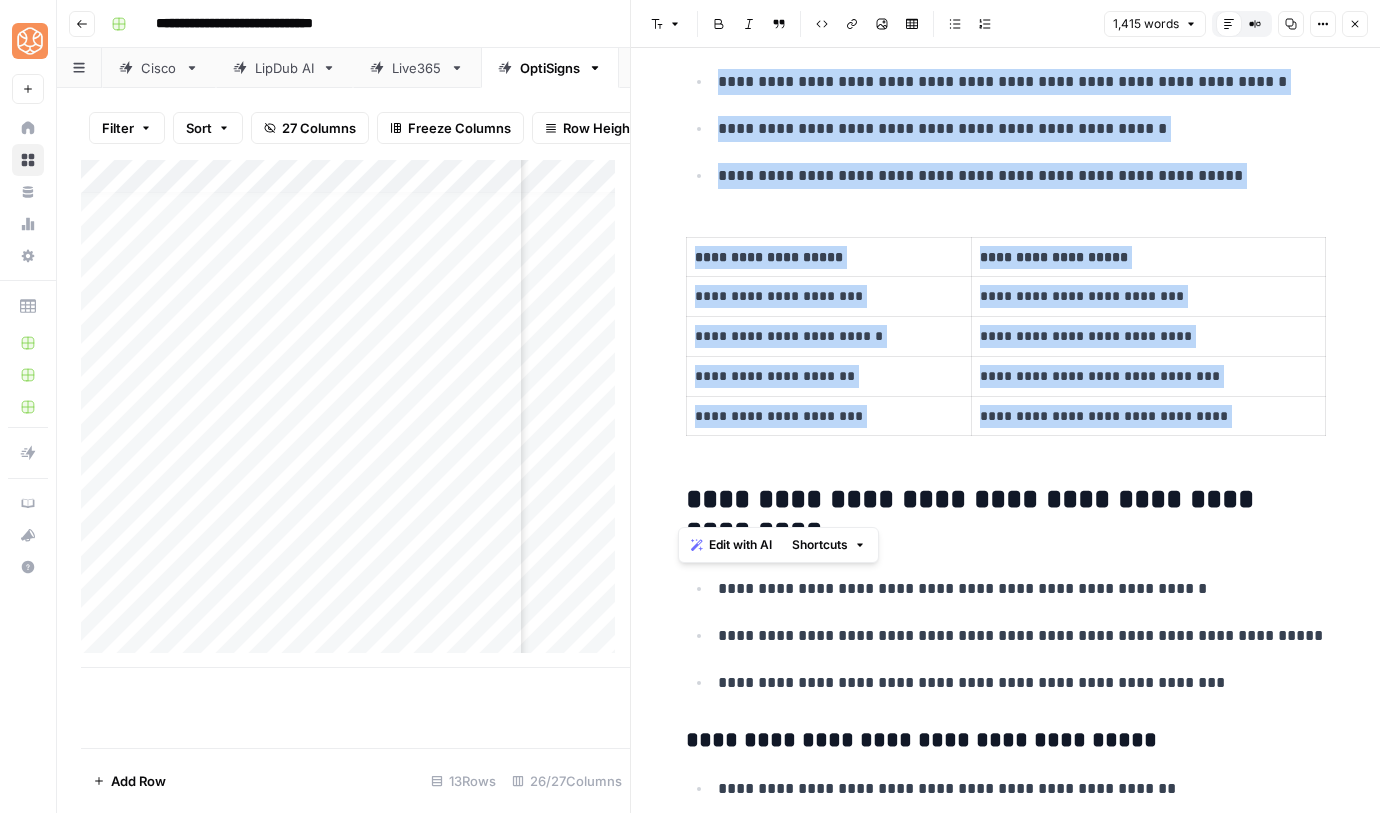 drag, startPoint x: 675, startPoint y: 128, endPoint x: 1233, endPoint y: 442, distance: 640.2812 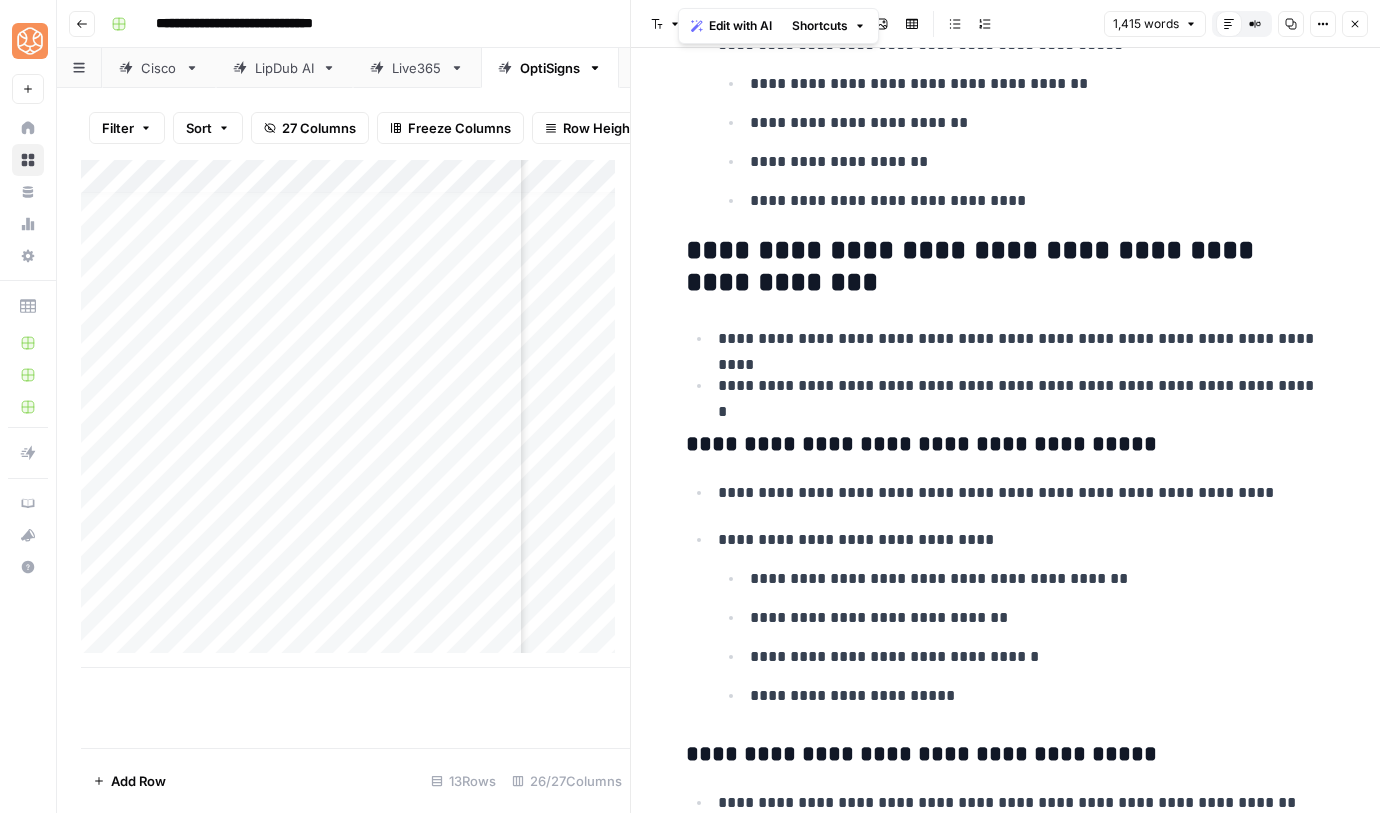copy on "**********" 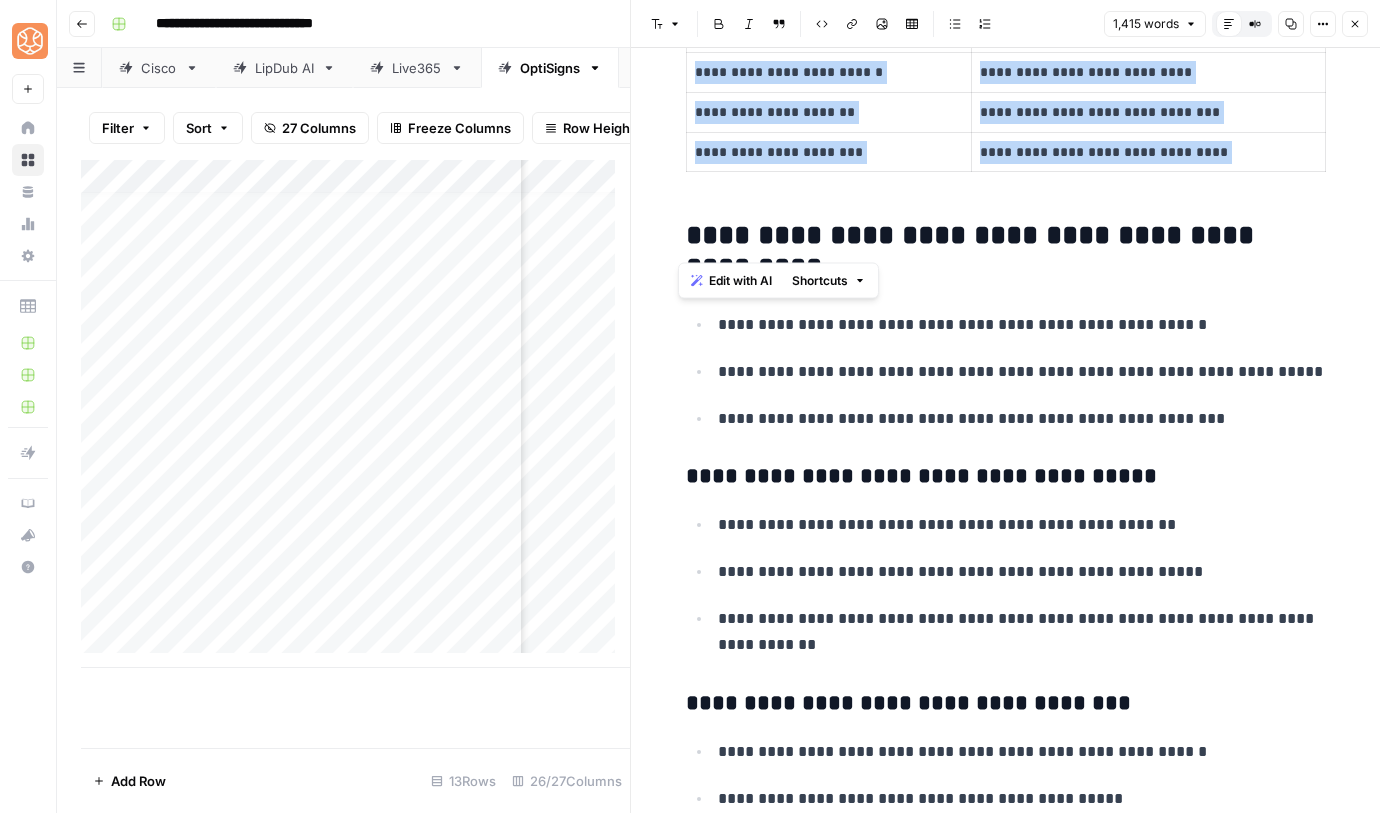 copy on "**********" 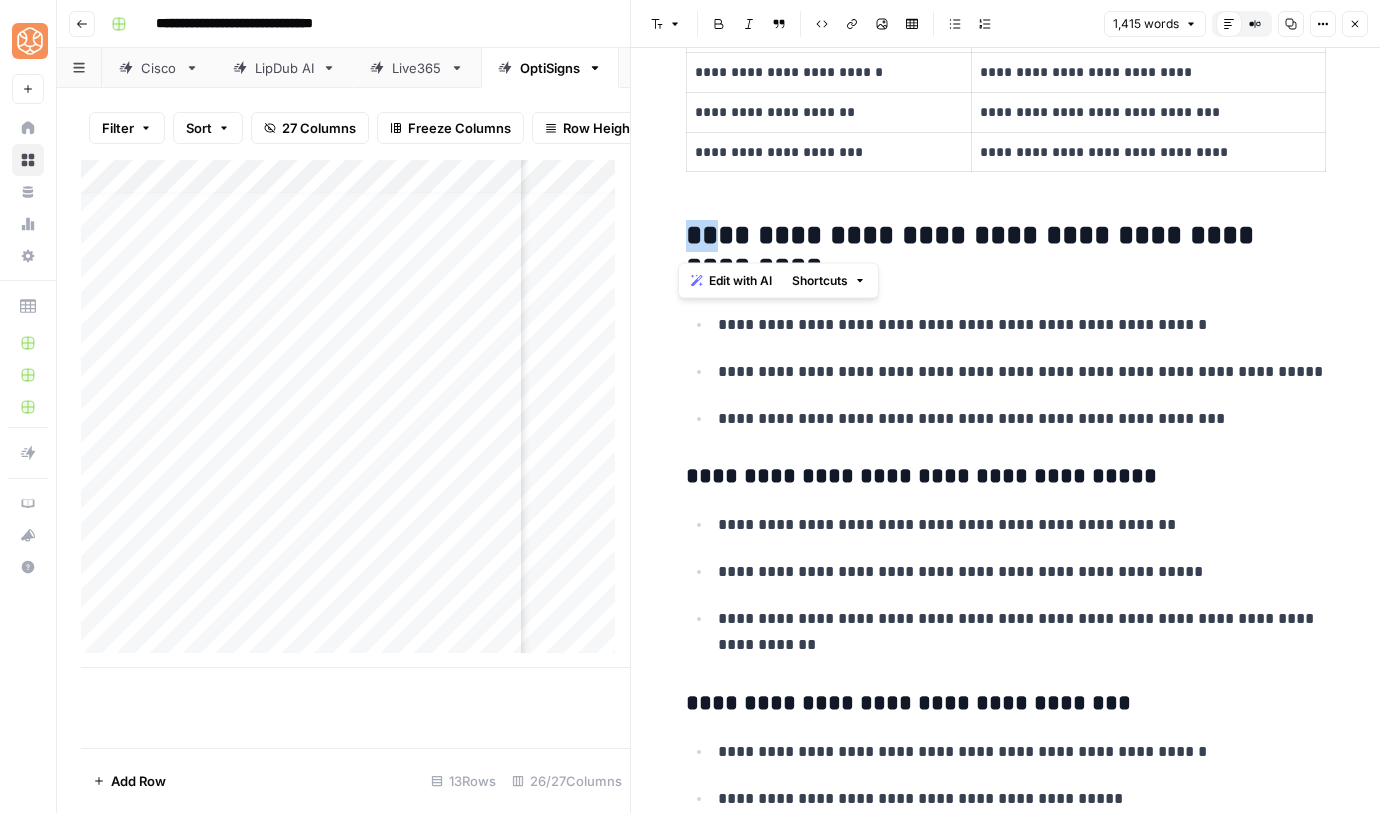 click on "**********" at bounding box center (1006, -1349) 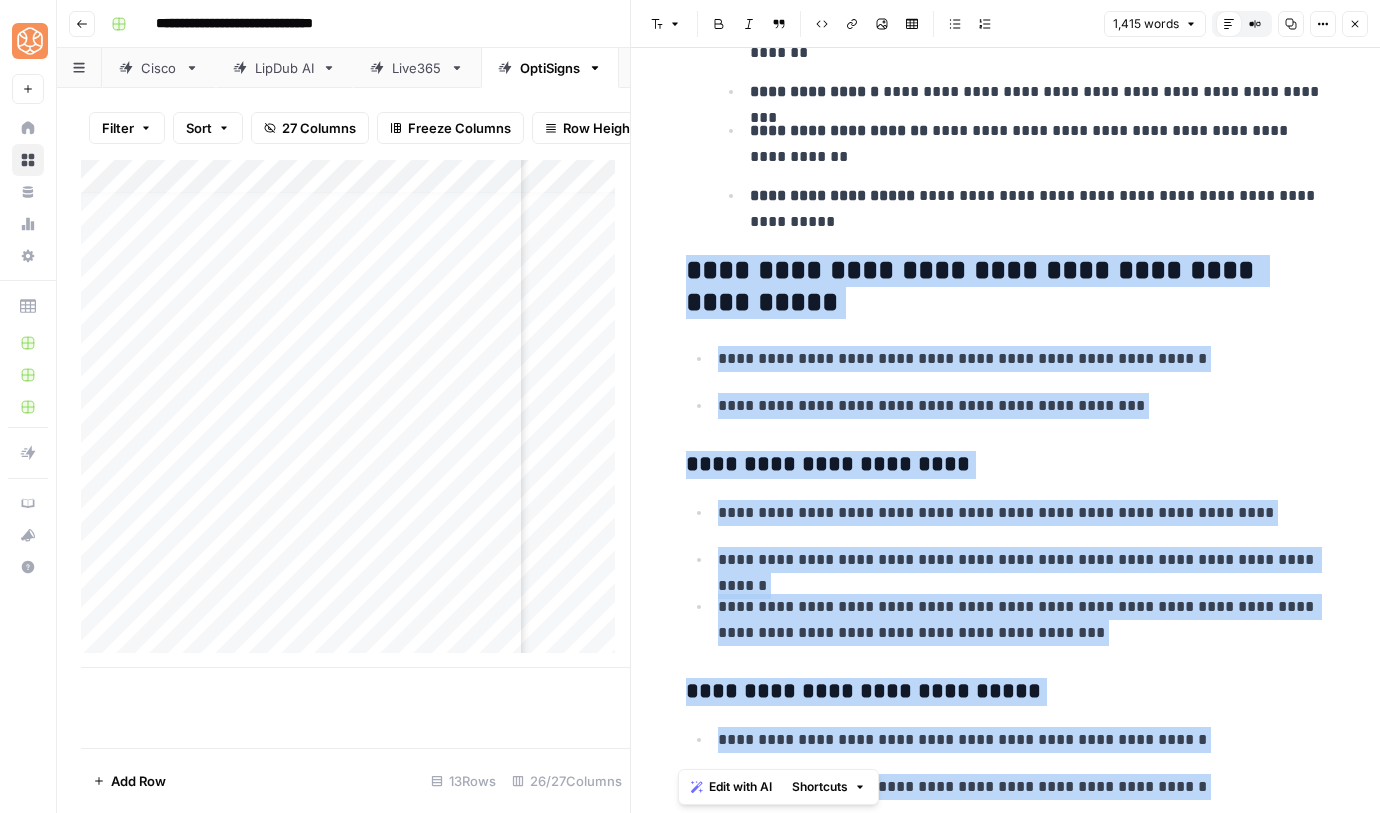 drag, startPoint x: 1047, startPoint y: 539, endPoint x: 664, endPoint y: 245, distance: 482.8302 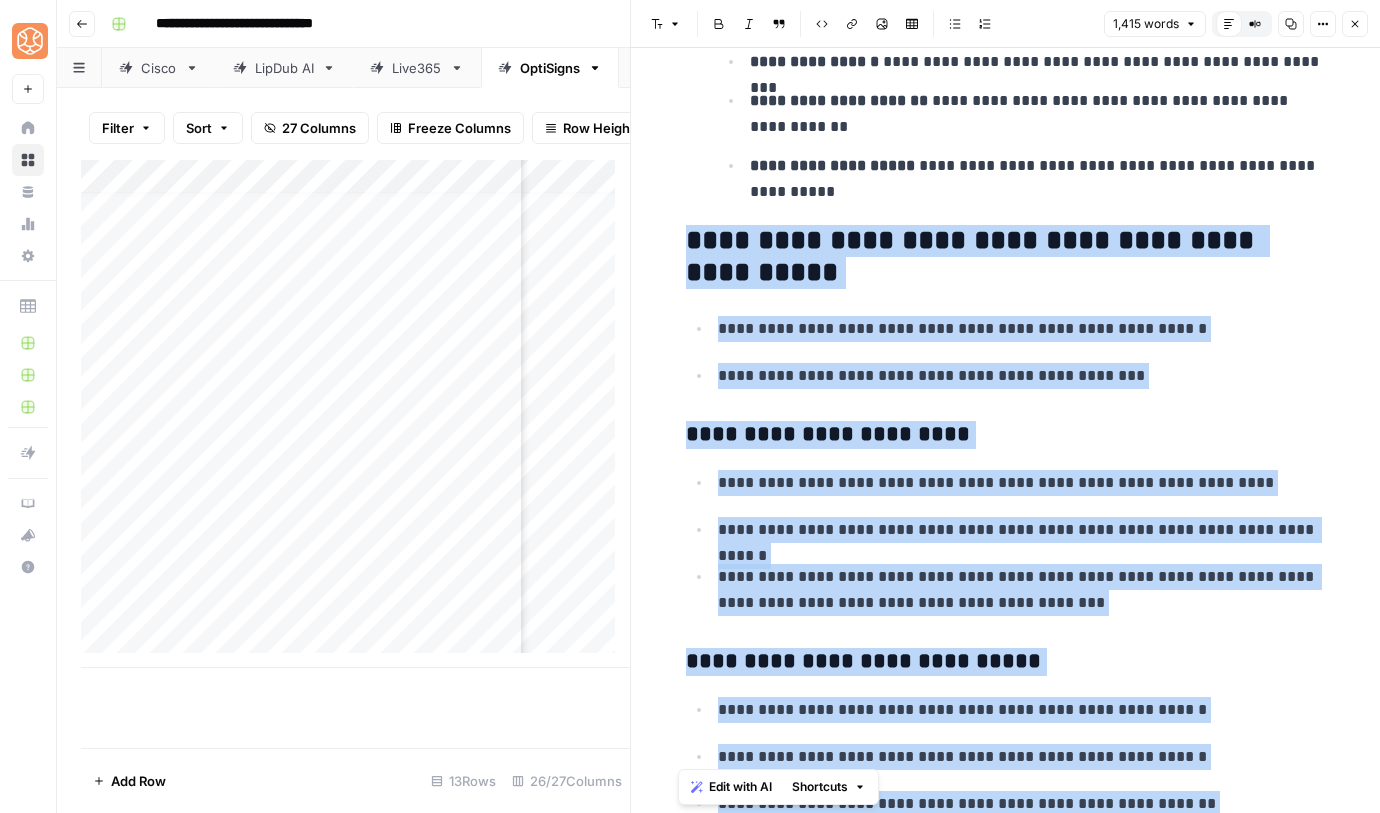 scroll, scrollTop: 1772, scrollLeft: 0, axis: vertical 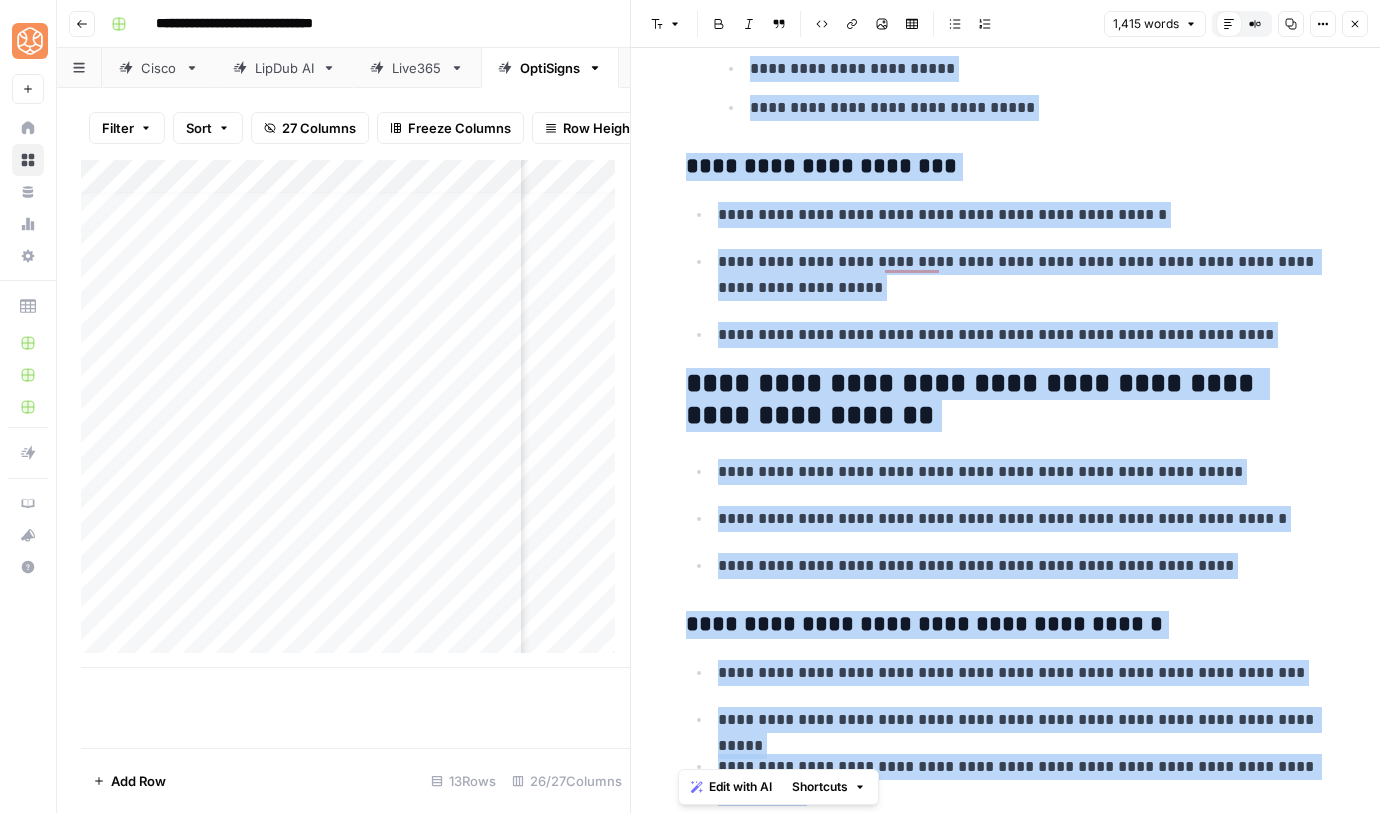 click on "**********" at bounding box center [1006, 400] 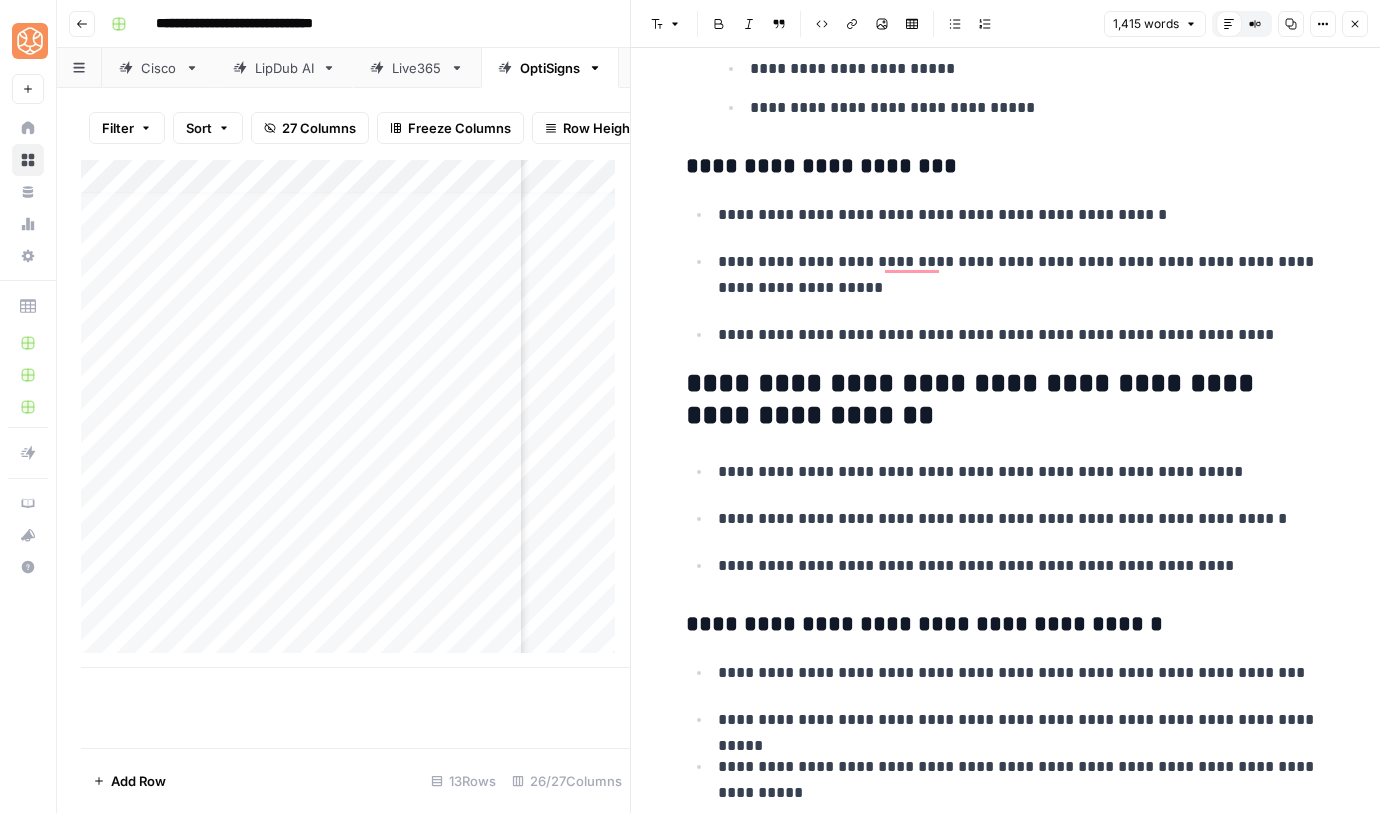 scroll, scrollTop: 2847, scrollLeft: 0, axis: vertical 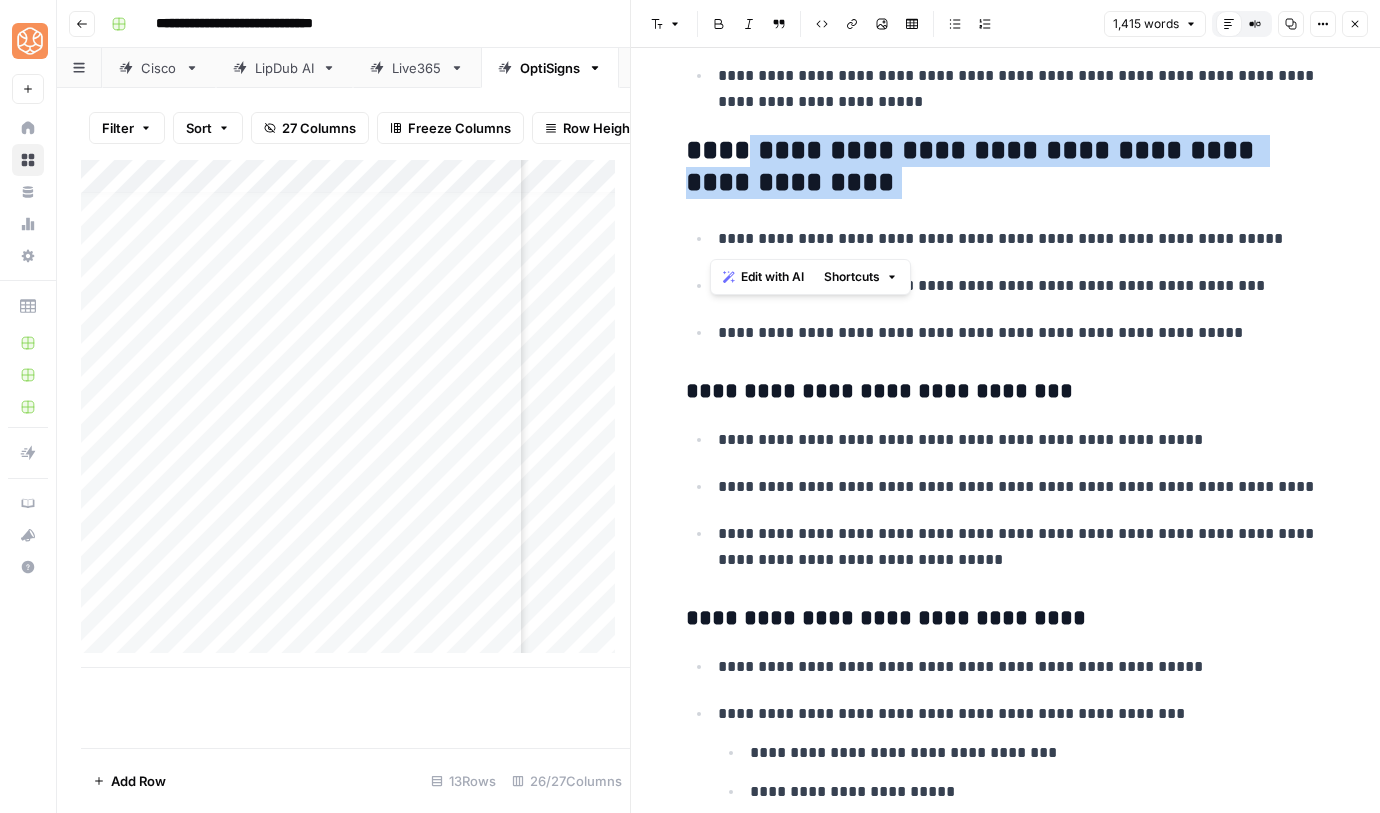 drag, startPoint x: 868, startPoint y: 199, endPoint x: 732, endPoint y: 155, distance: 142.94055 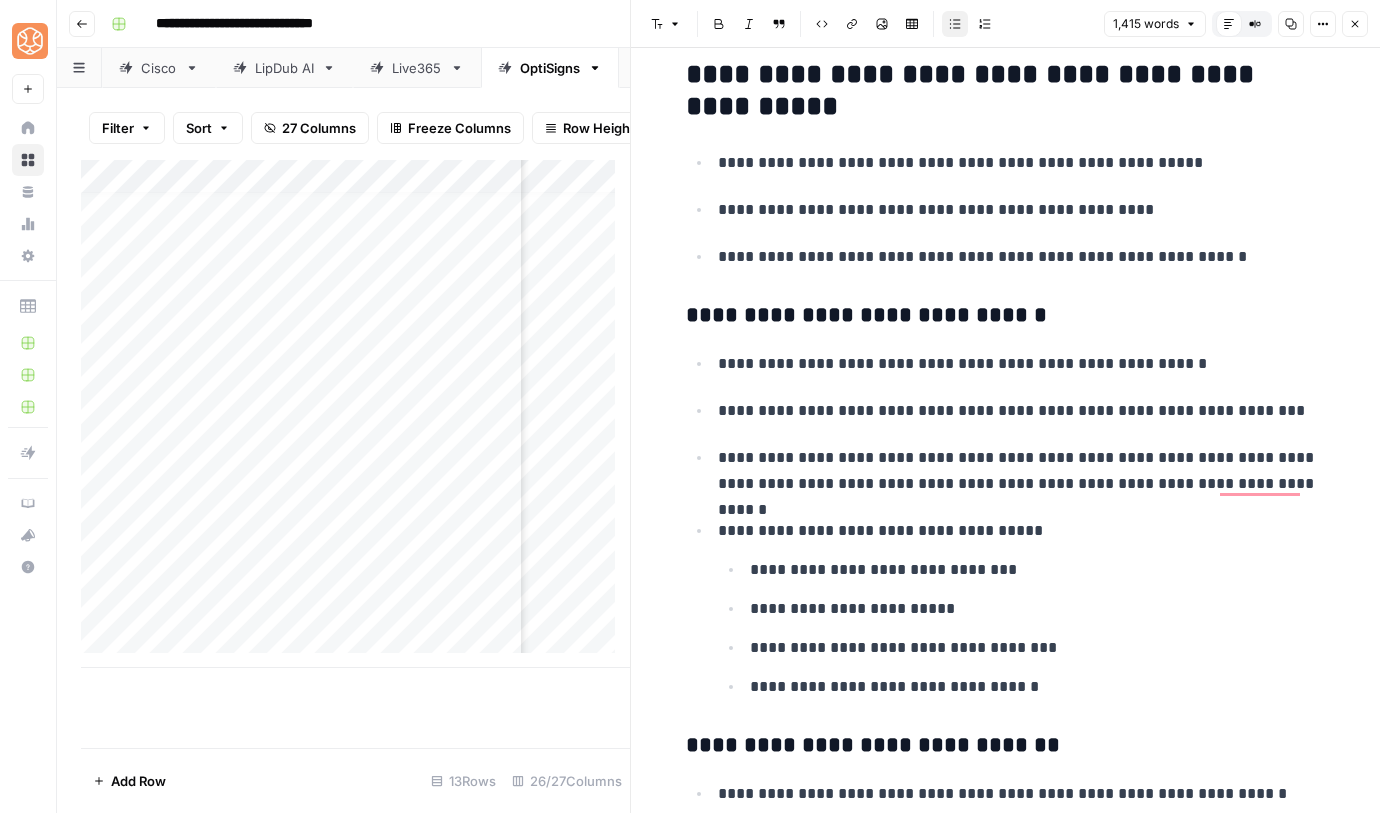 drag, startPoint x: 841, startPoint y: 134, endPoint x: 837, endPoint y: 122, distance: 12.649111 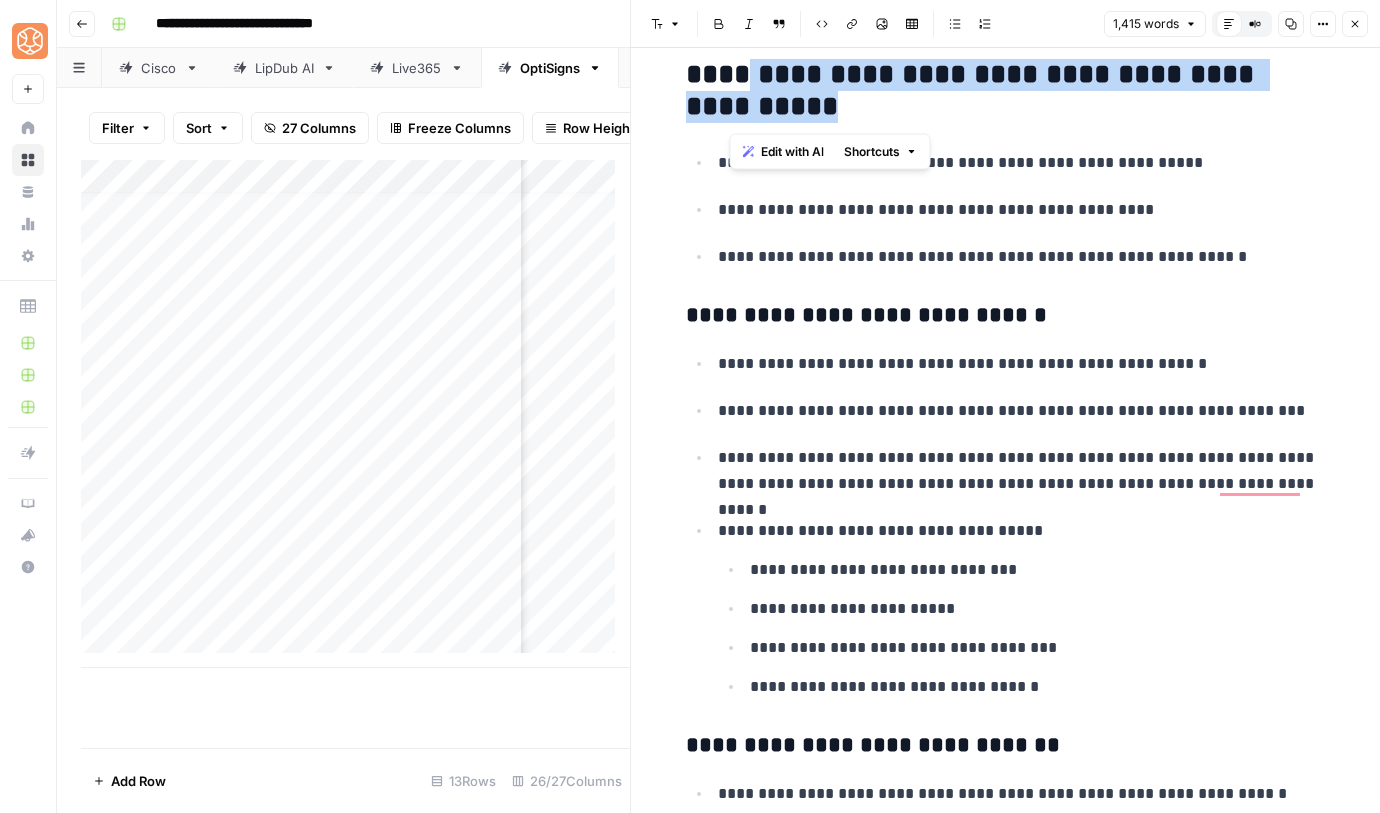 drag, startPoint x: 872, startPoint y: 105, endPoint x: 733, endPoint y: 78, distance: 141.59802 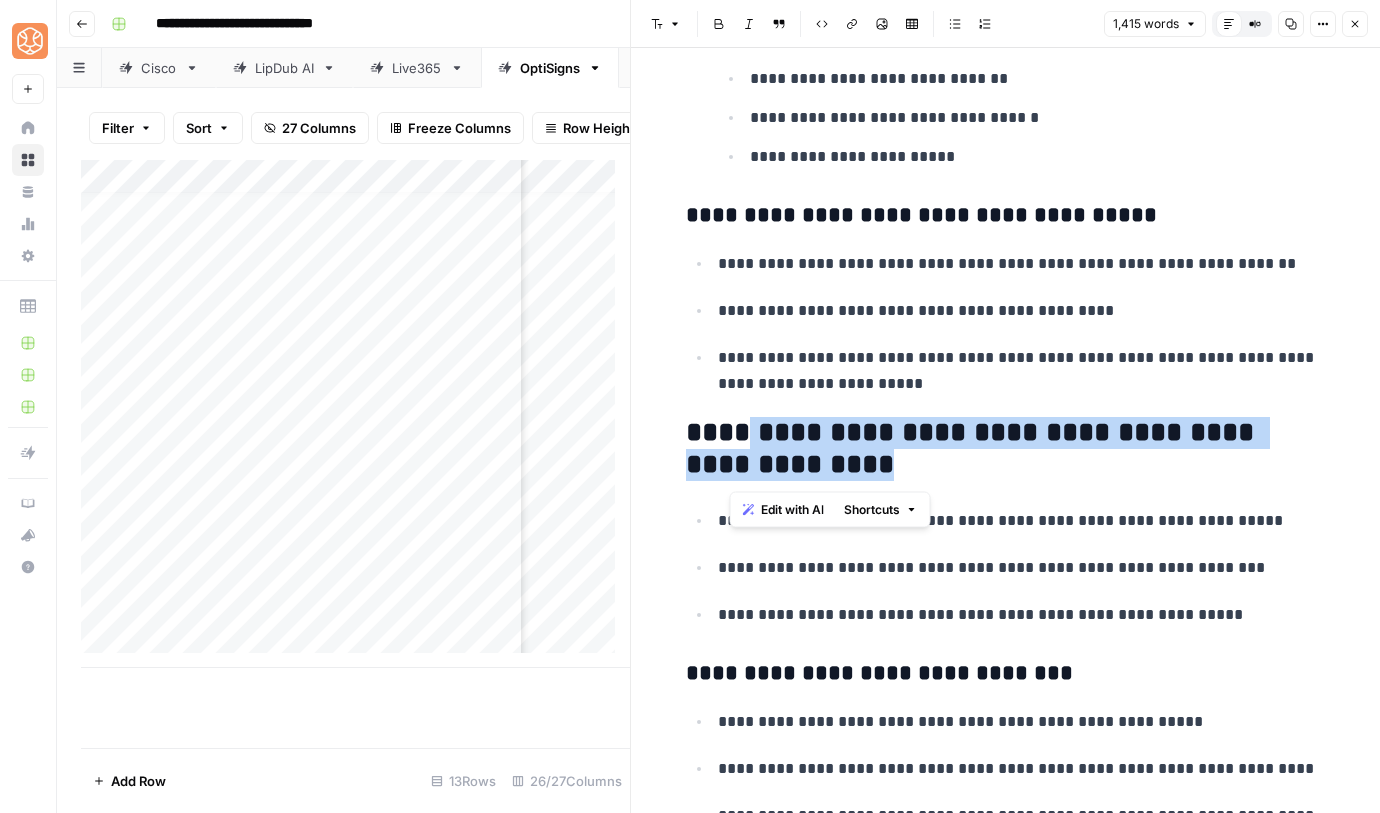 drag, startPoint x: 851, startPoint y: 467, endPoint x: 731, endPoint y: 428, distance: 126.178444 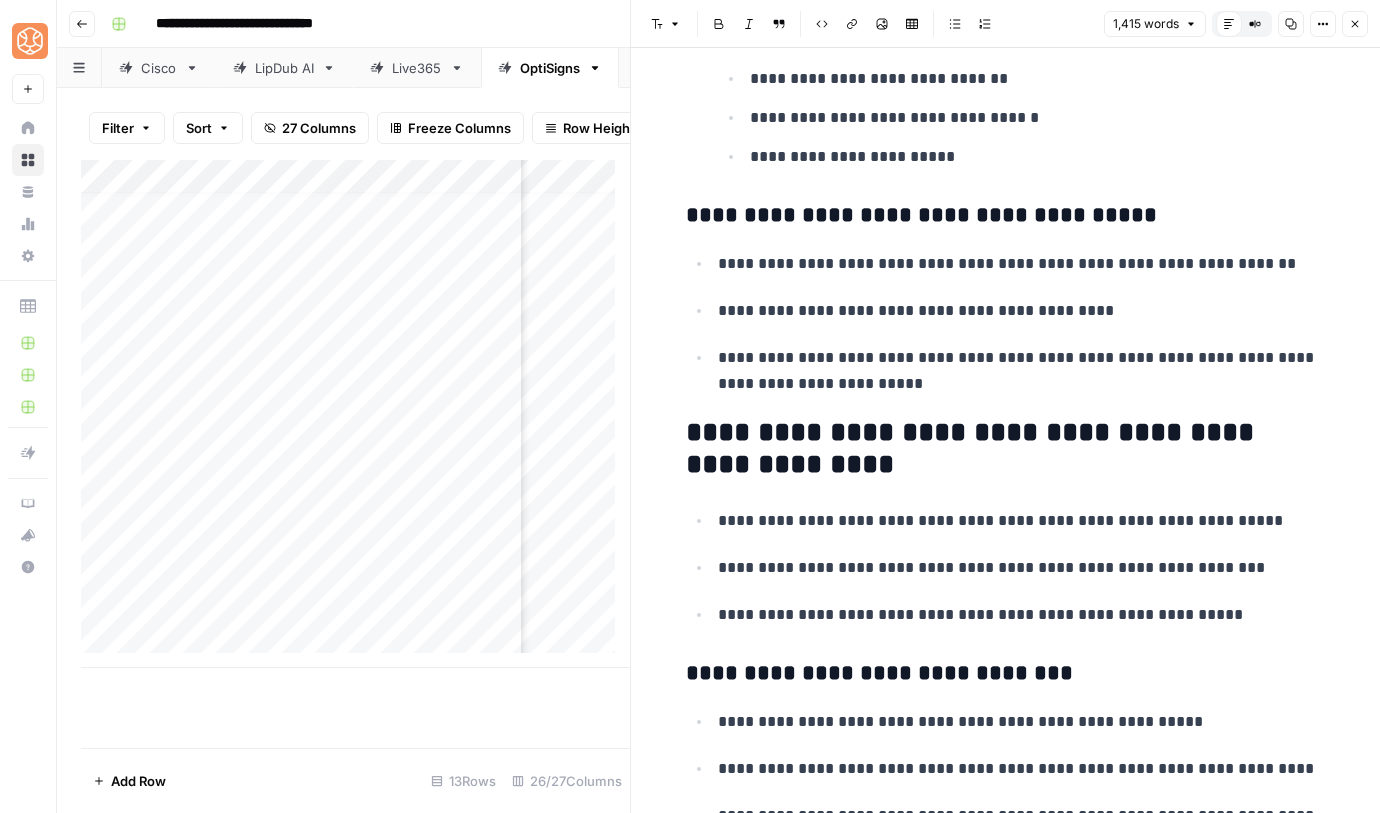 drag, startPoint x: 698, startPoint y: 417, endPoint x: 666, endPoint y: 442, distance: 40.60788 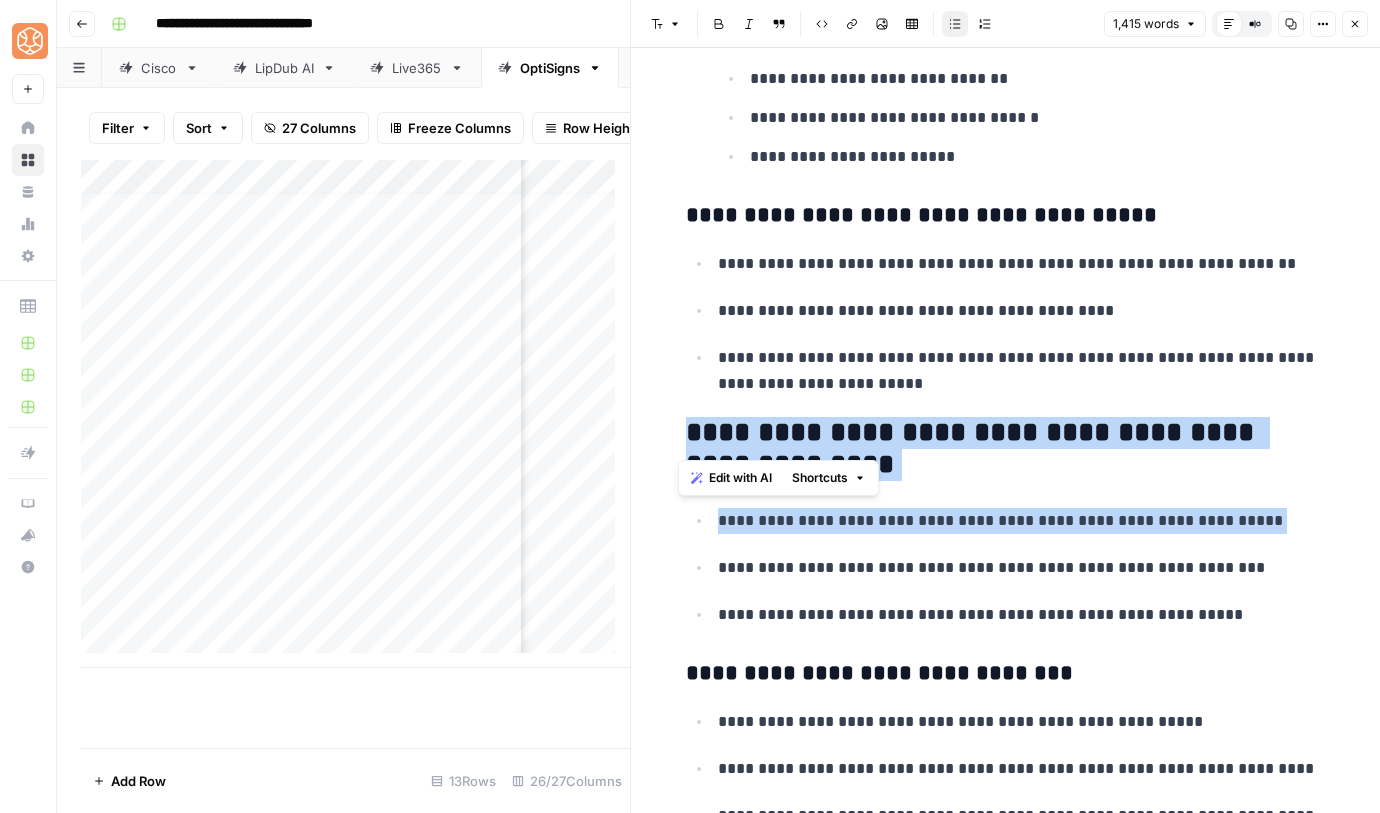 scroll, scrollTop: 7904, scrollLeft: 0, axis: vertical 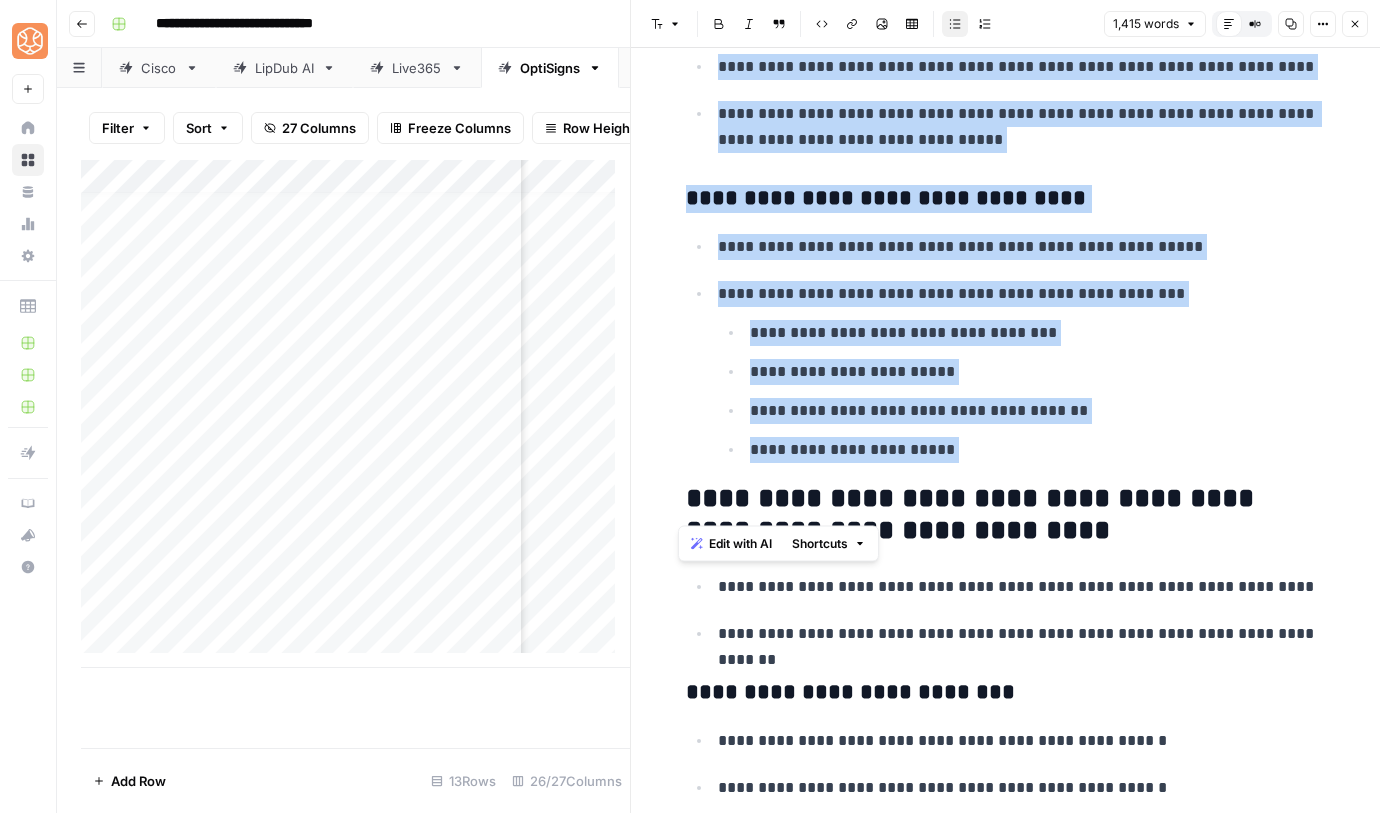 drag, startPoint x: 670, startPoint y: 436, endPoint x: 1052, endPoint y: 480, distance: 384.5257 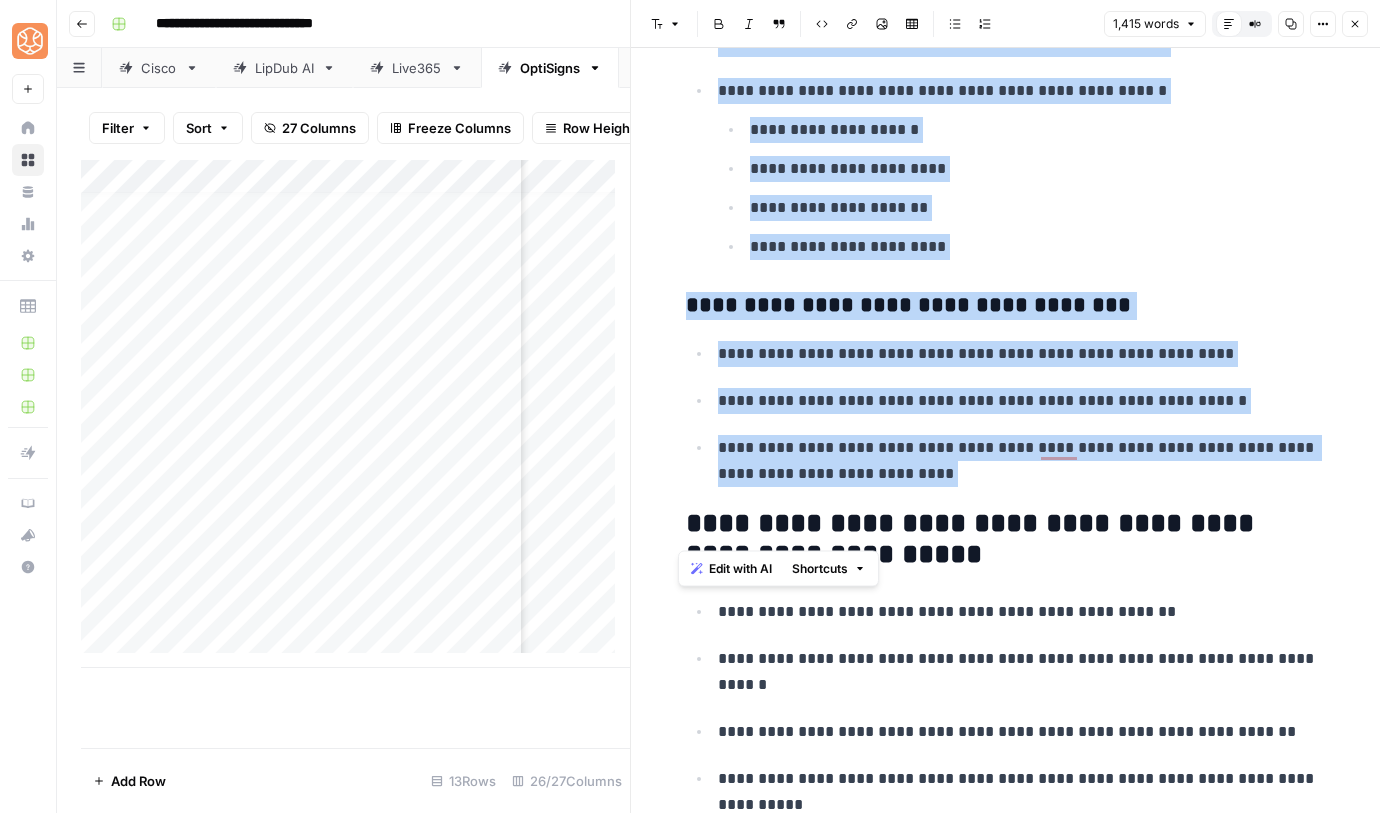 drag, startPoint x: 677, startPoint y: 386, endPoint x: 1120, endPoint y: 500, distance: 457.43304 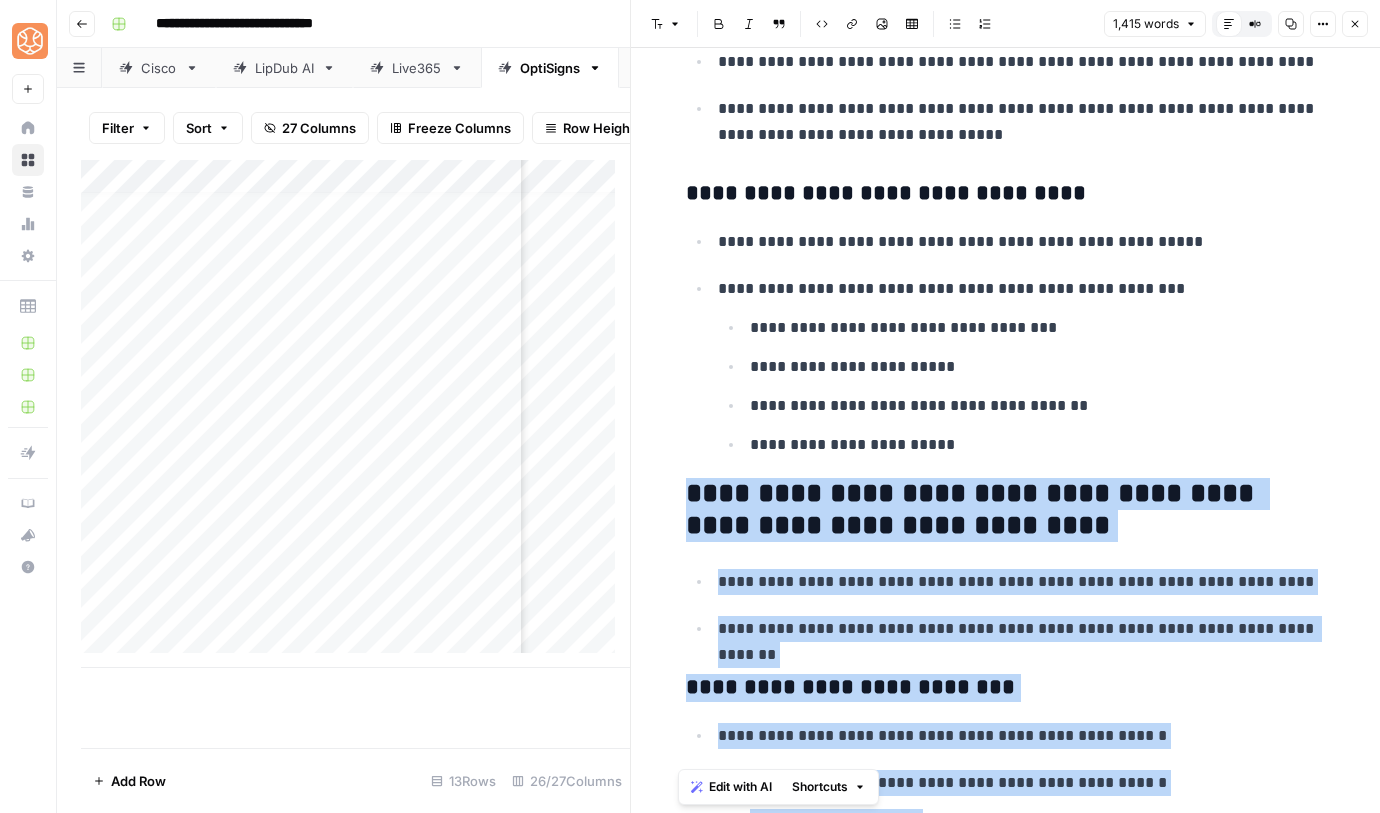 click on "**********" at bounding box center [1006, 510] 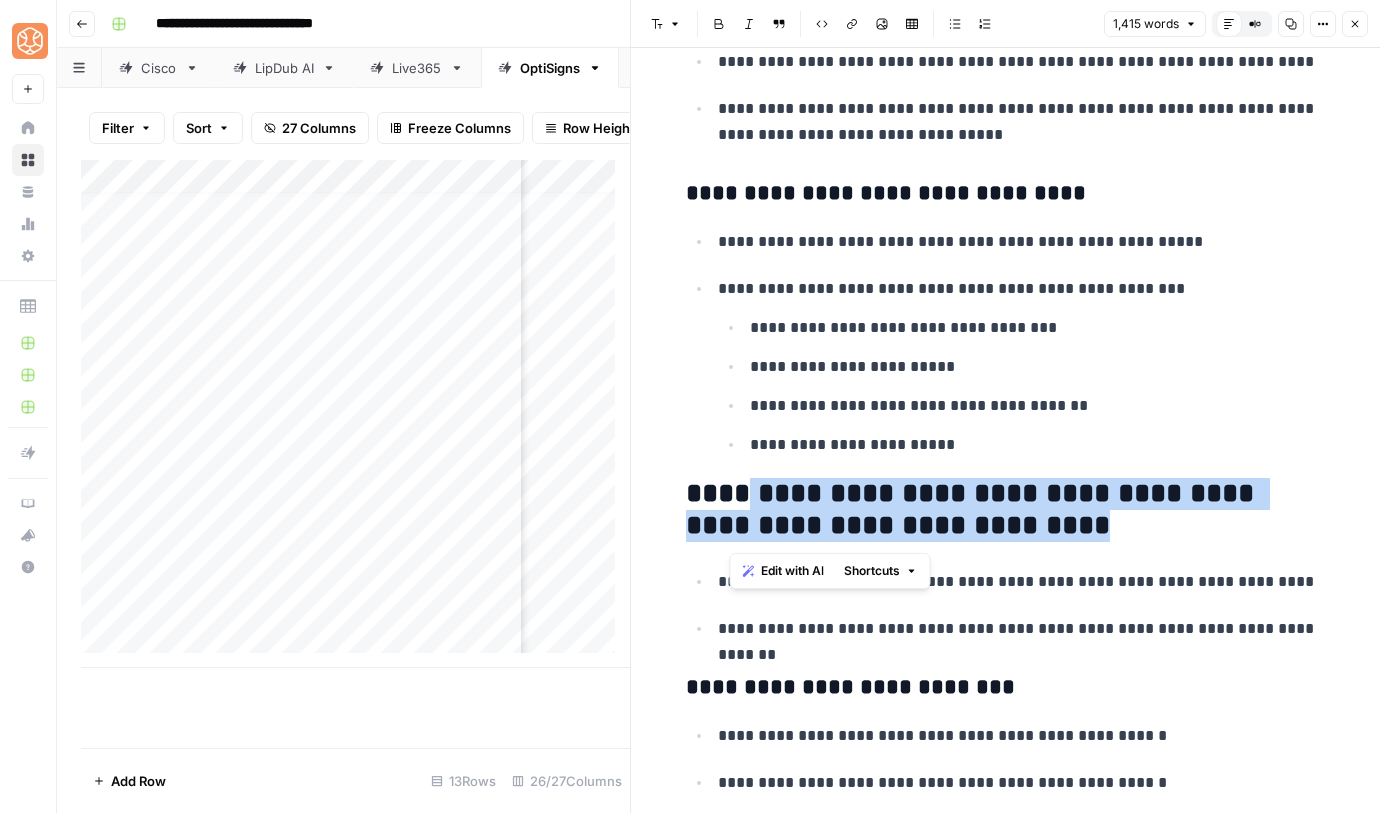 drag, startPoint x: 1136, startPoint y: 517, endPoint x: 733, endPoint y: 487, distance: 404.11508 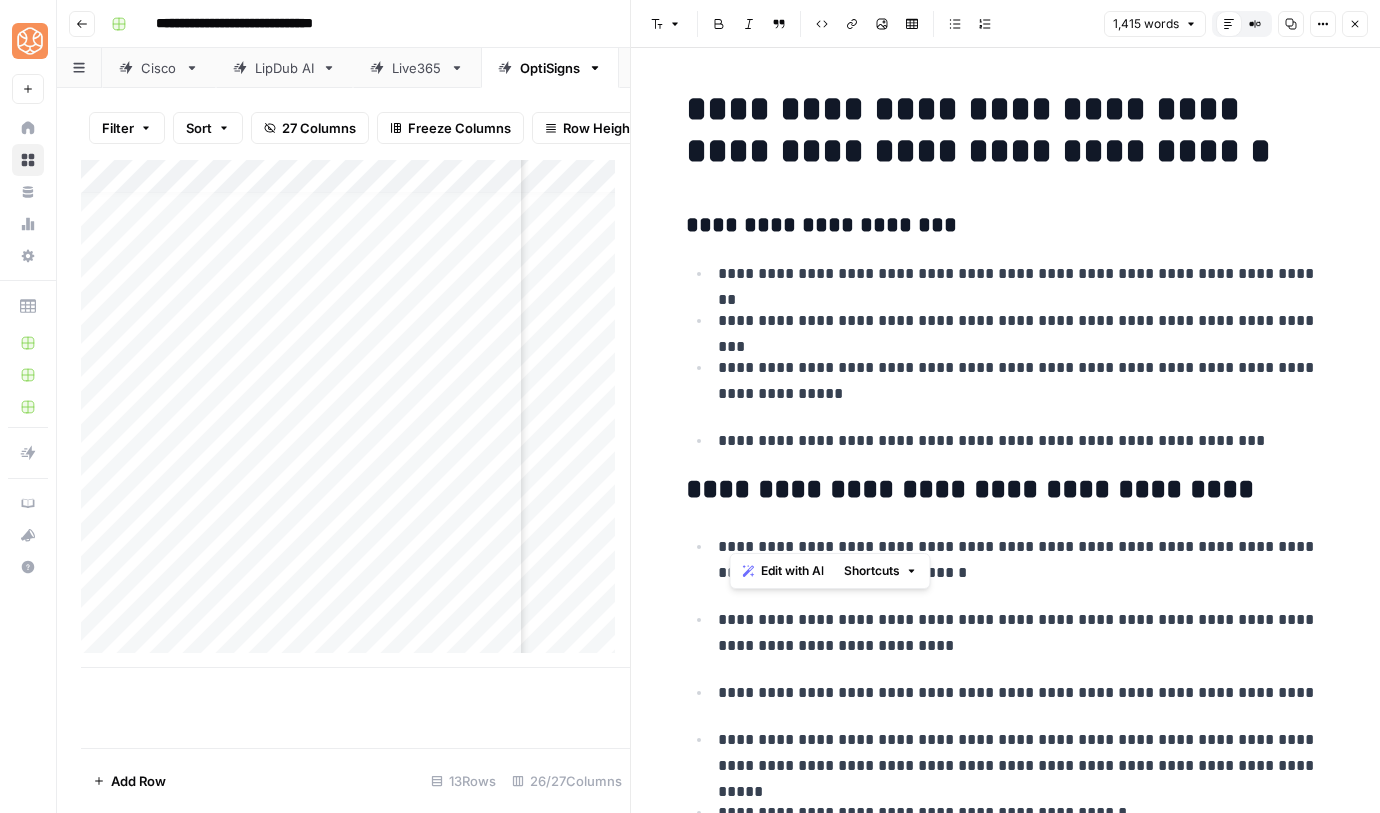 scroll, scrollTop: 0, scrollLeft: 0, axis: both 